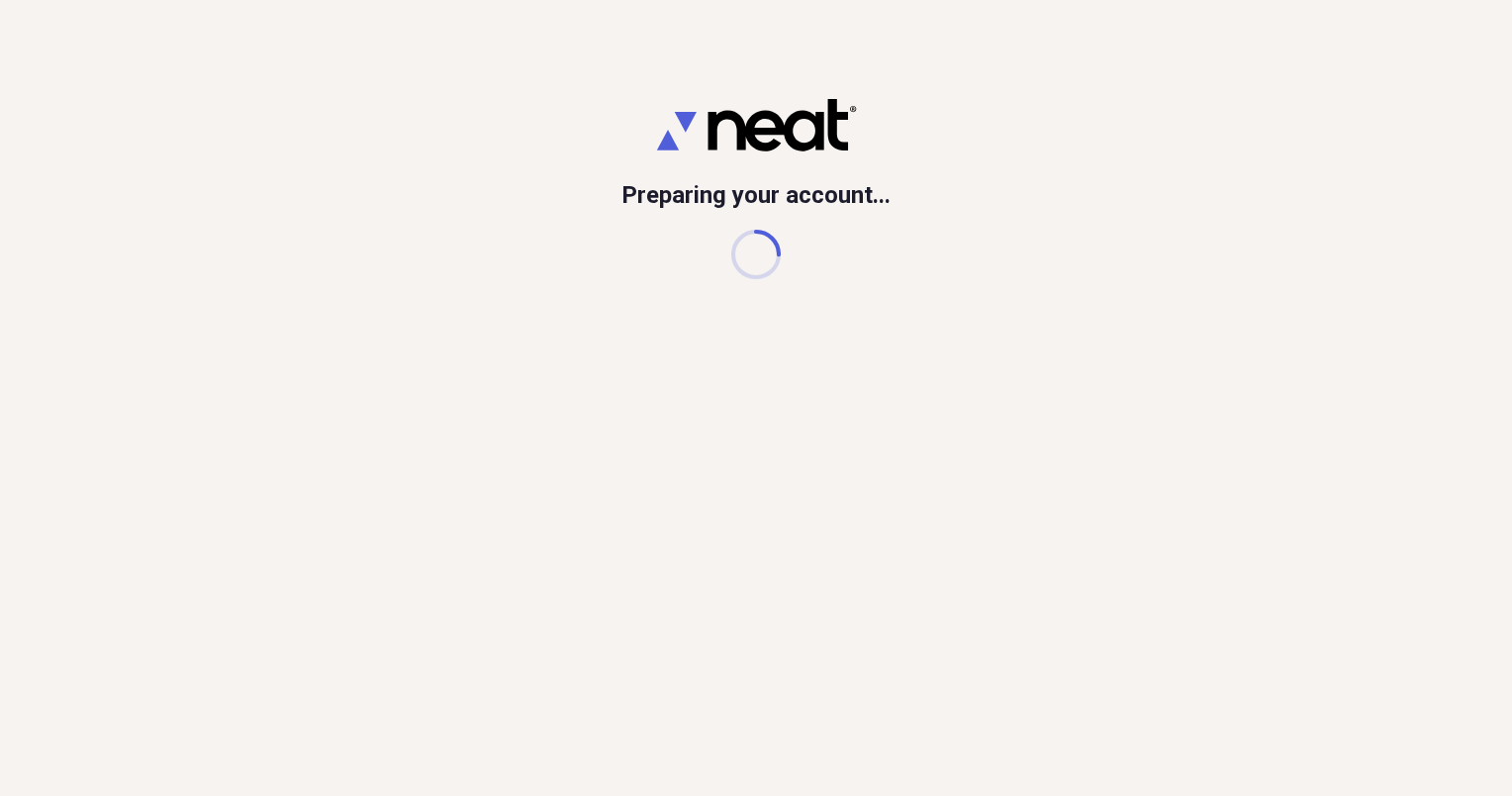 scroll, scrollTop: 0, scrollLeft: 0, axis: both 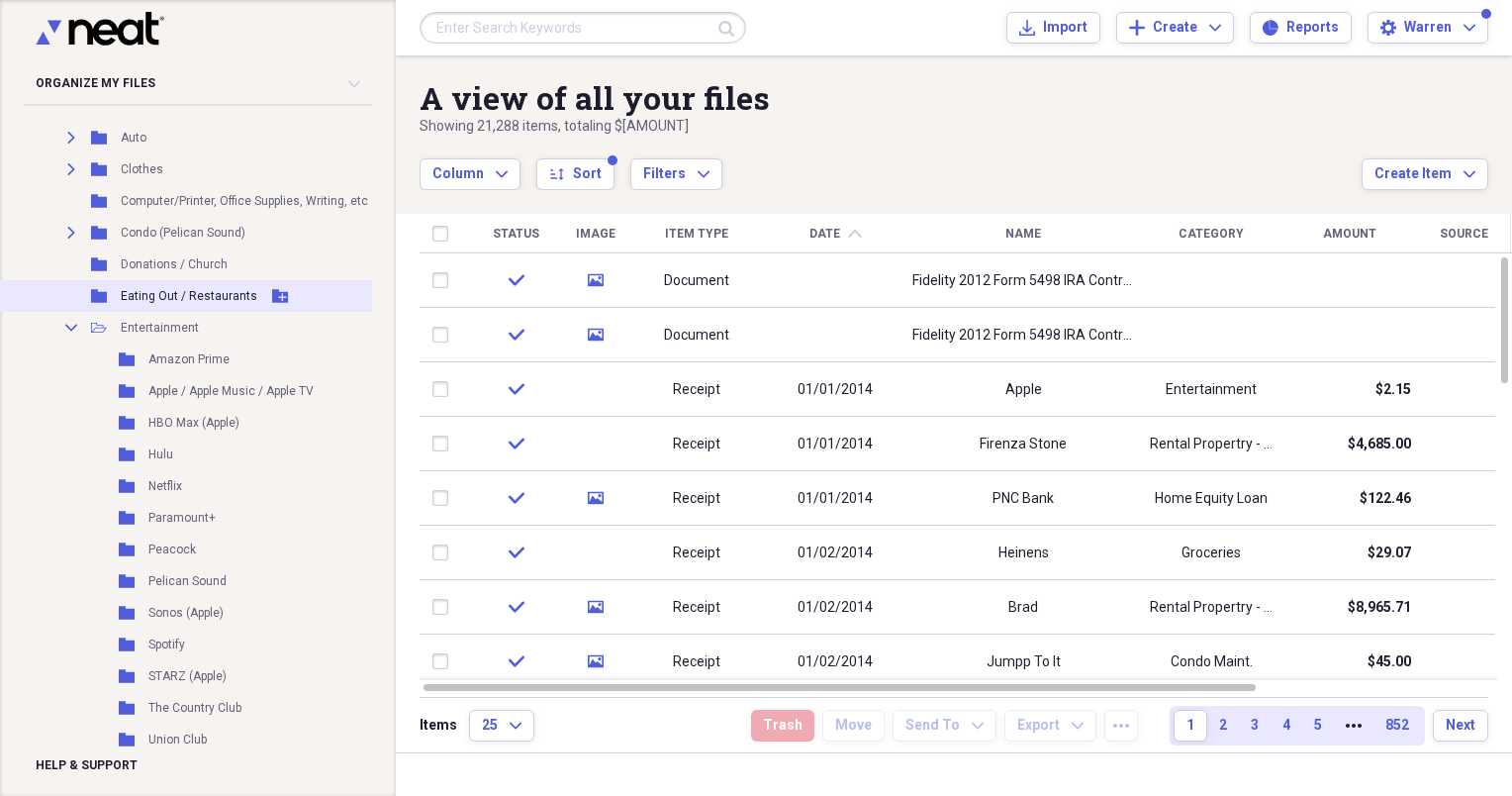 click on "Eating Out / Restaurants" at bounding box center [189, 296] 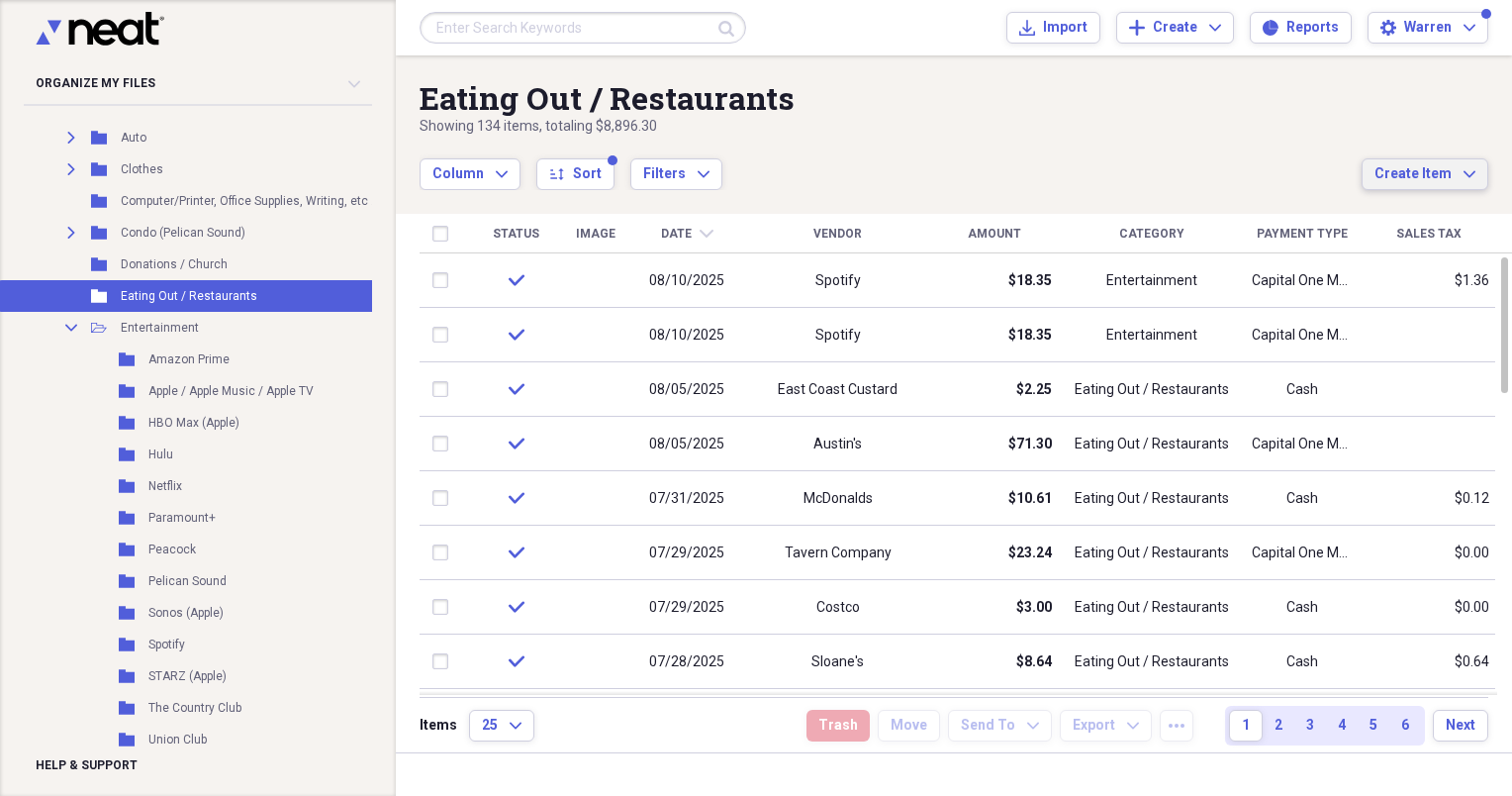 click on "Create Item" at bounding box center (1413, 174) 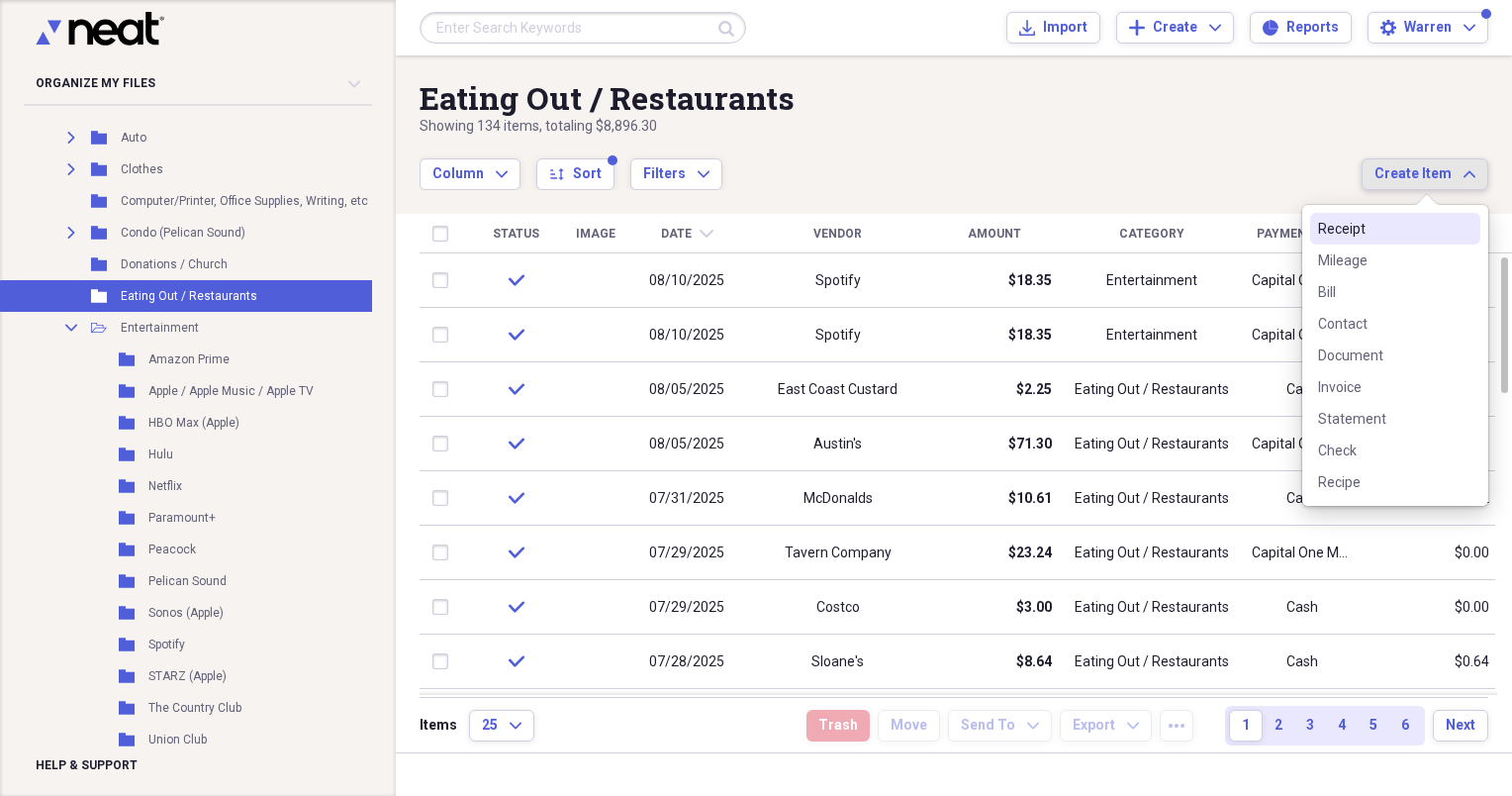 click on "Receipt" at bounding box center [1383, 229] 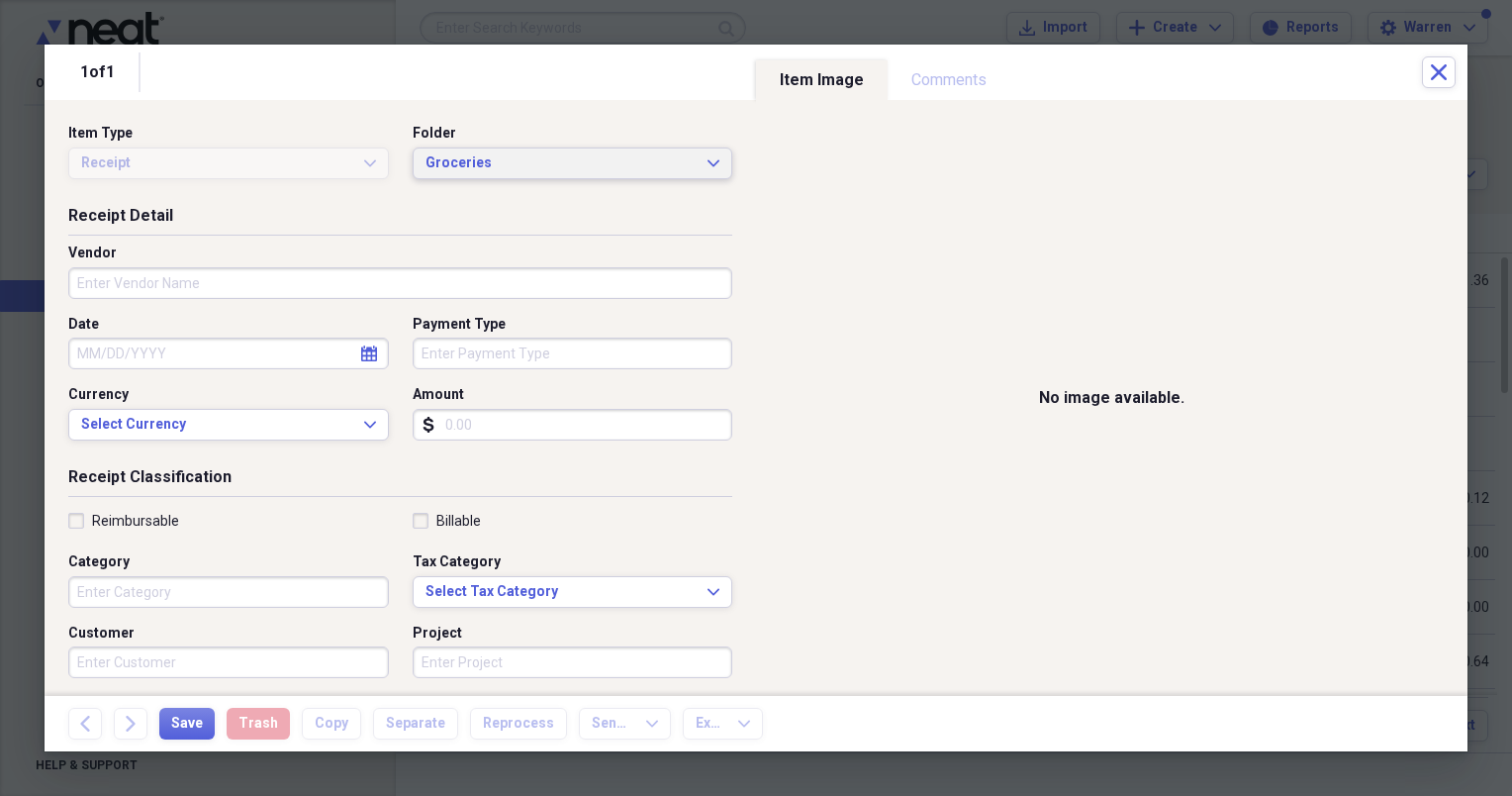 click on "Expand" 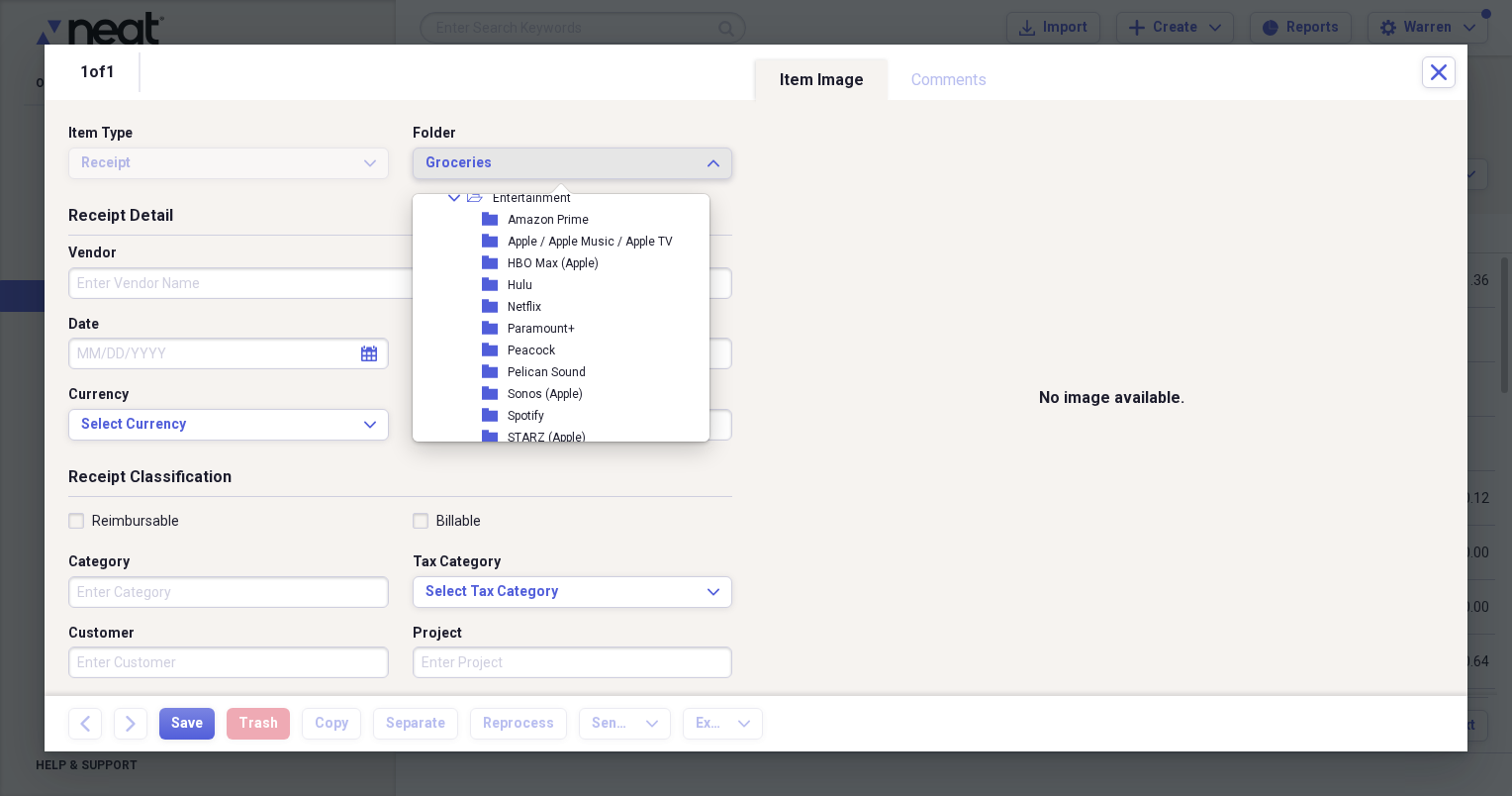 scroll, scrollTop: 411, scrollLeft: 0, axis: vertical 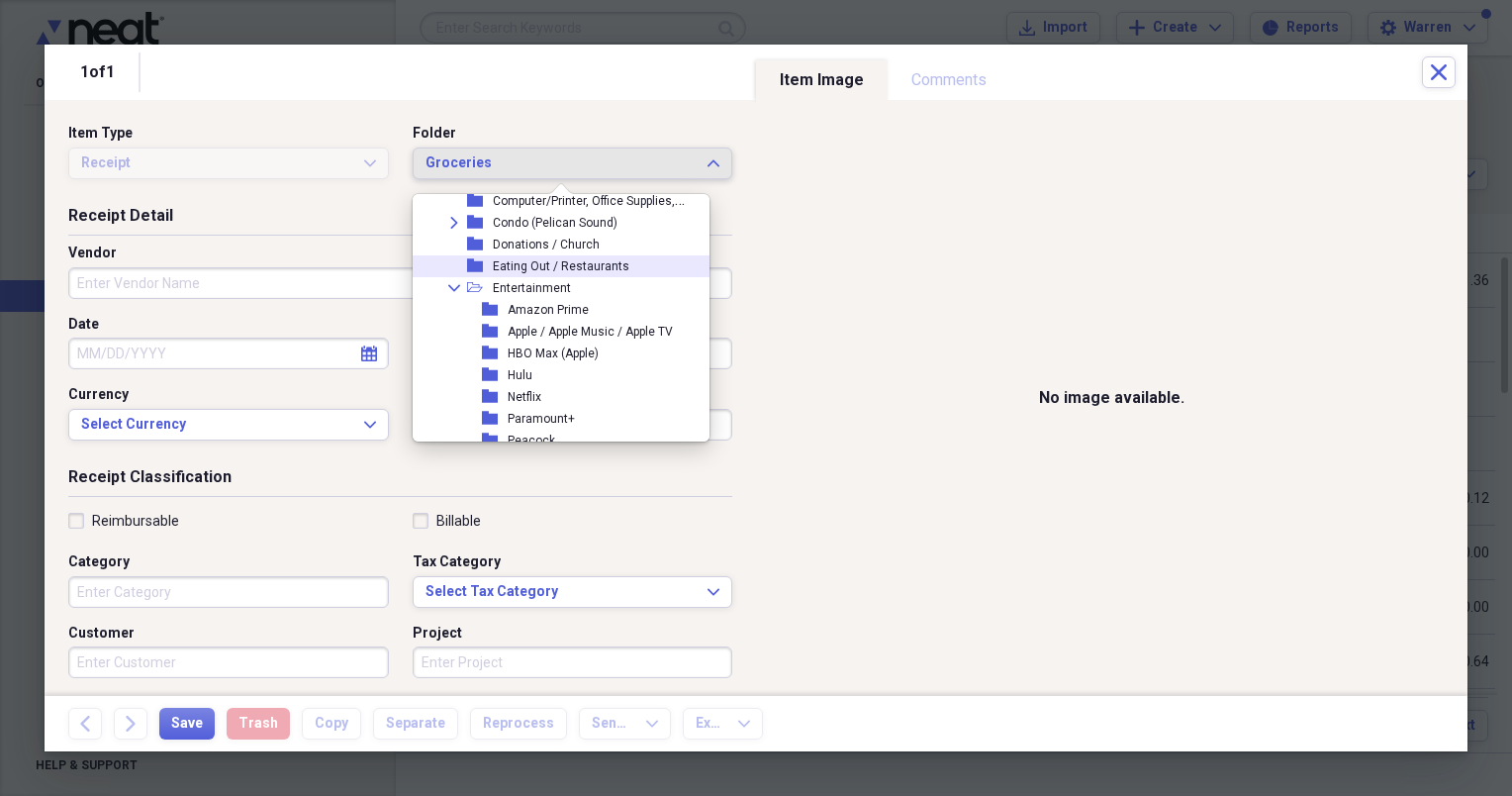 click on "Eating Out / Restaurants" at bounding box center (561, 266) 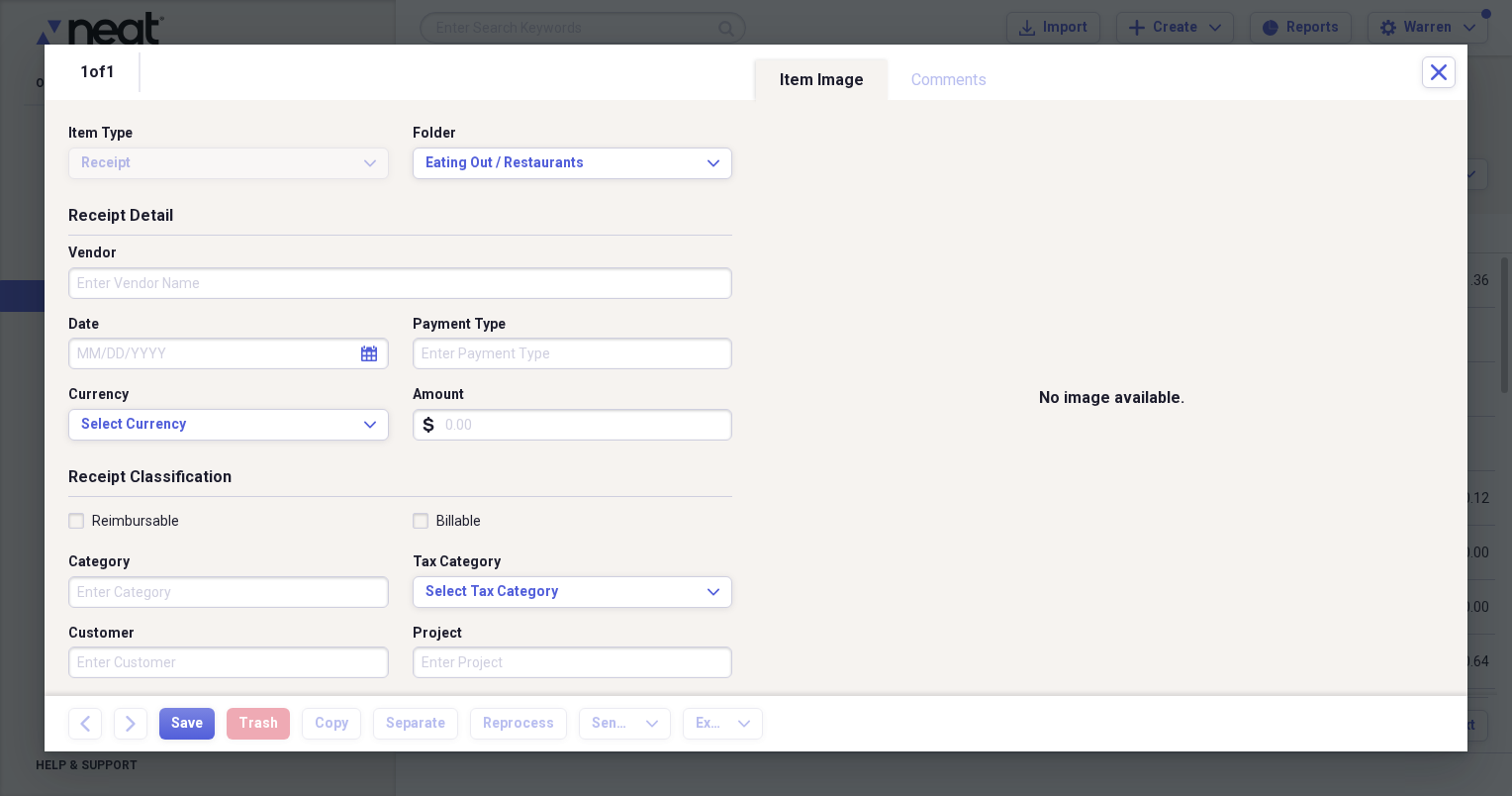 click on "Vendor" at bounding box center [400, 283] 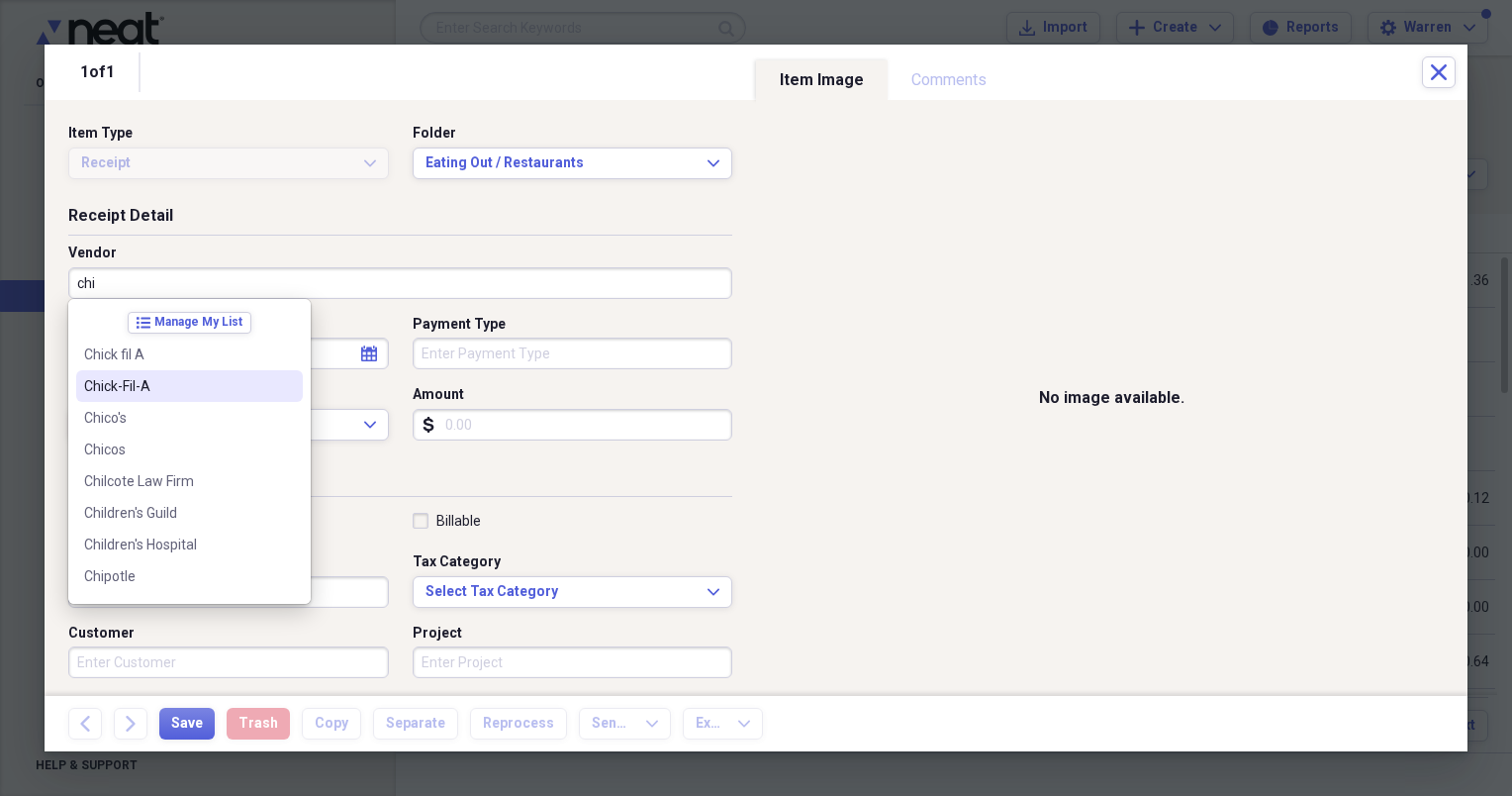 click on "Chick-Fil-A" at bounding box center [177, 386] 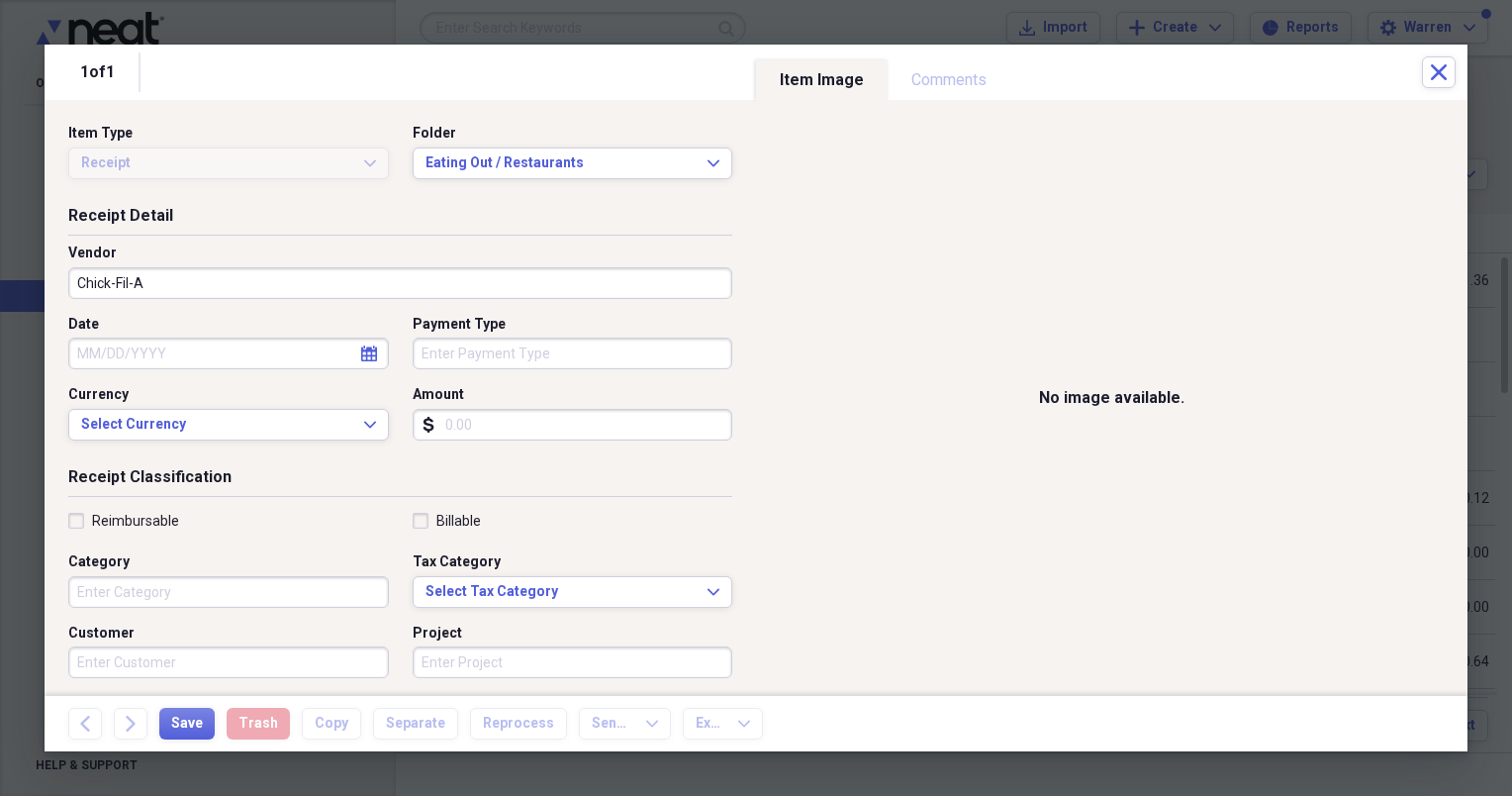 click 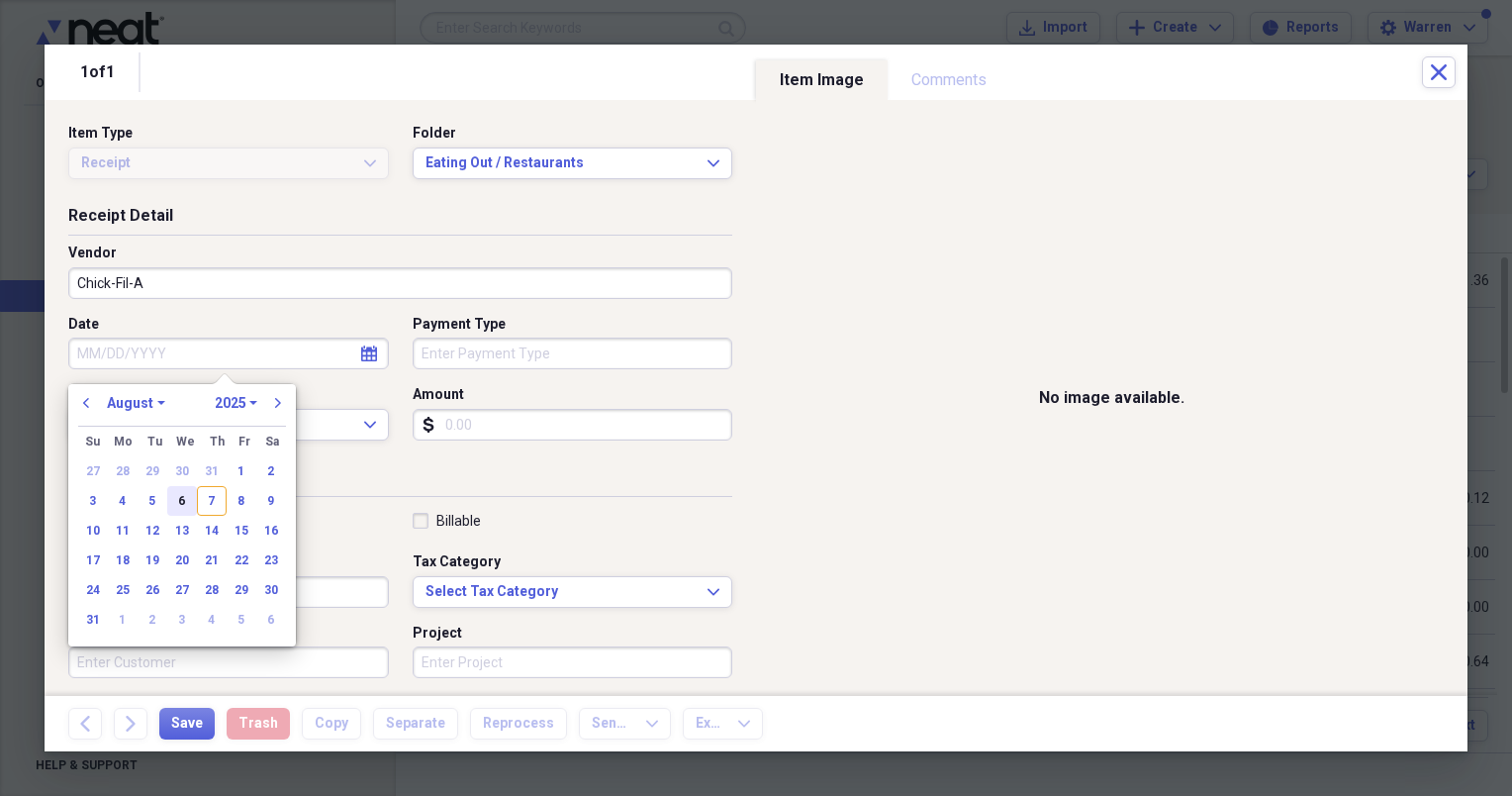 click on "6" at bounding box center (182, 501) 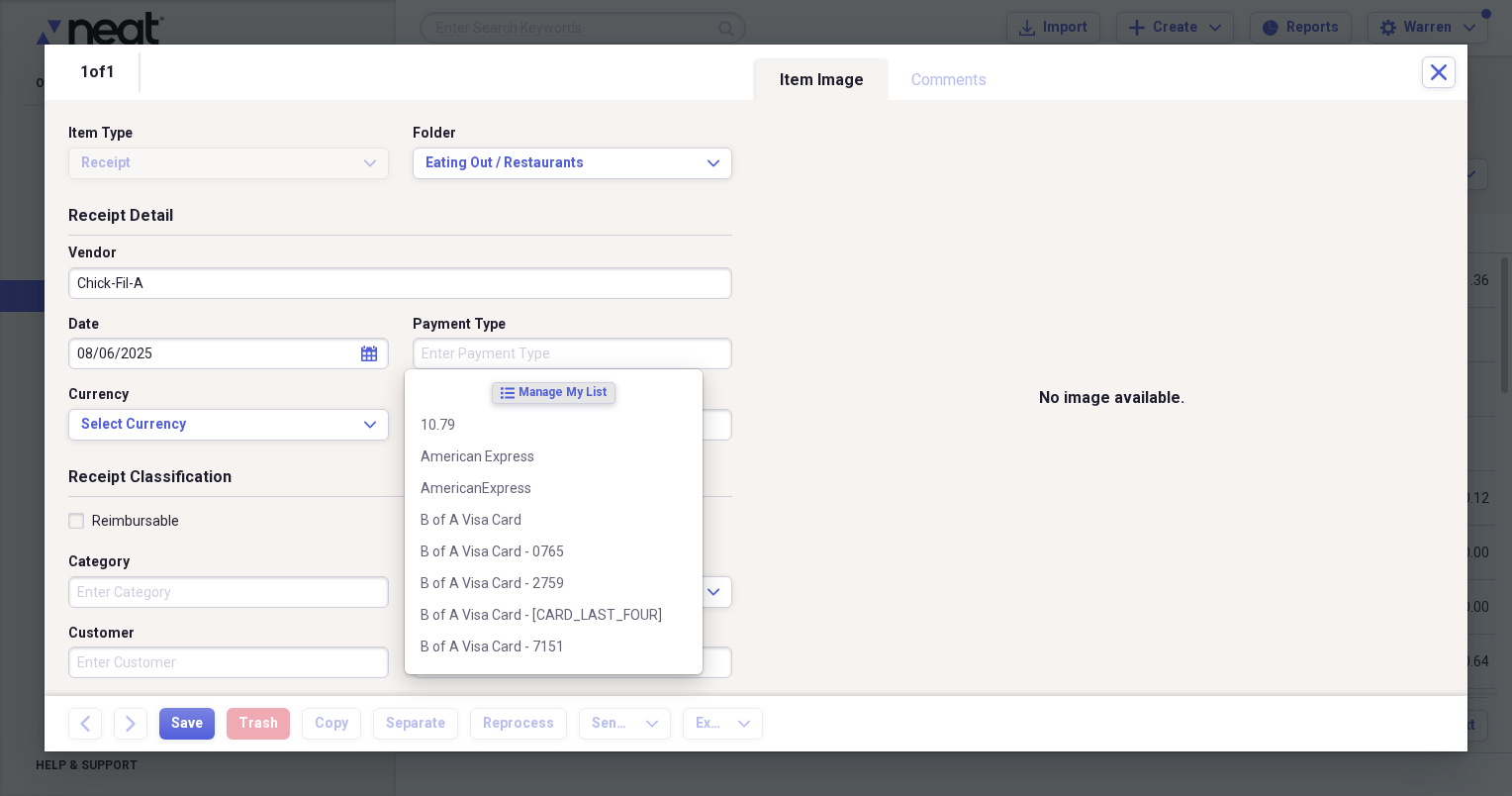 click on "Payment Type" at bounding box center [573, 353] 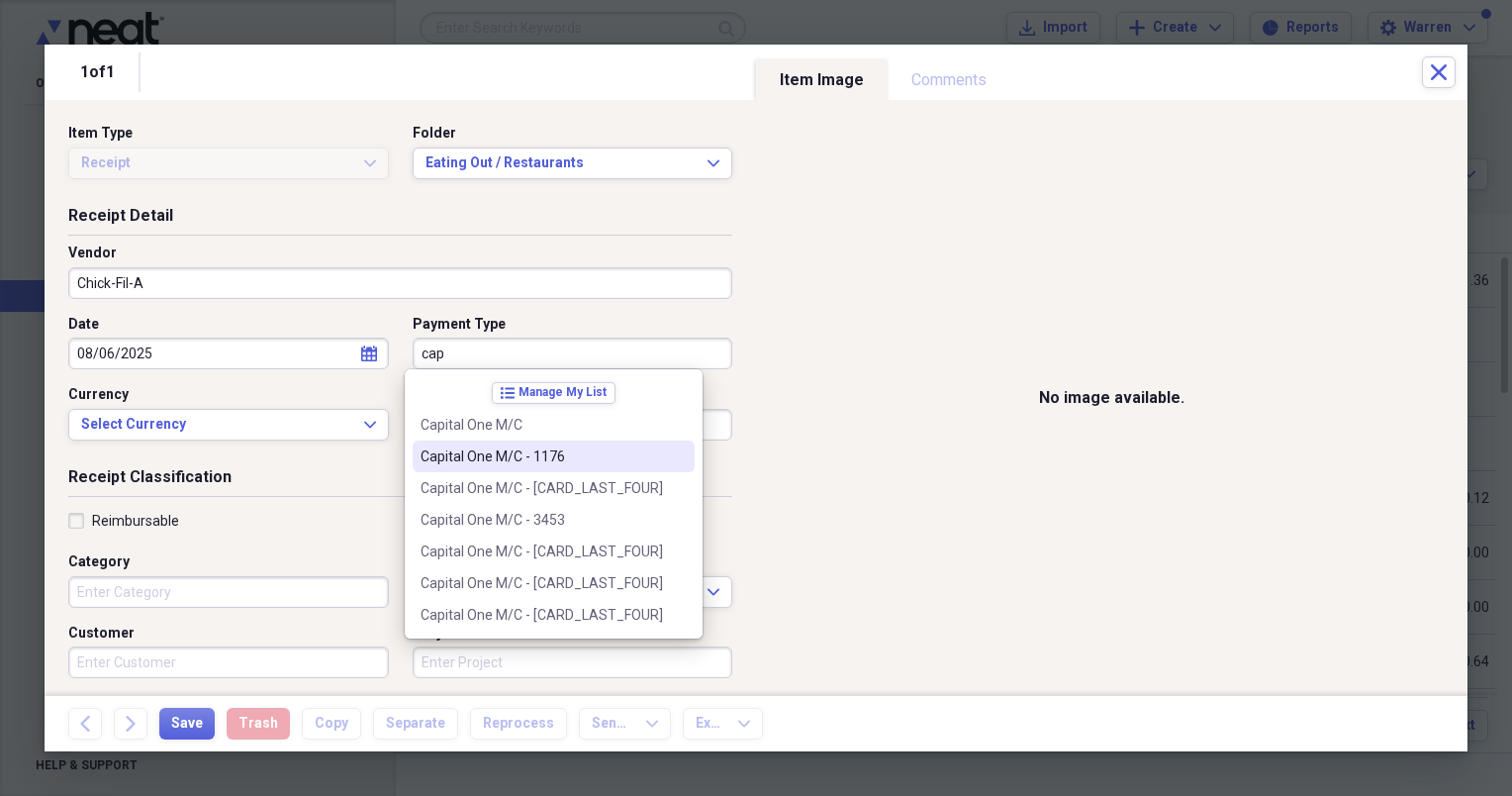 click on "Capital One M/C - 1176" at bounding box center [541, 456] 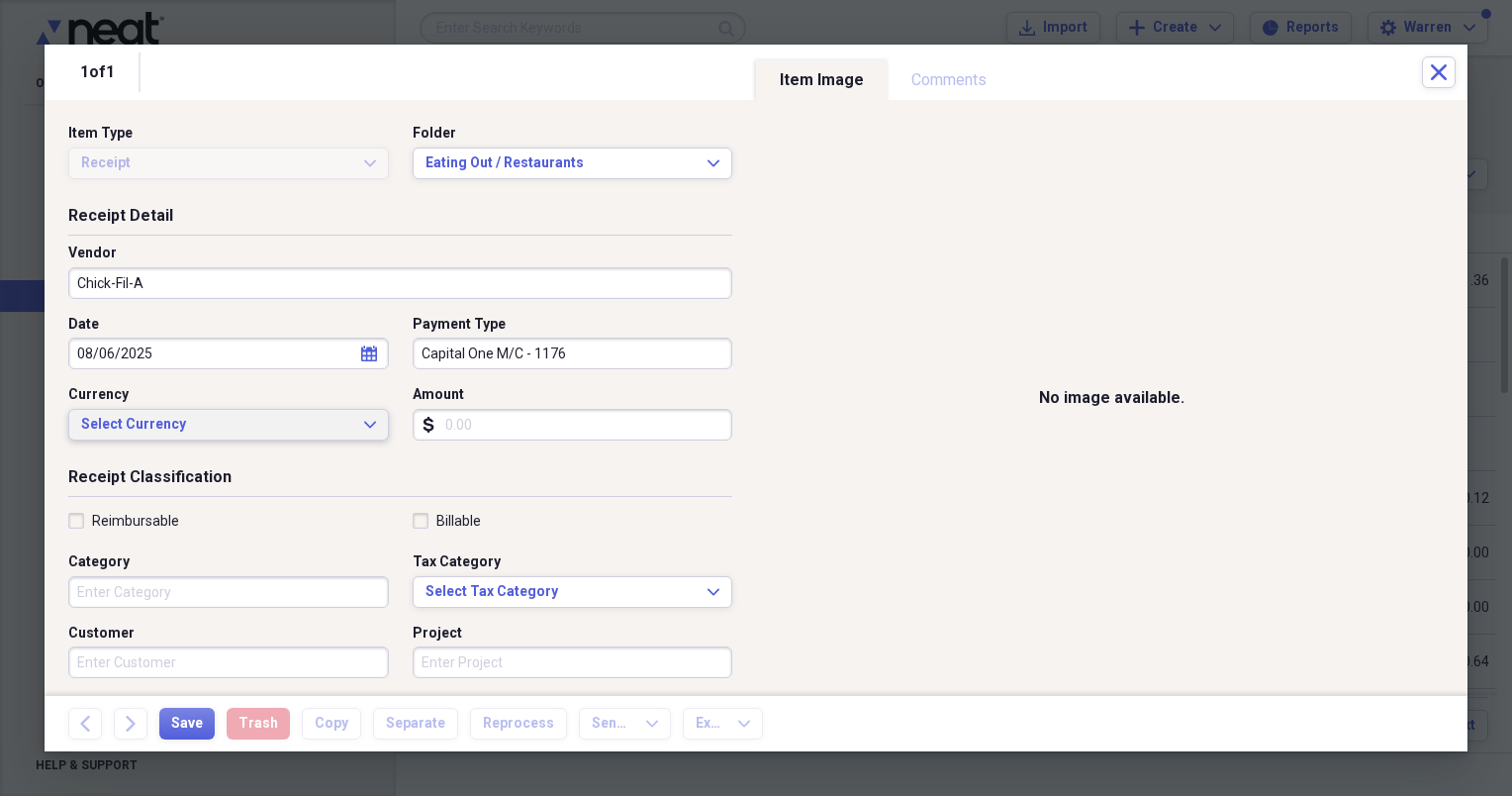 click on "Expand" 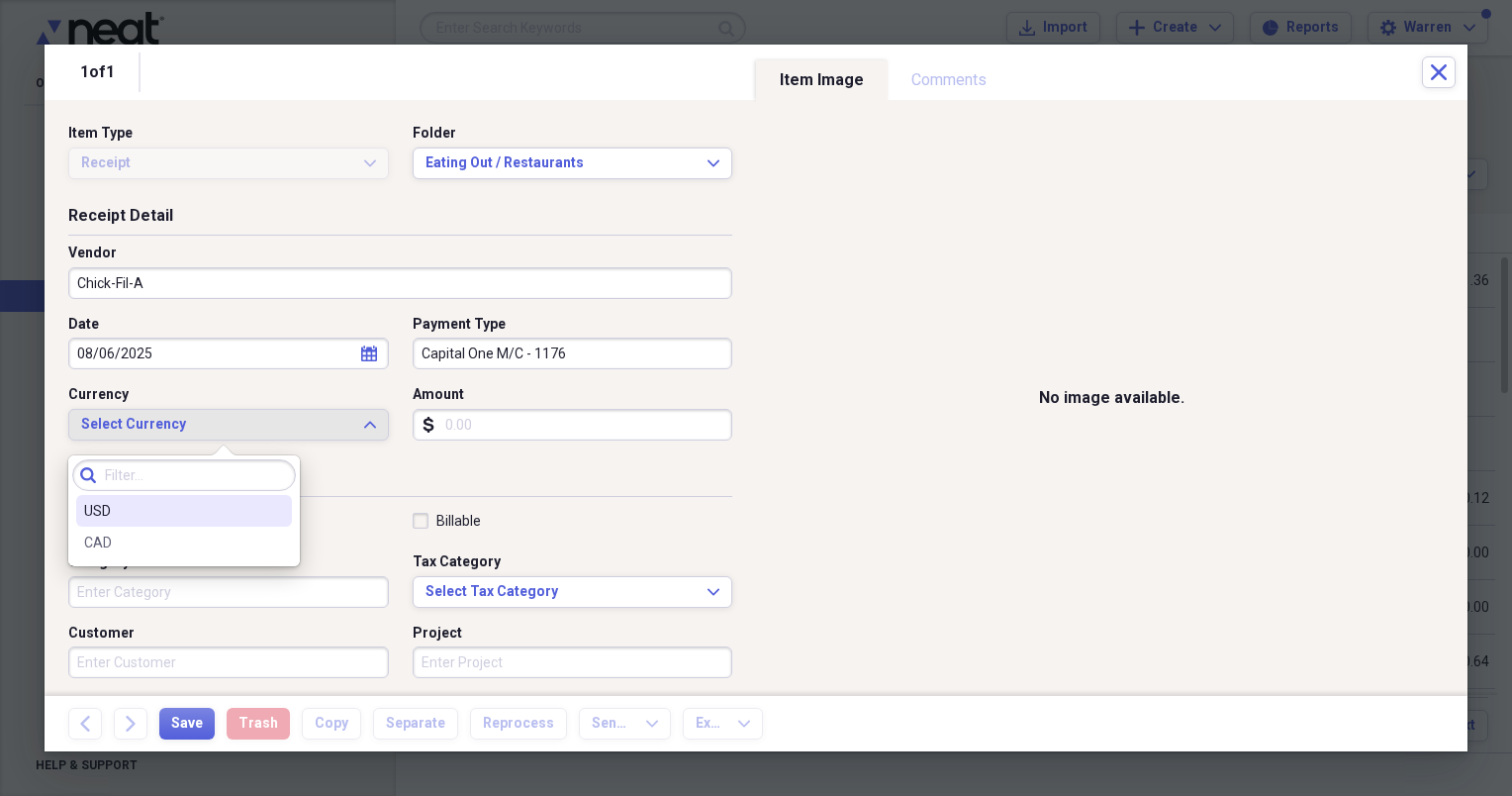 click on "USD" at bounding box center [172, 511] 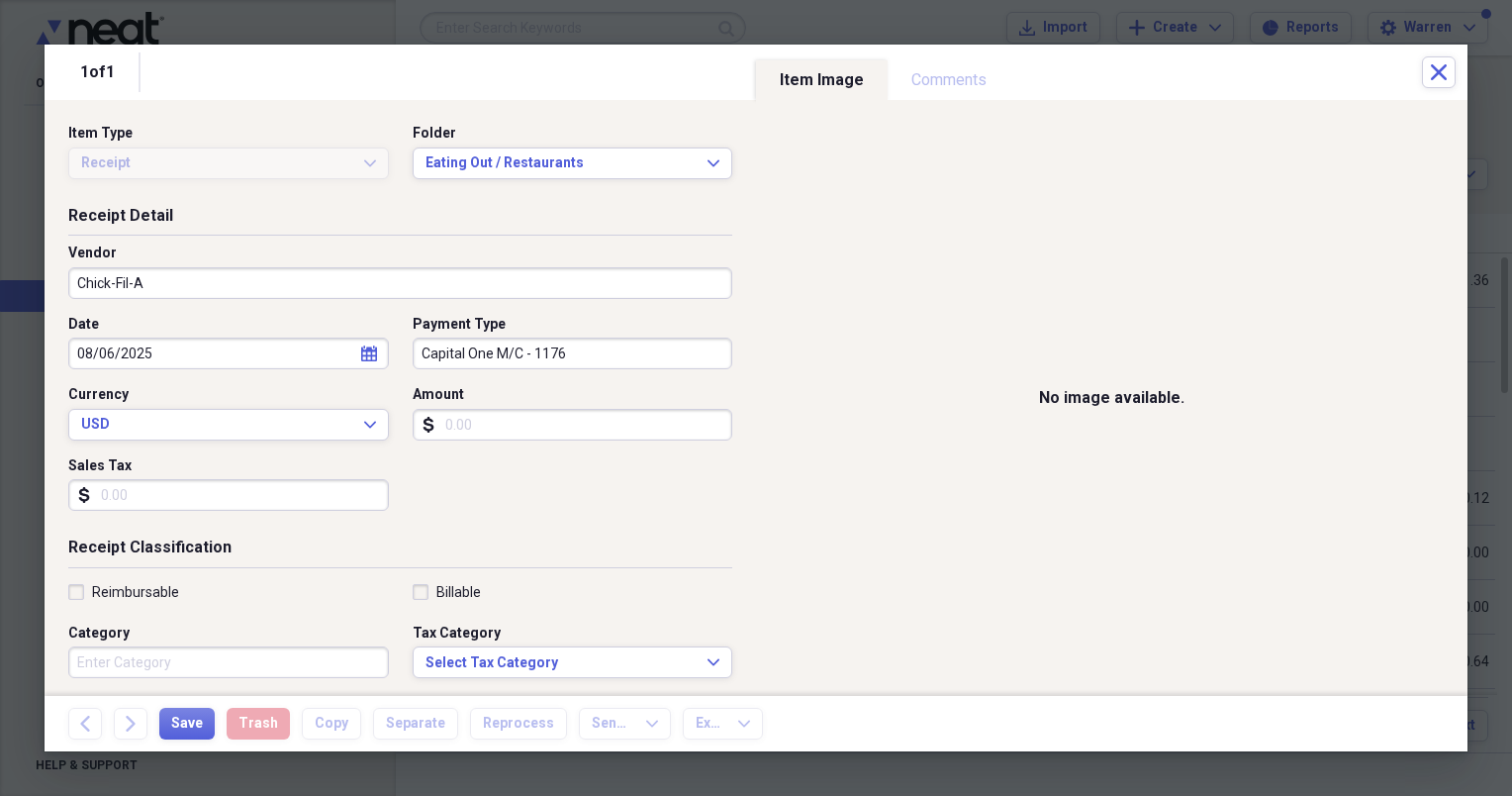 click on "Amount" at bounding box center (573, 425) 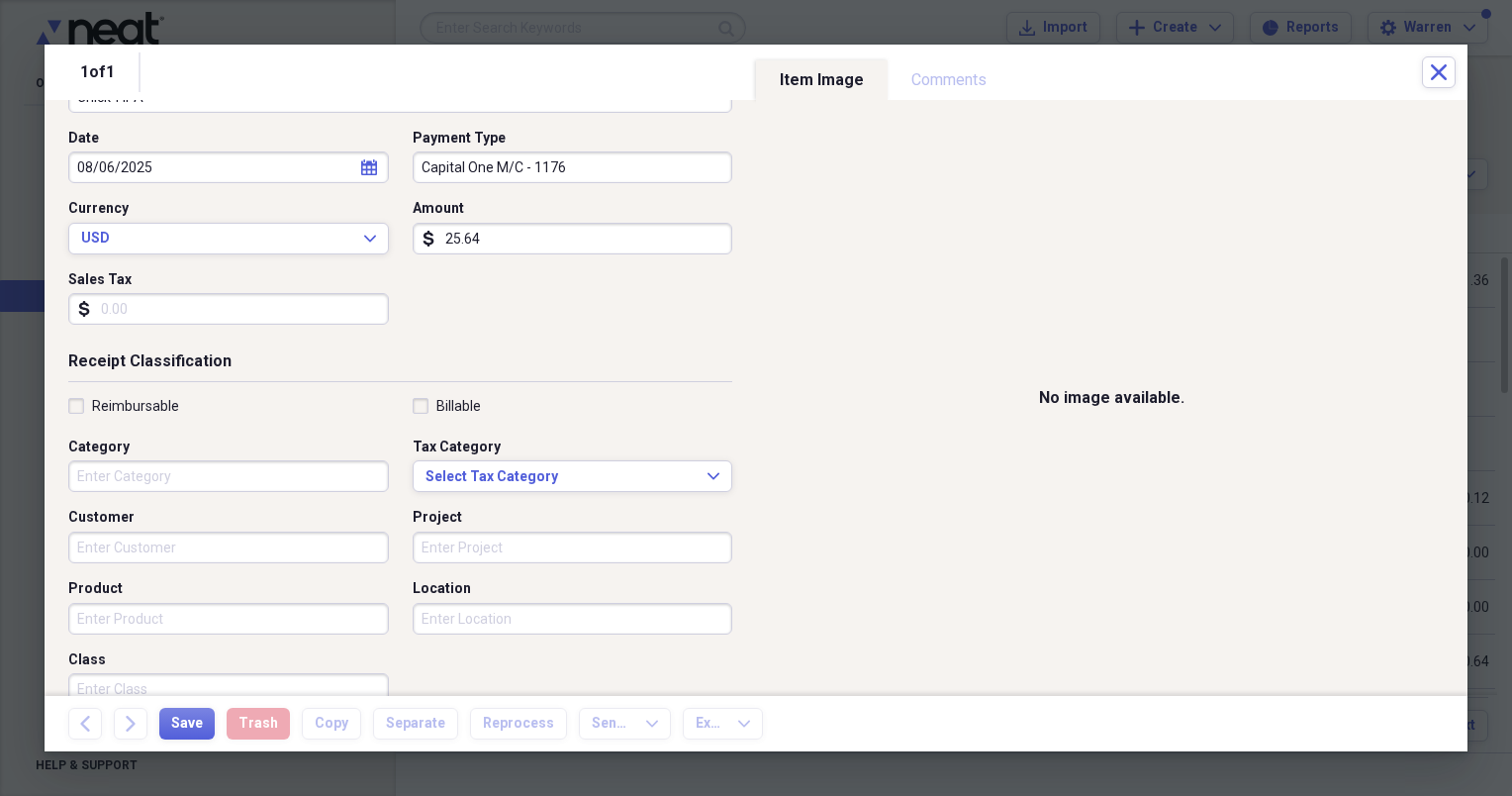scroll, scrollTop: 198, scrollLeft: 0, axis: vertical 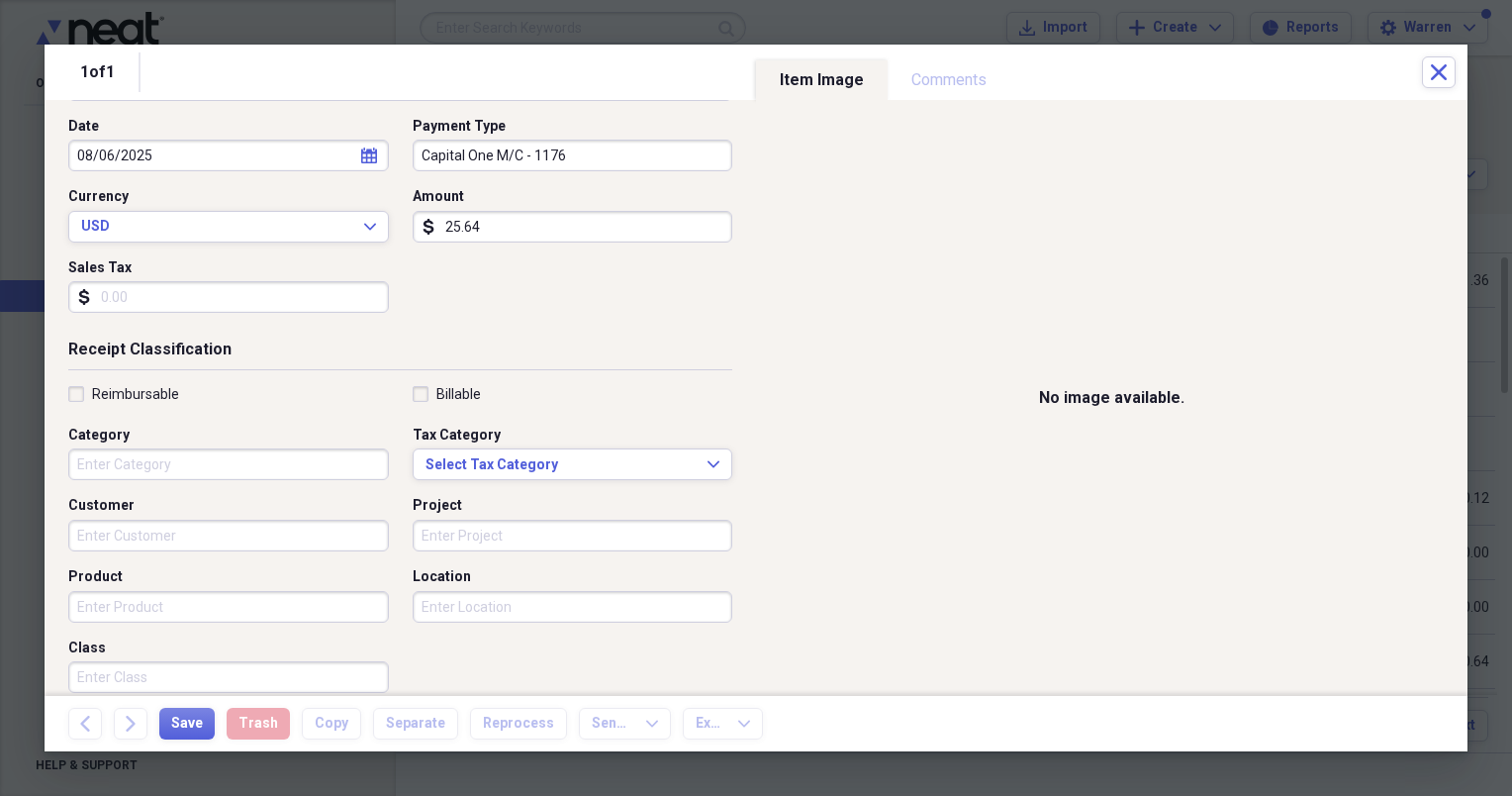 type on "25.64" 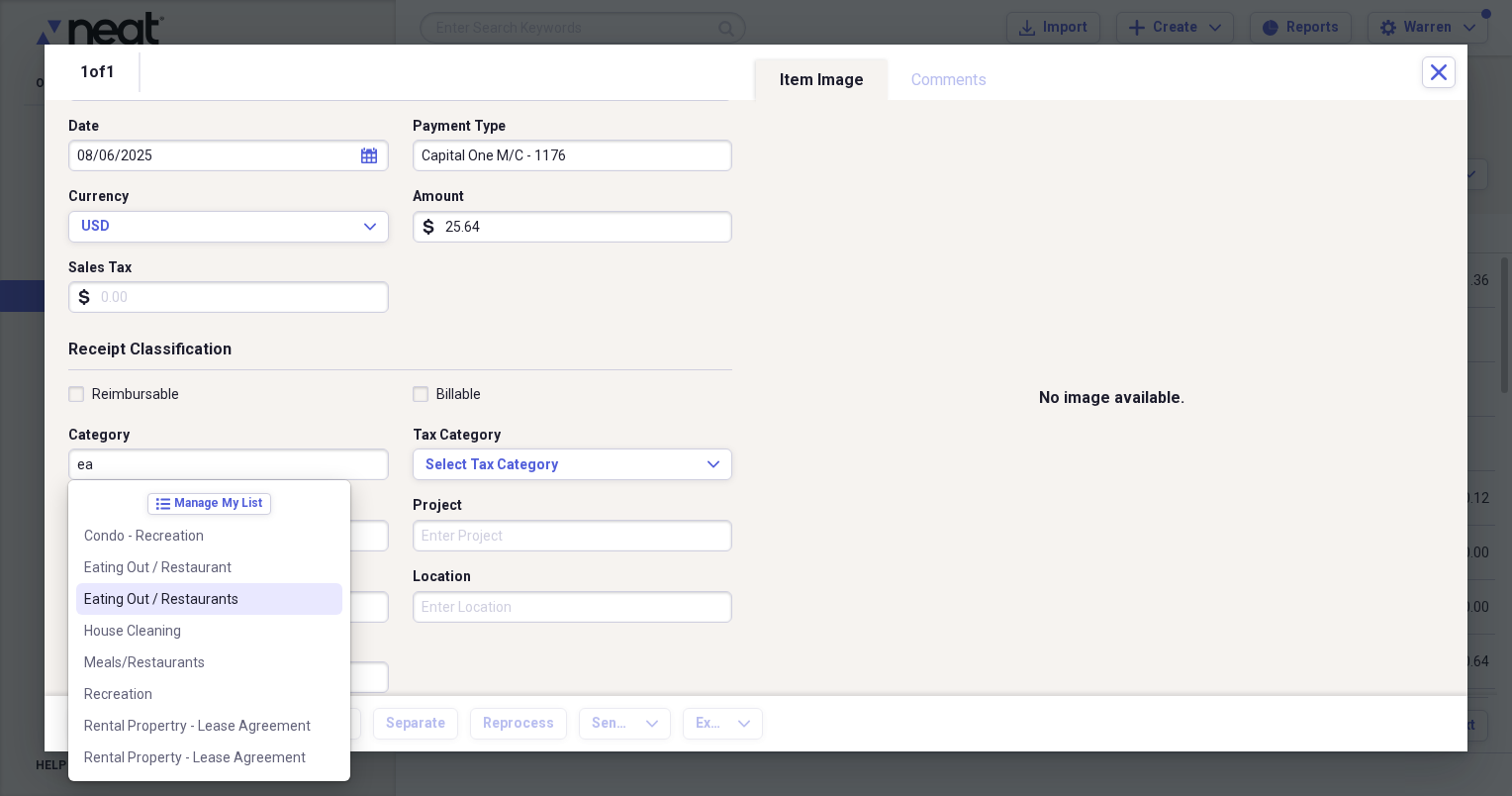click on "Eating Out / Restaurants" at bounding box center (197, 599) 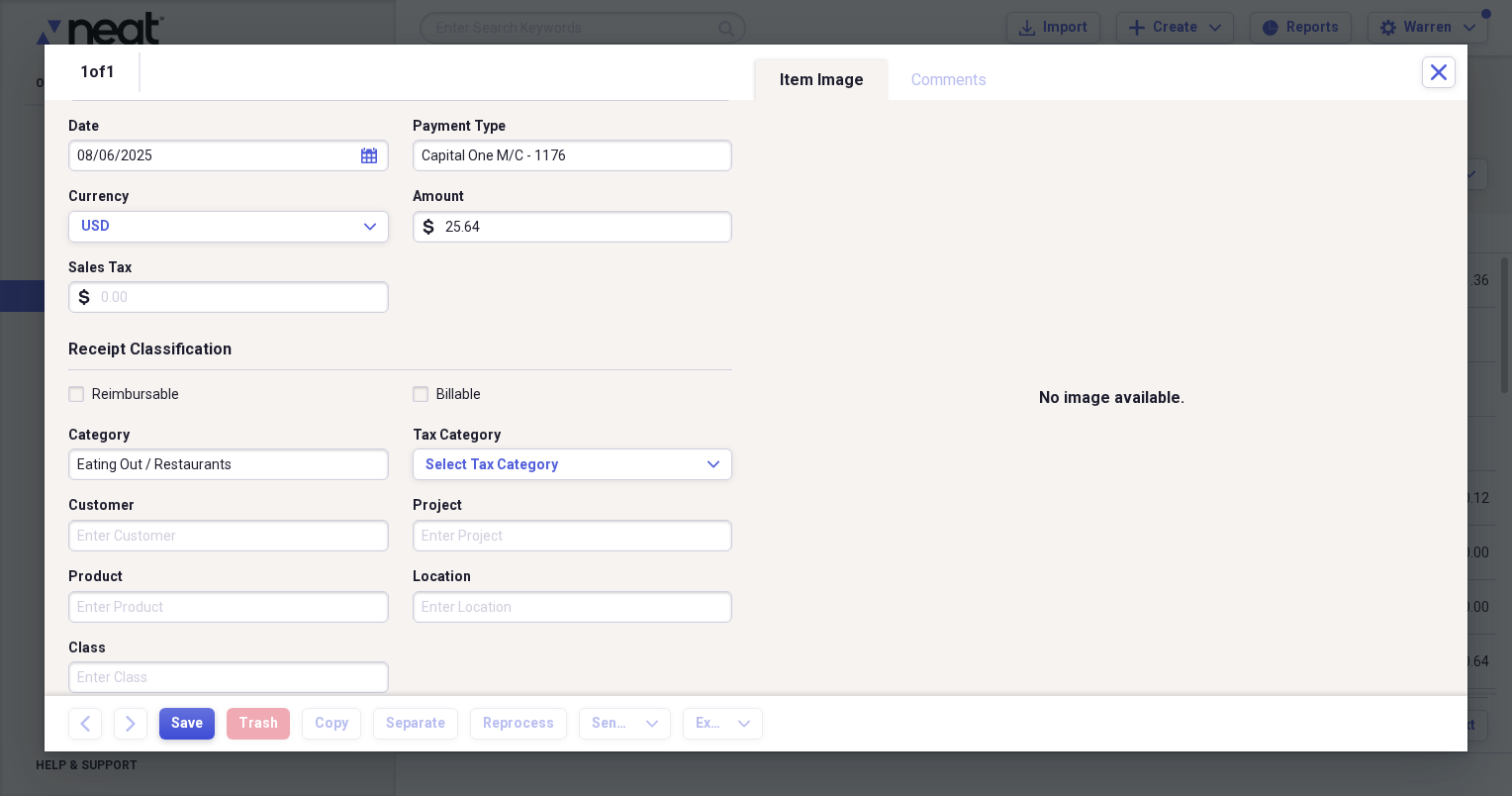 click on "Save" at bounding box center [187, 724] 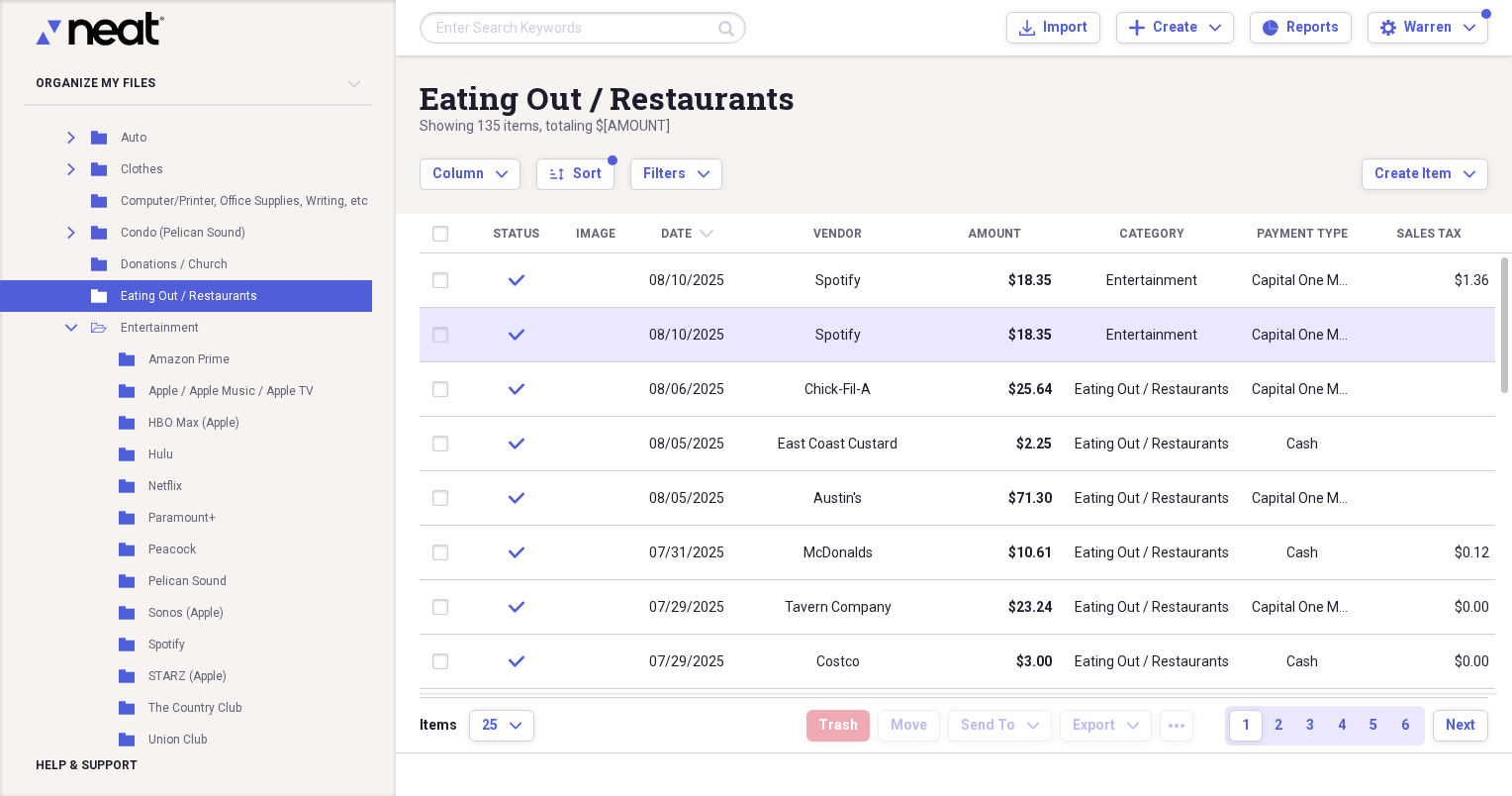 click at bounding box center [444, 335] 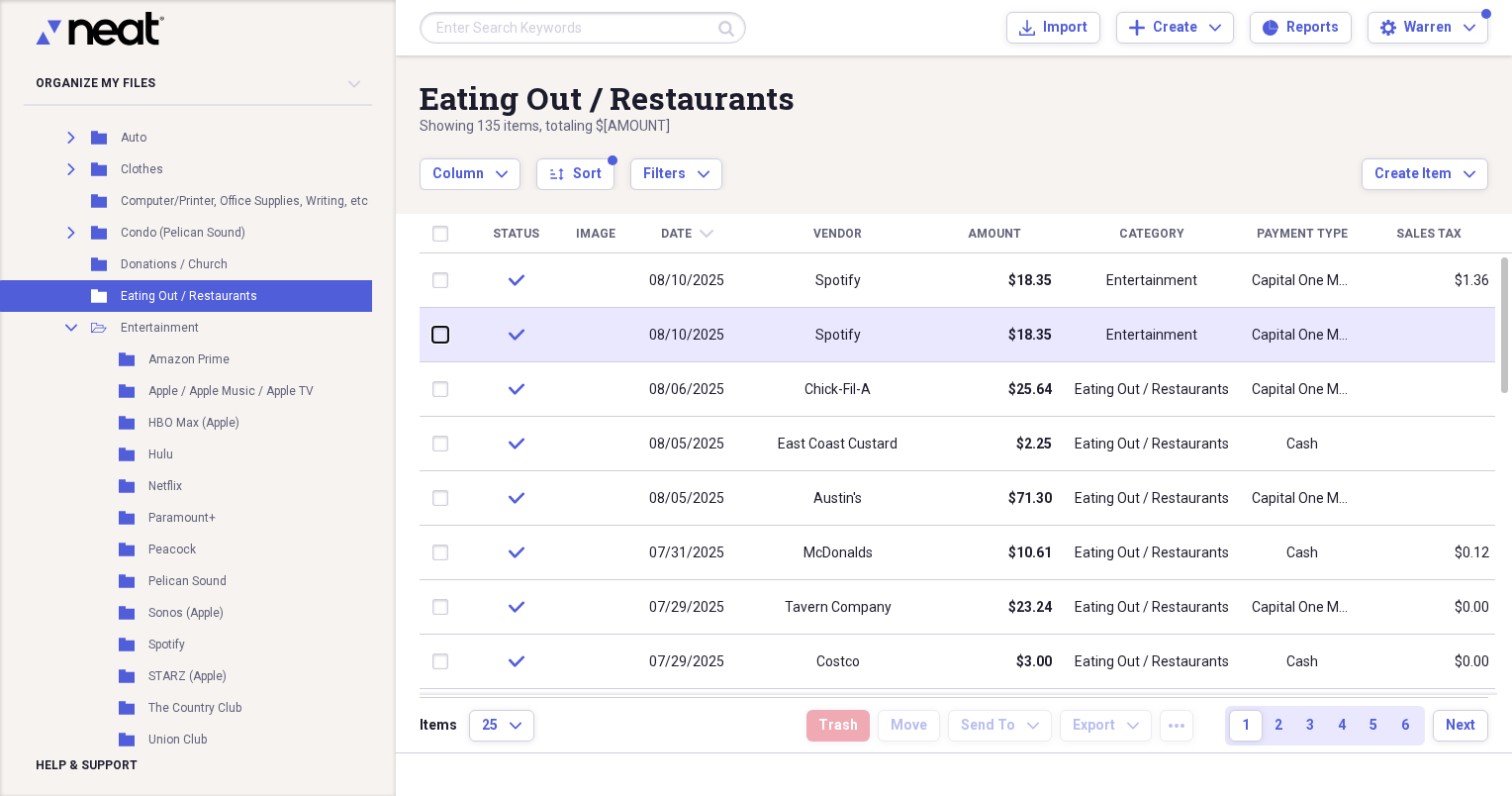 click at bounding box center [432, 335] 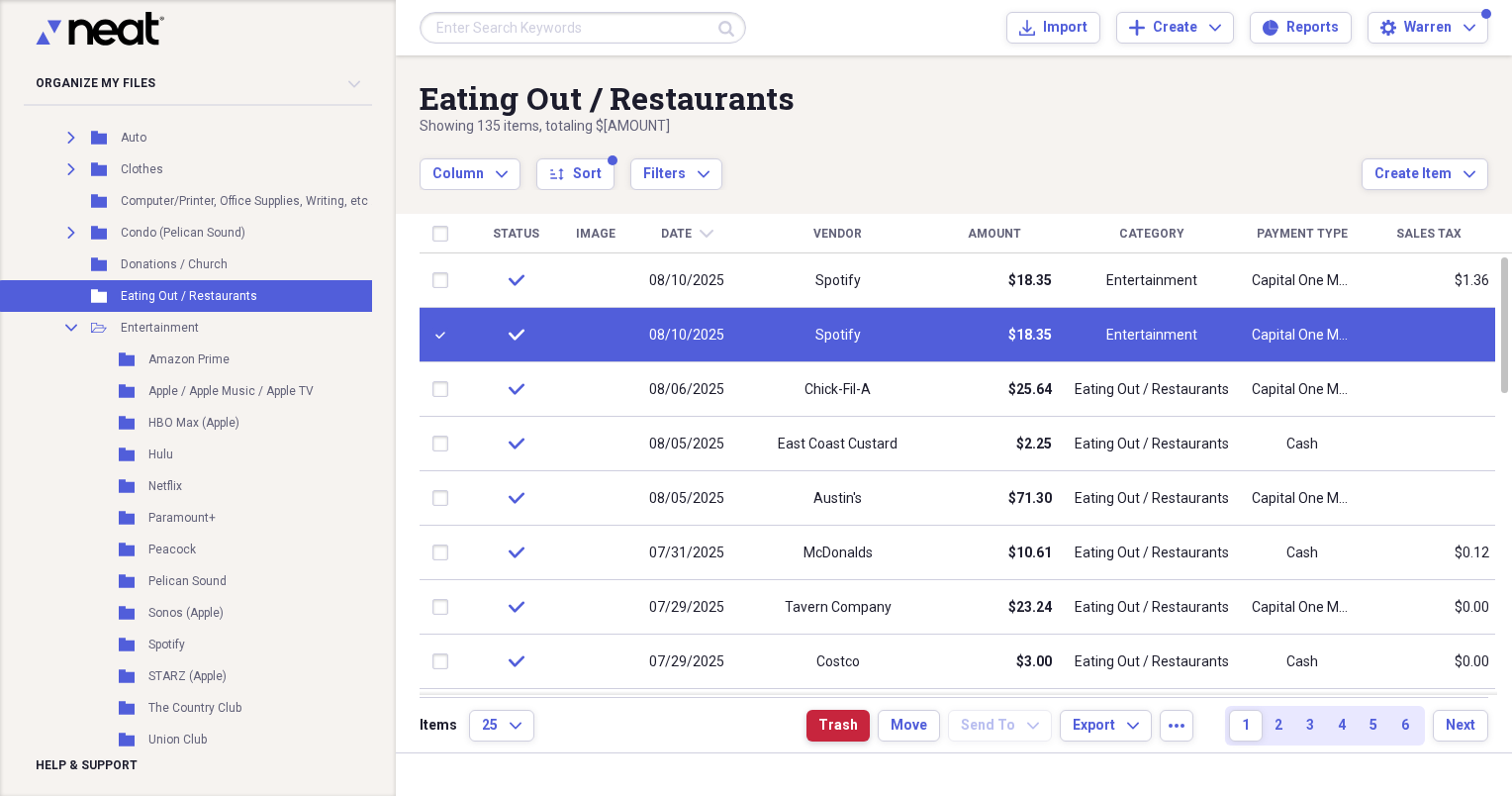 click on "Trash" at bounding box center [838, 726] 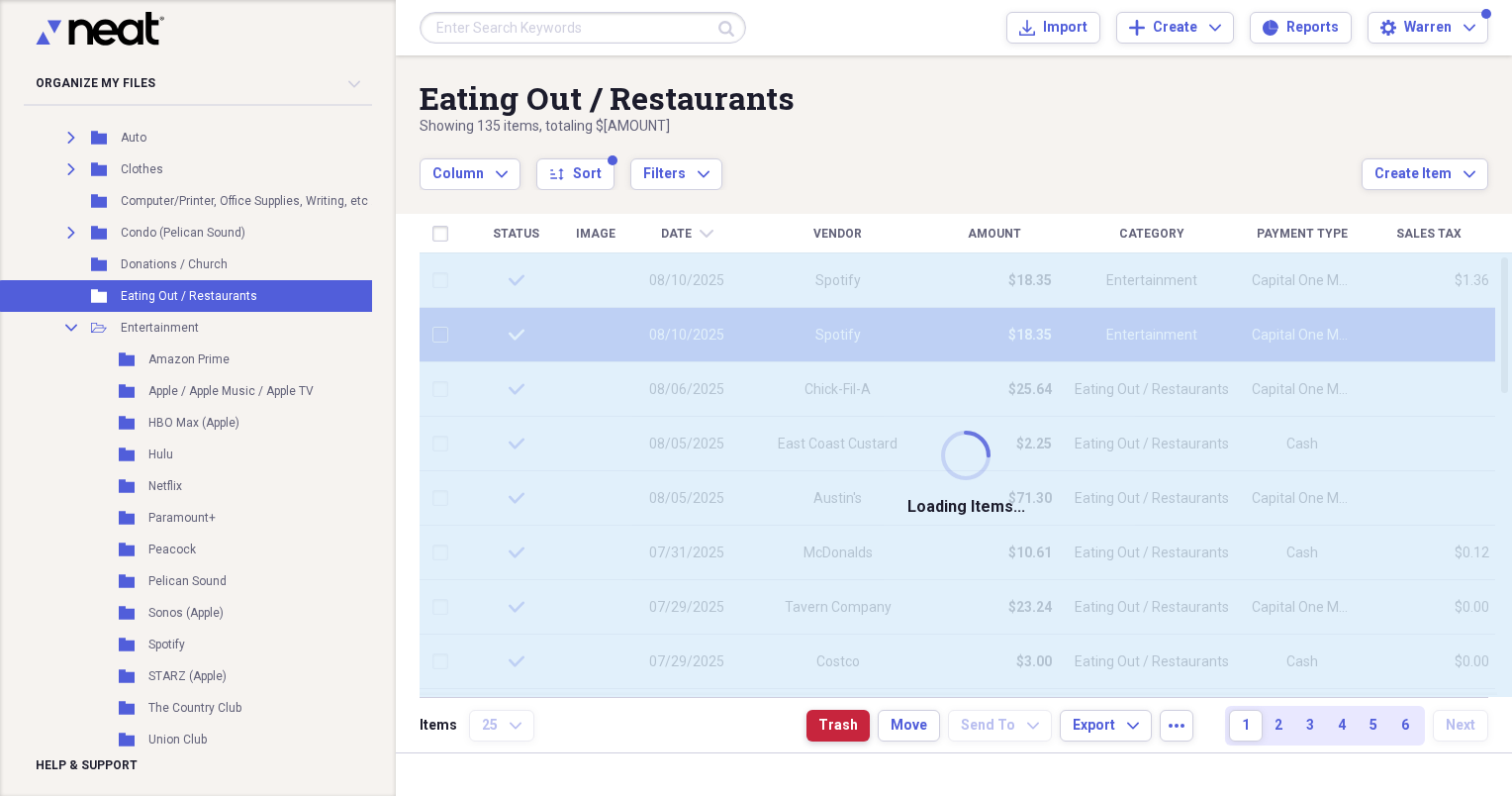 checkbox on "false" 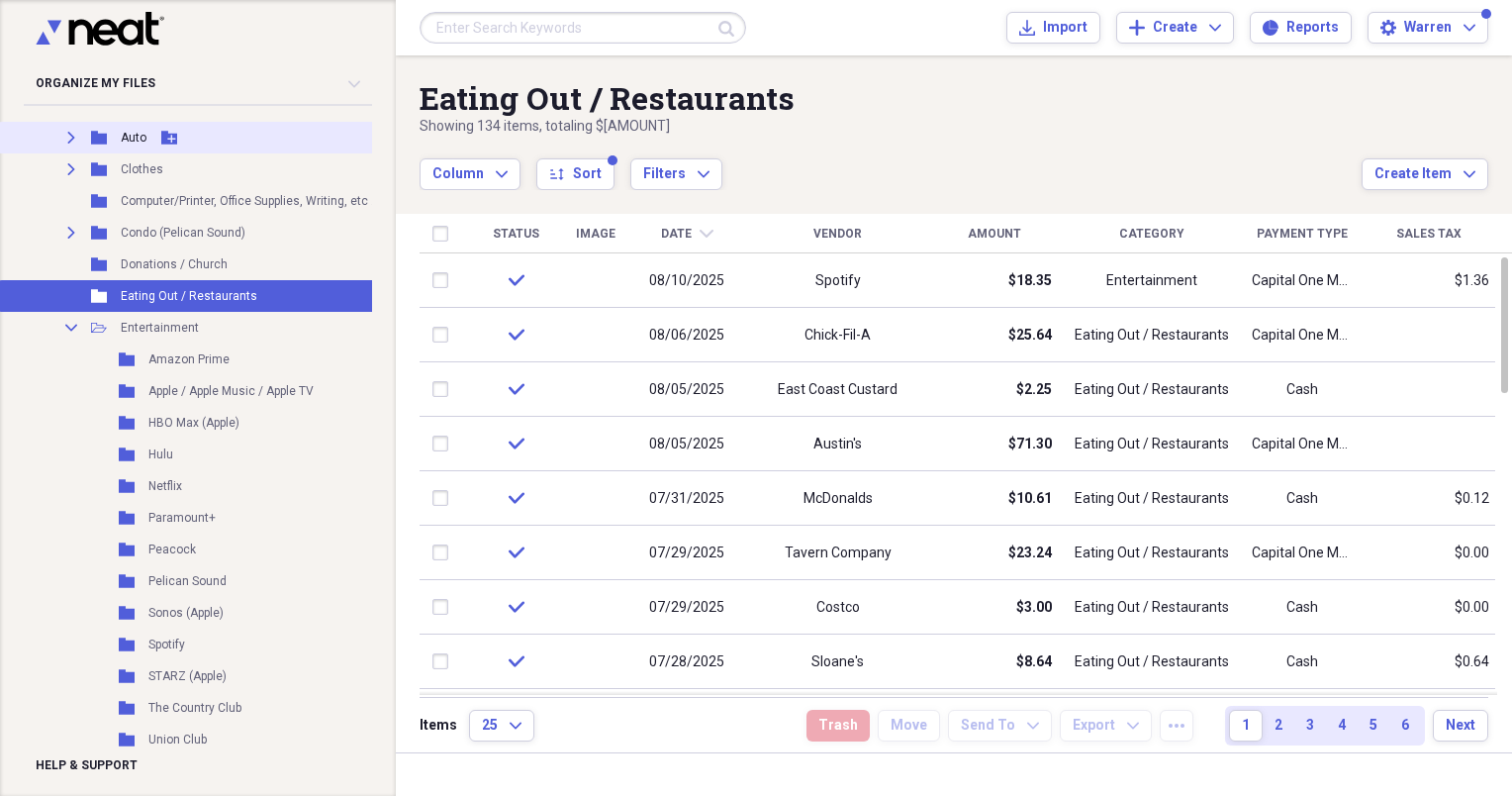 click 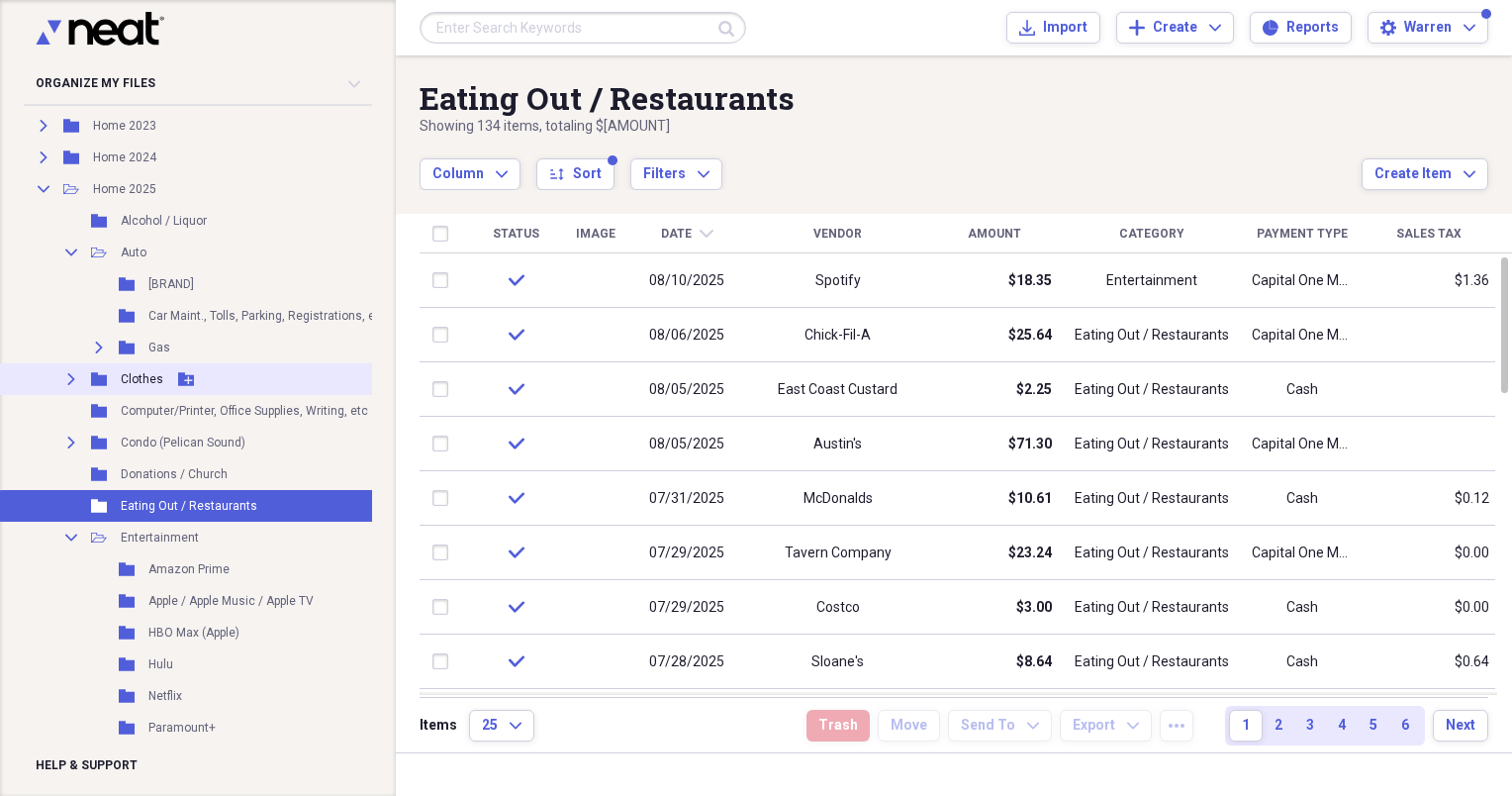 scroll, scrollTop: 396, scrollLeft: 0, axis: vertical 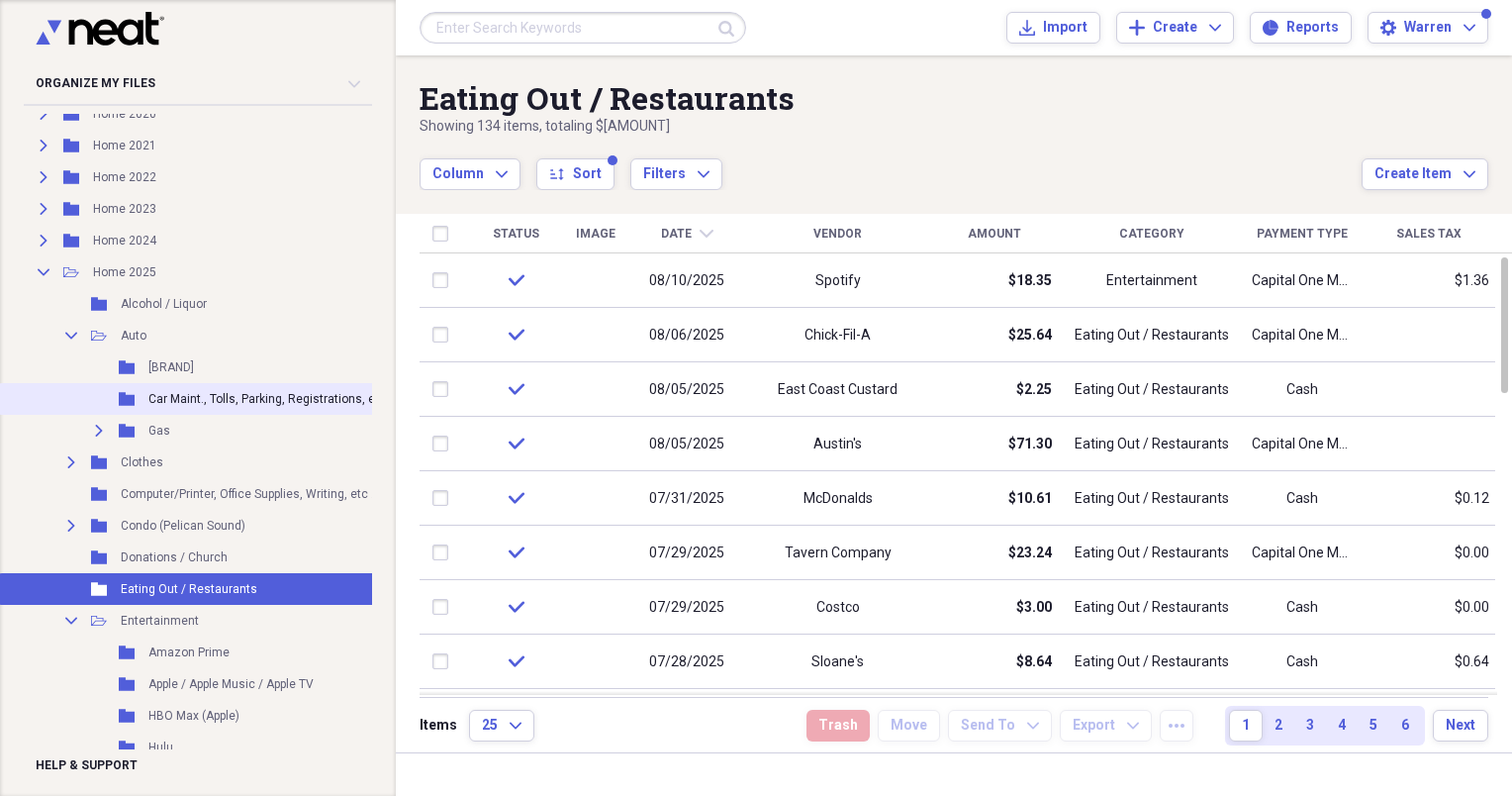 click on "Car Maint., Tolls, Parking, Registrations, etc." at bounding box center [268, 399] 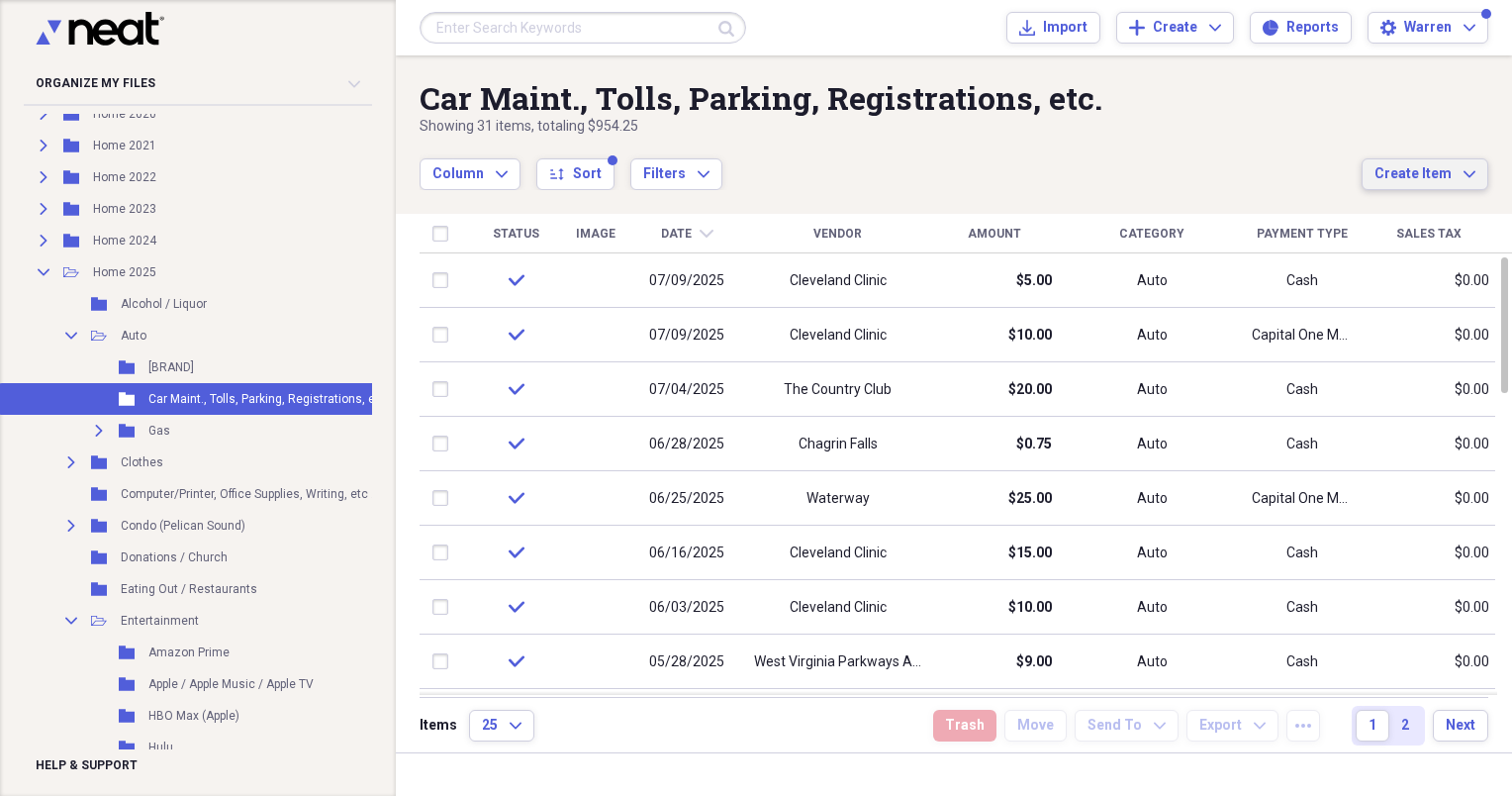 click on "Create Item" at bounding box center [1413, 174] 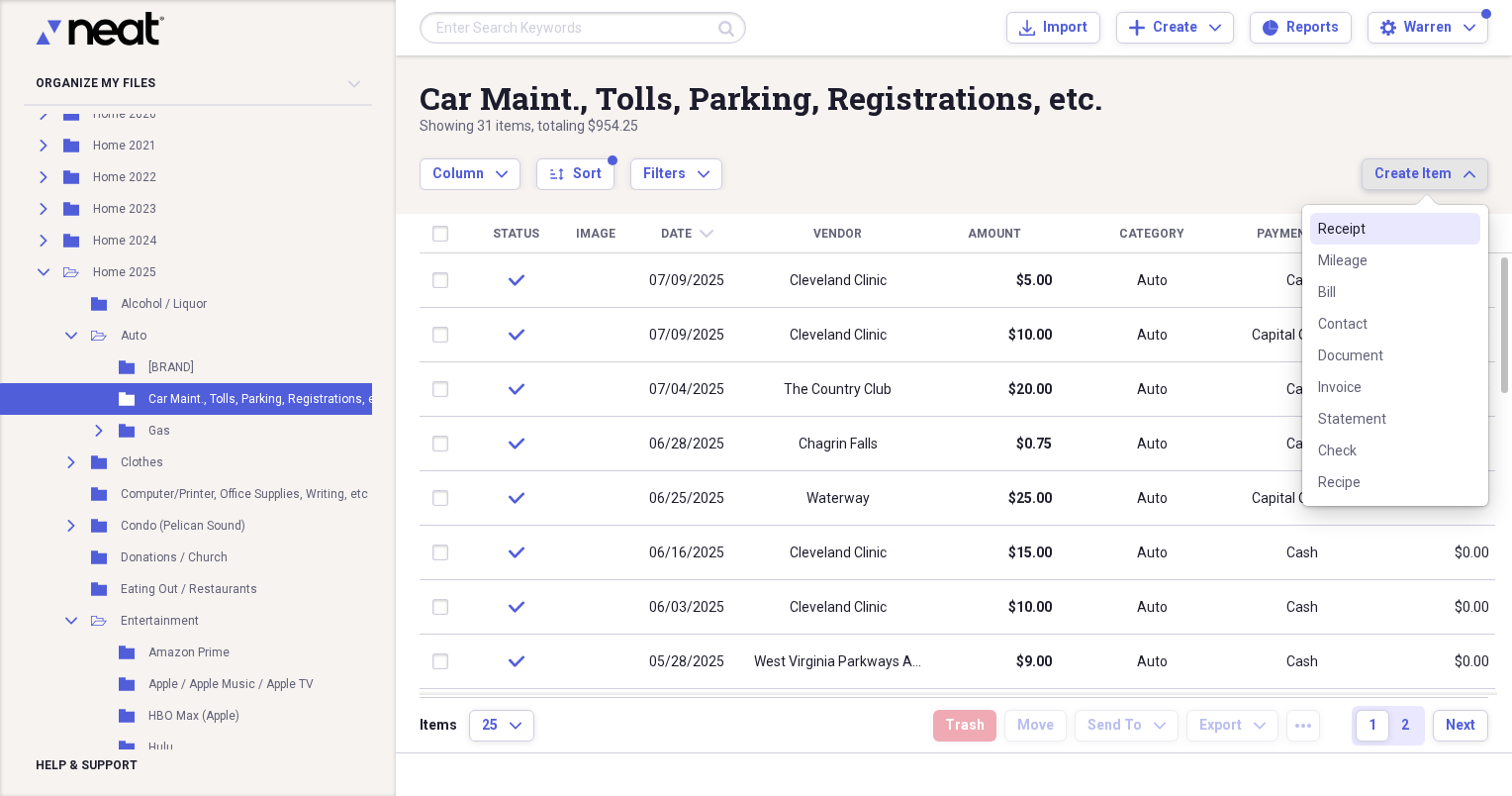 click on "Receipt" at bounding box center (1383, 229) 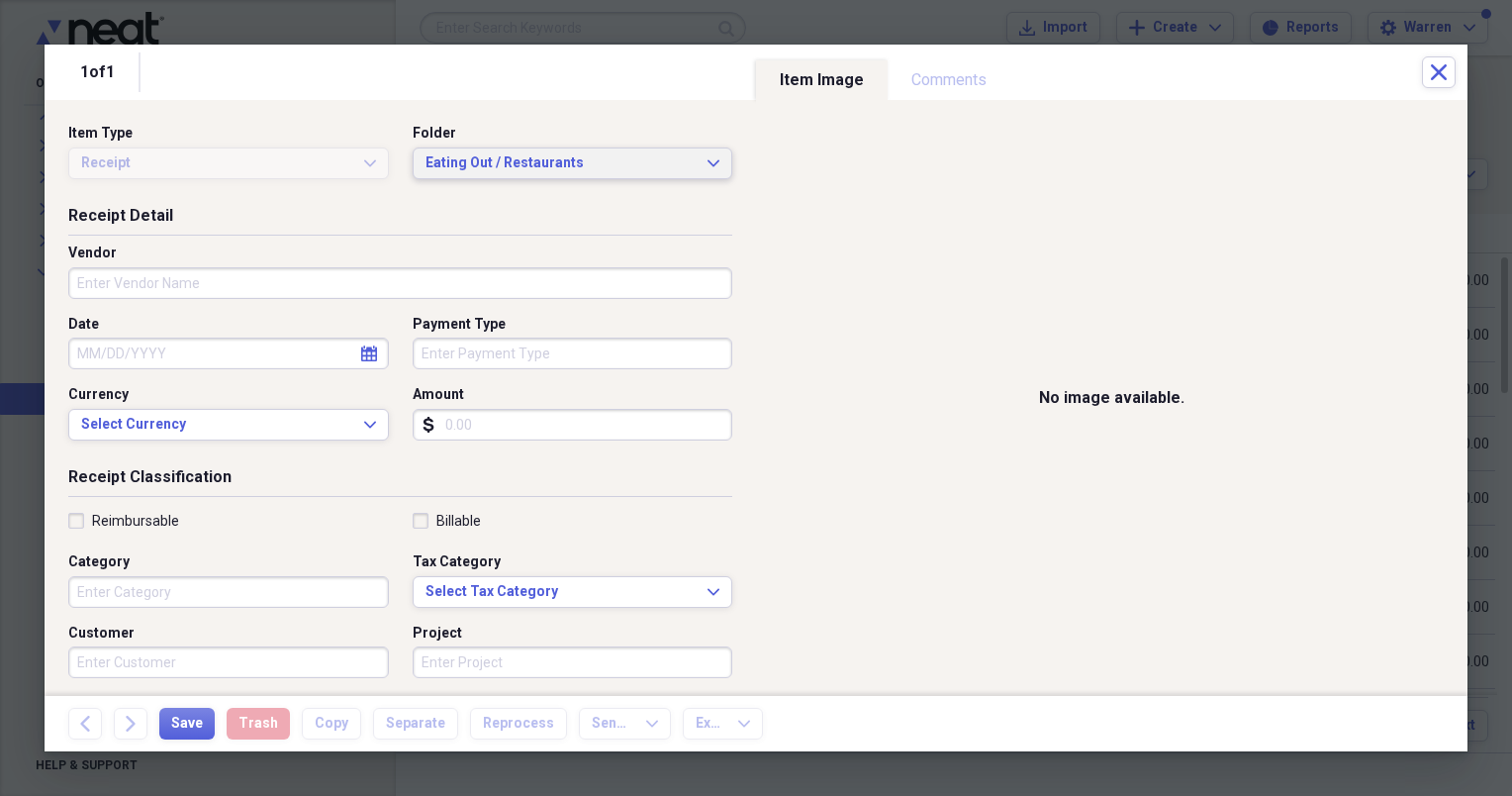 click on "Expand" 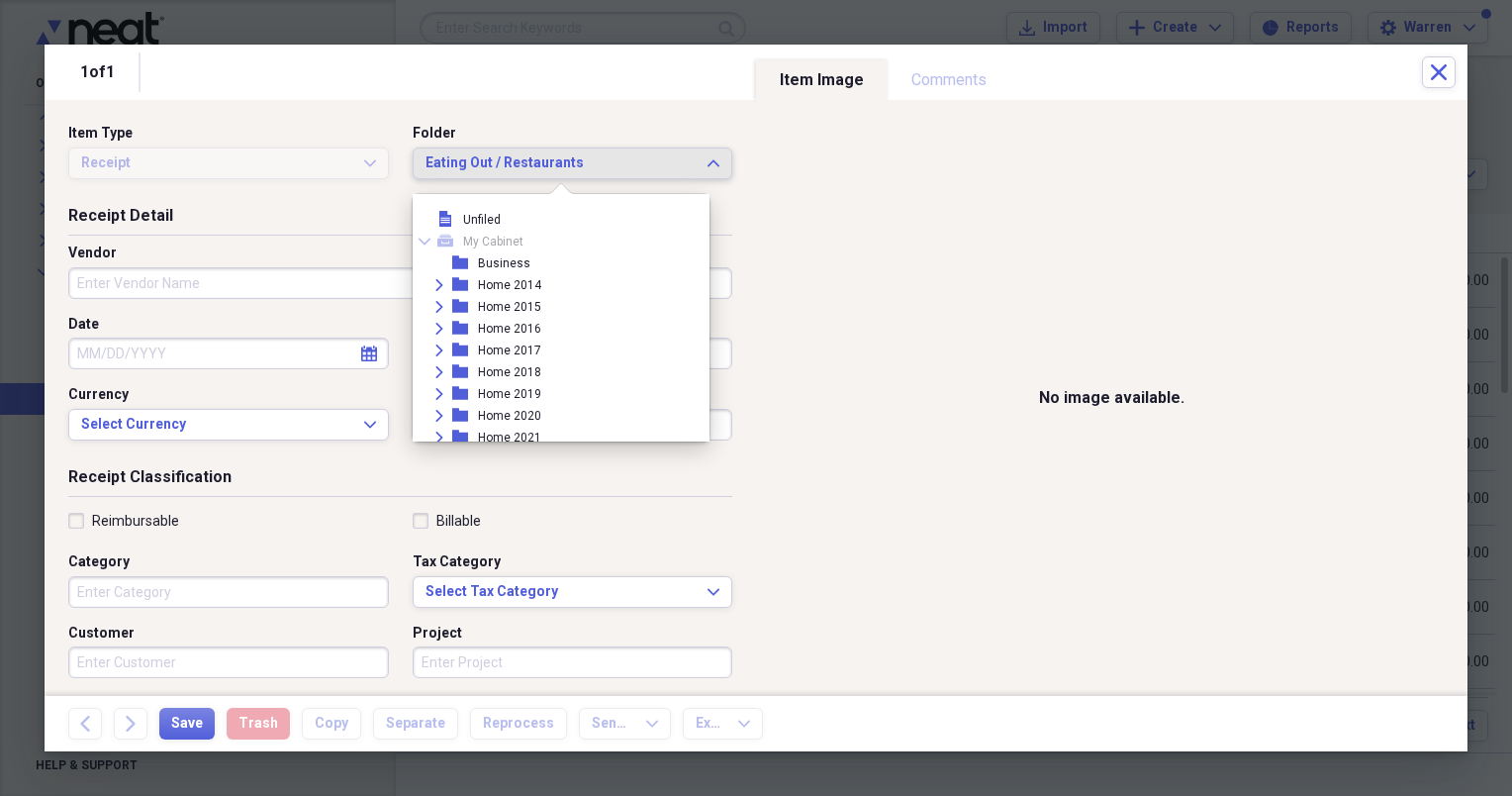 scroll, scrollTop: 359, scrollLeft: 0, axis: vertical 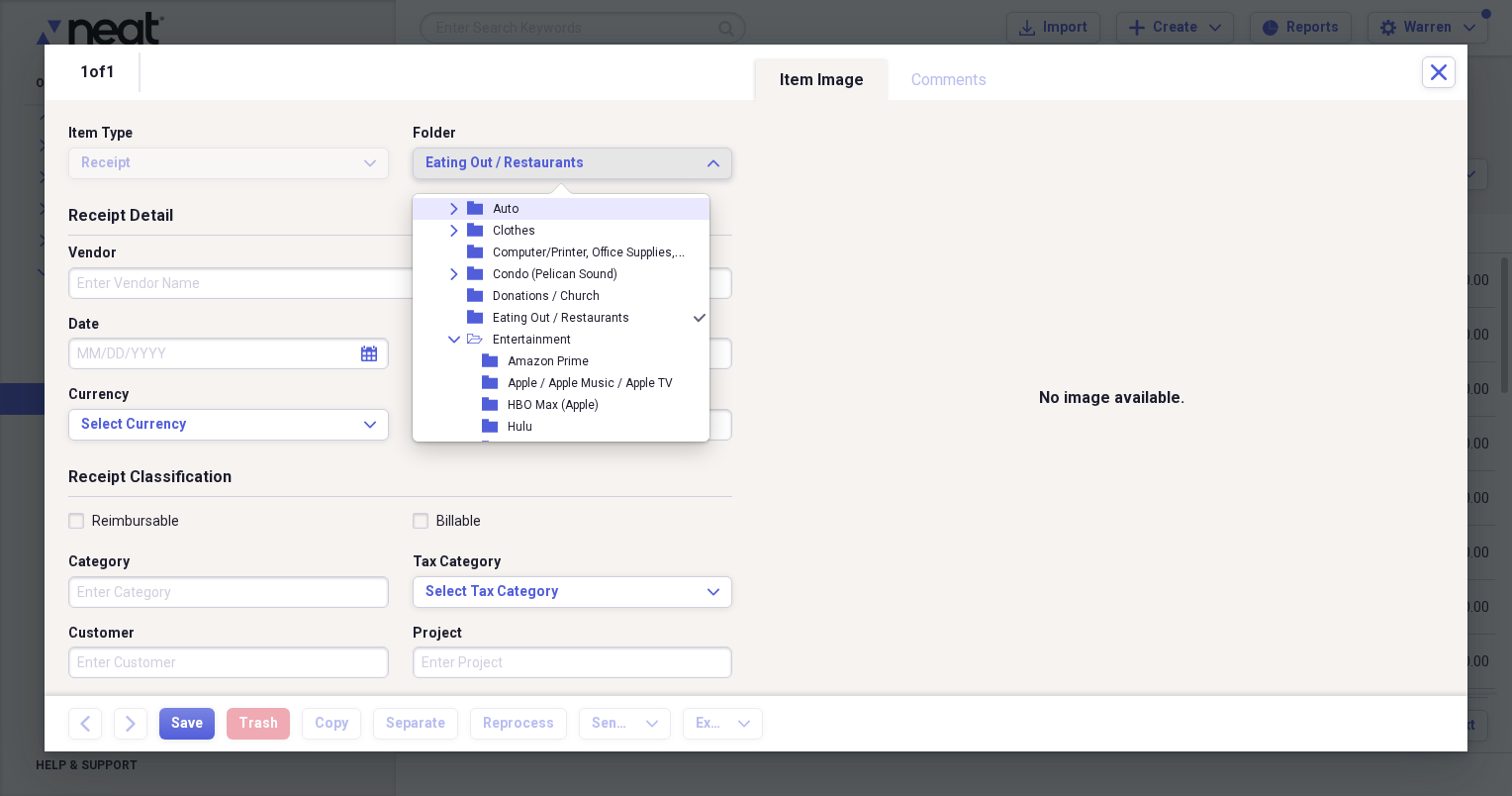 click on "Auto" at bounding box center [506, 209] 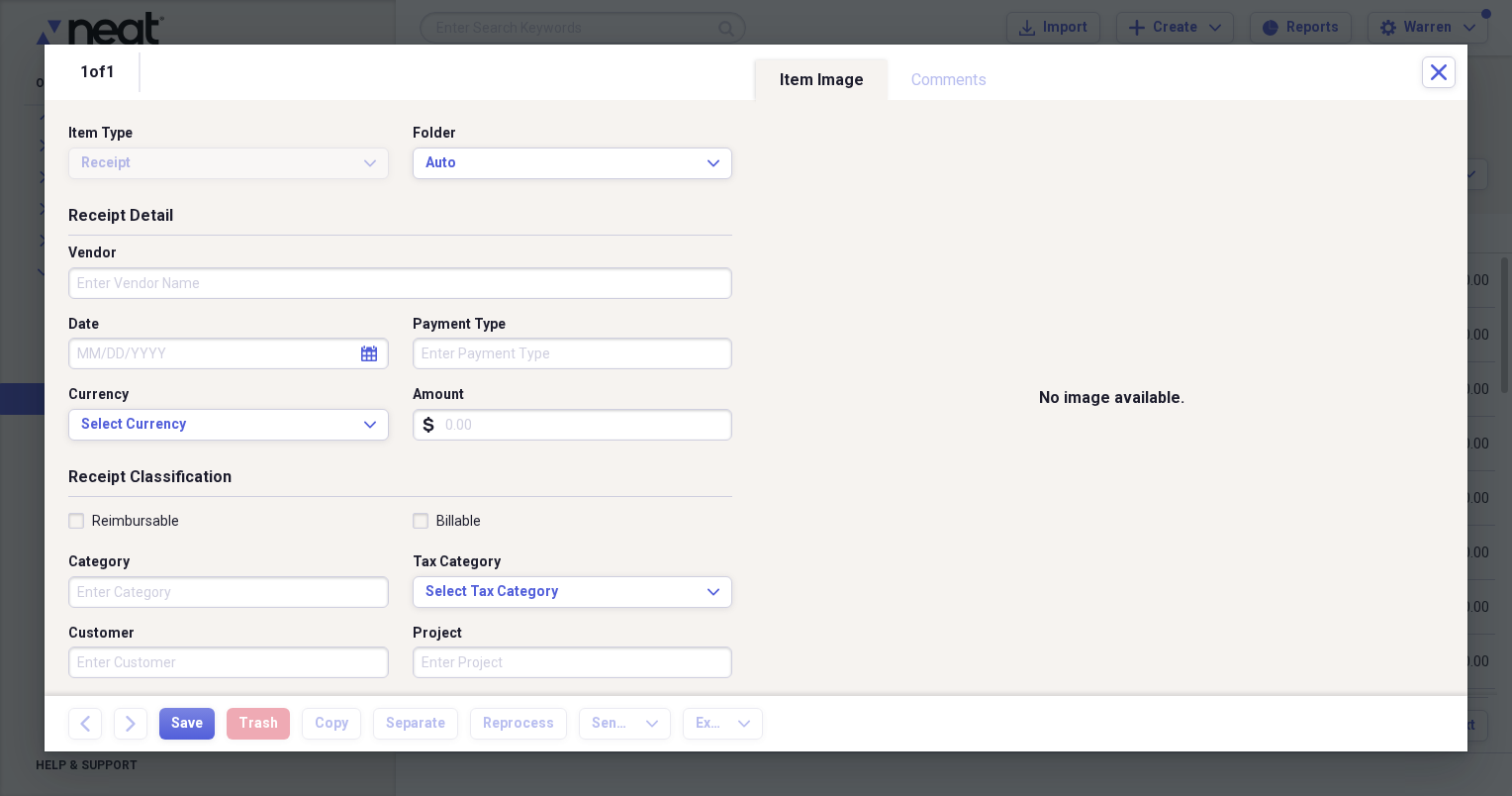 click on "Vendor" at bounding box center (400, 283) 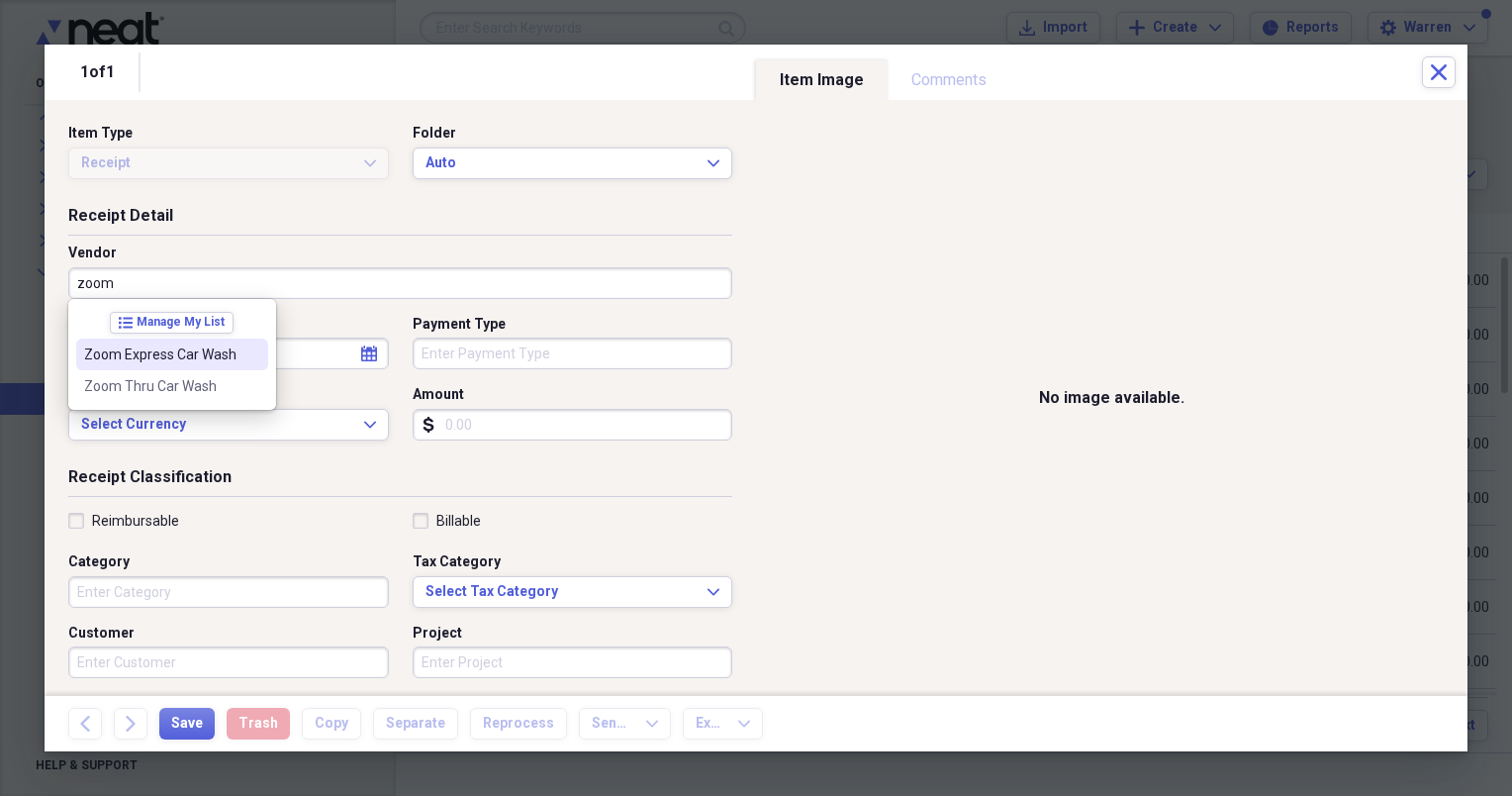 click on "Zoom Express Car Wash" at bounding box center [160, 354] 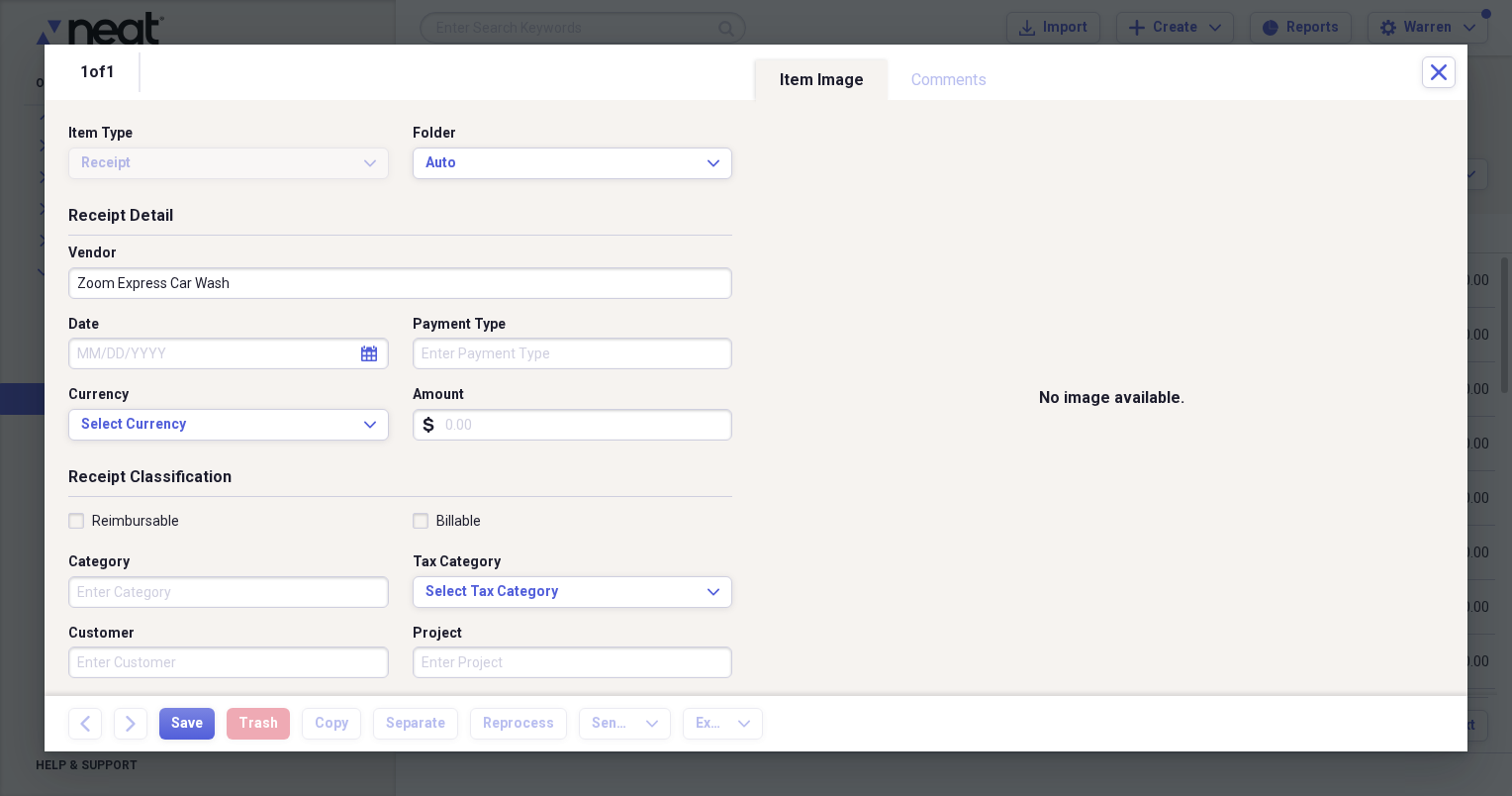 click on "Date" at bounding box center (229, 353) 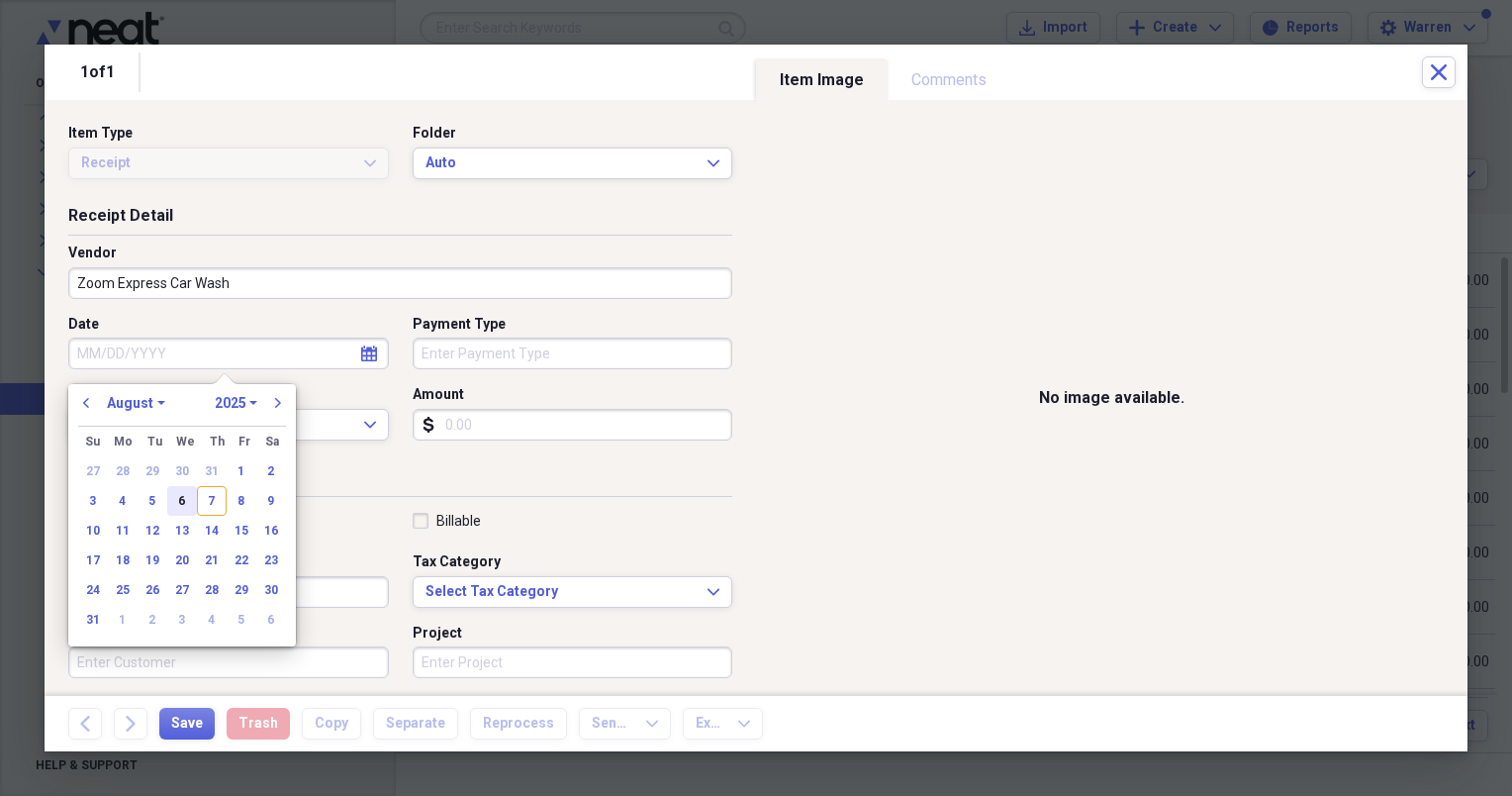 click on "6" at bounding box center [182, 501] 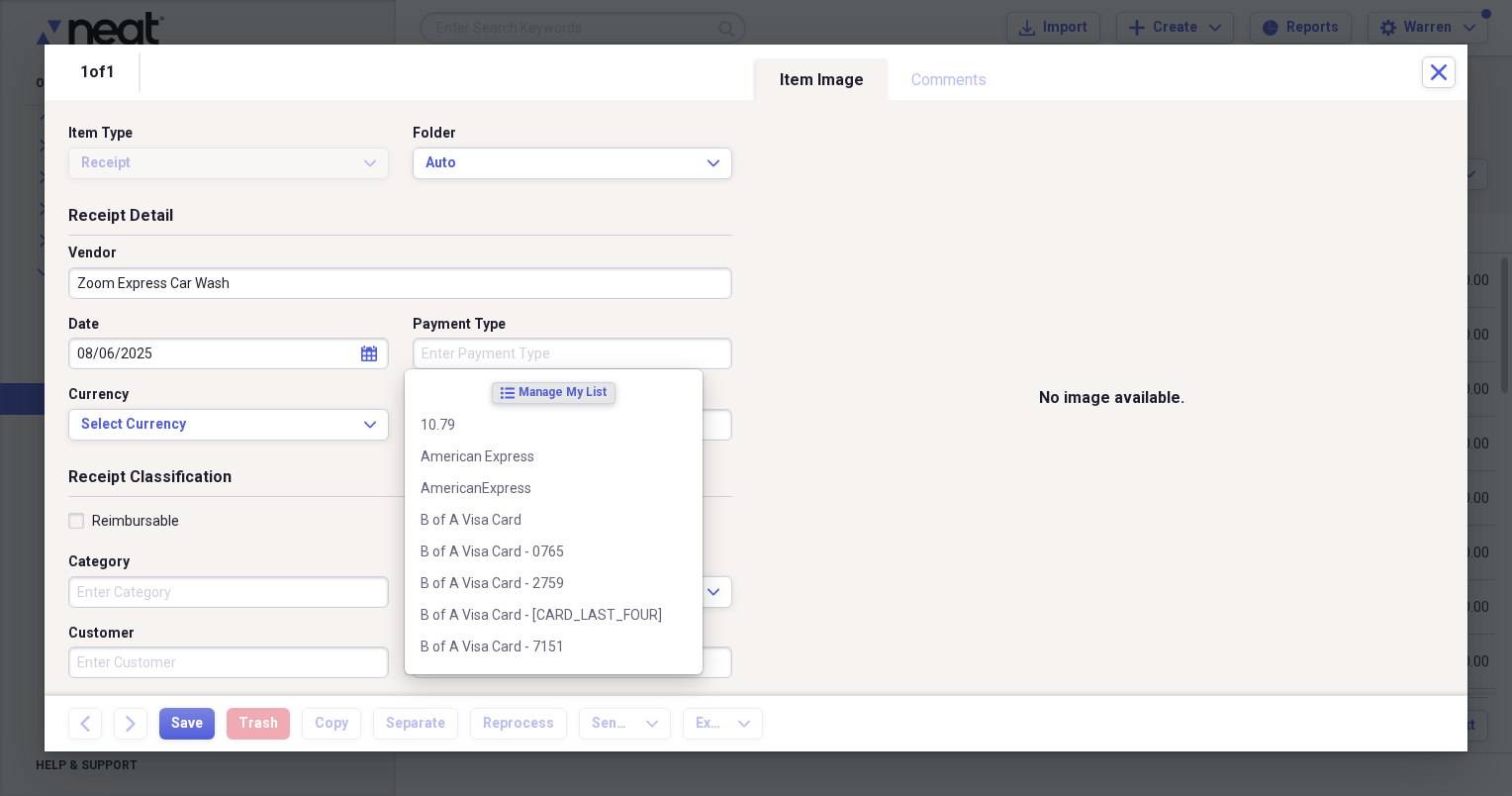 click on "Payment Type" at bounding box center (573, 353) 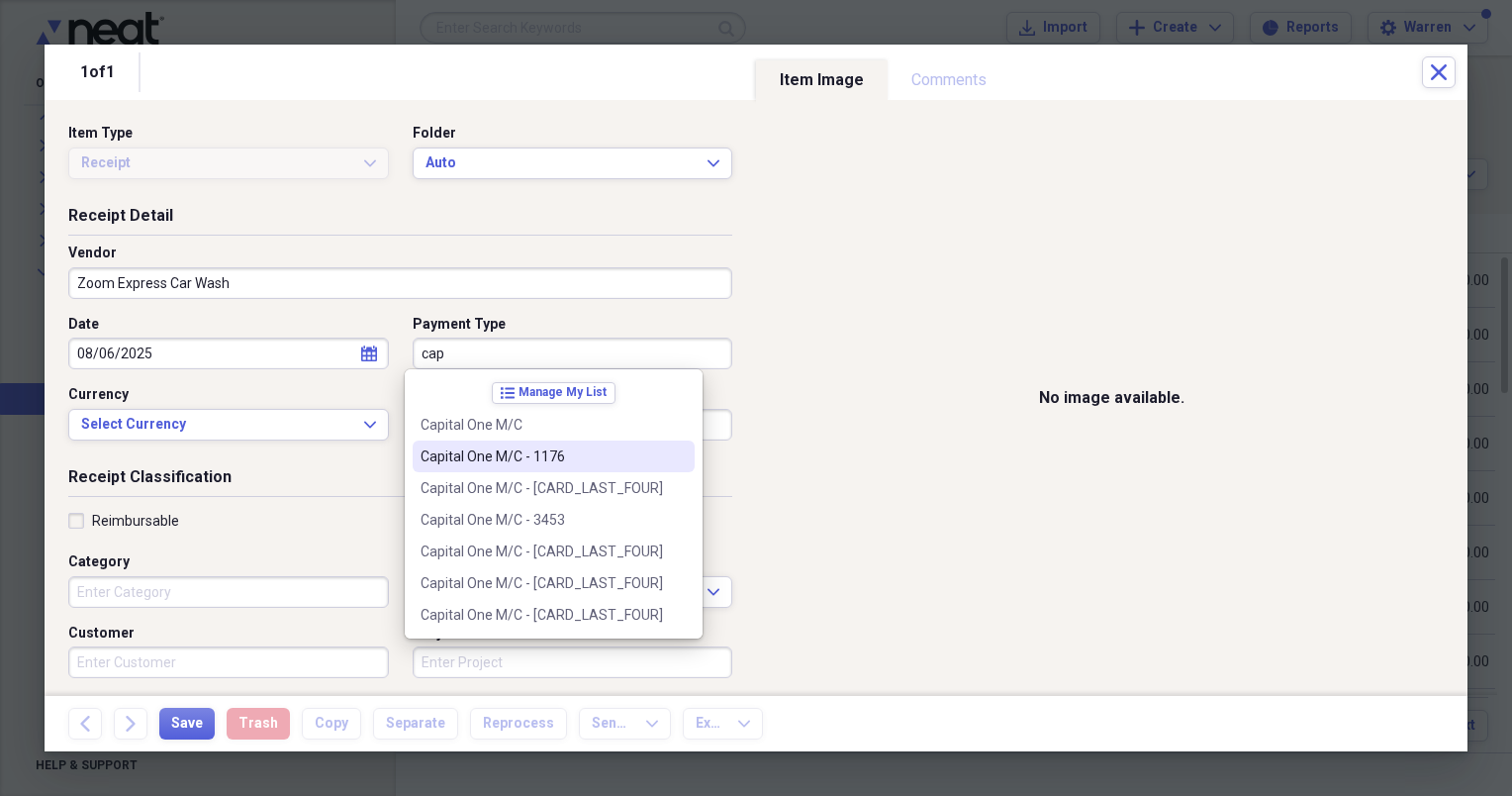 click on "Capital One M/C - 1176" at bounding box center (541, 456) 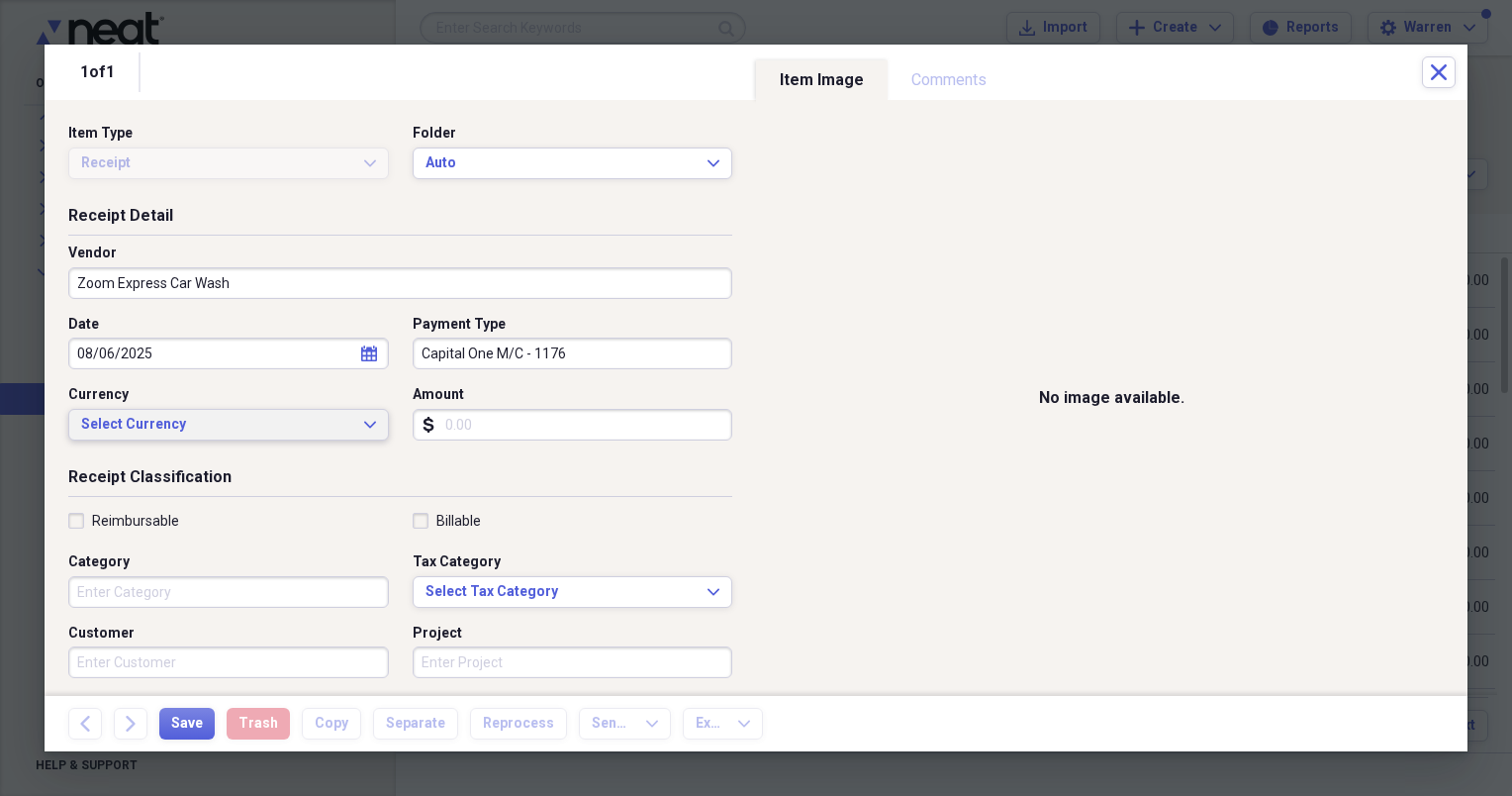 click on "Select Currency Expand" at bounding box center (229, 425) 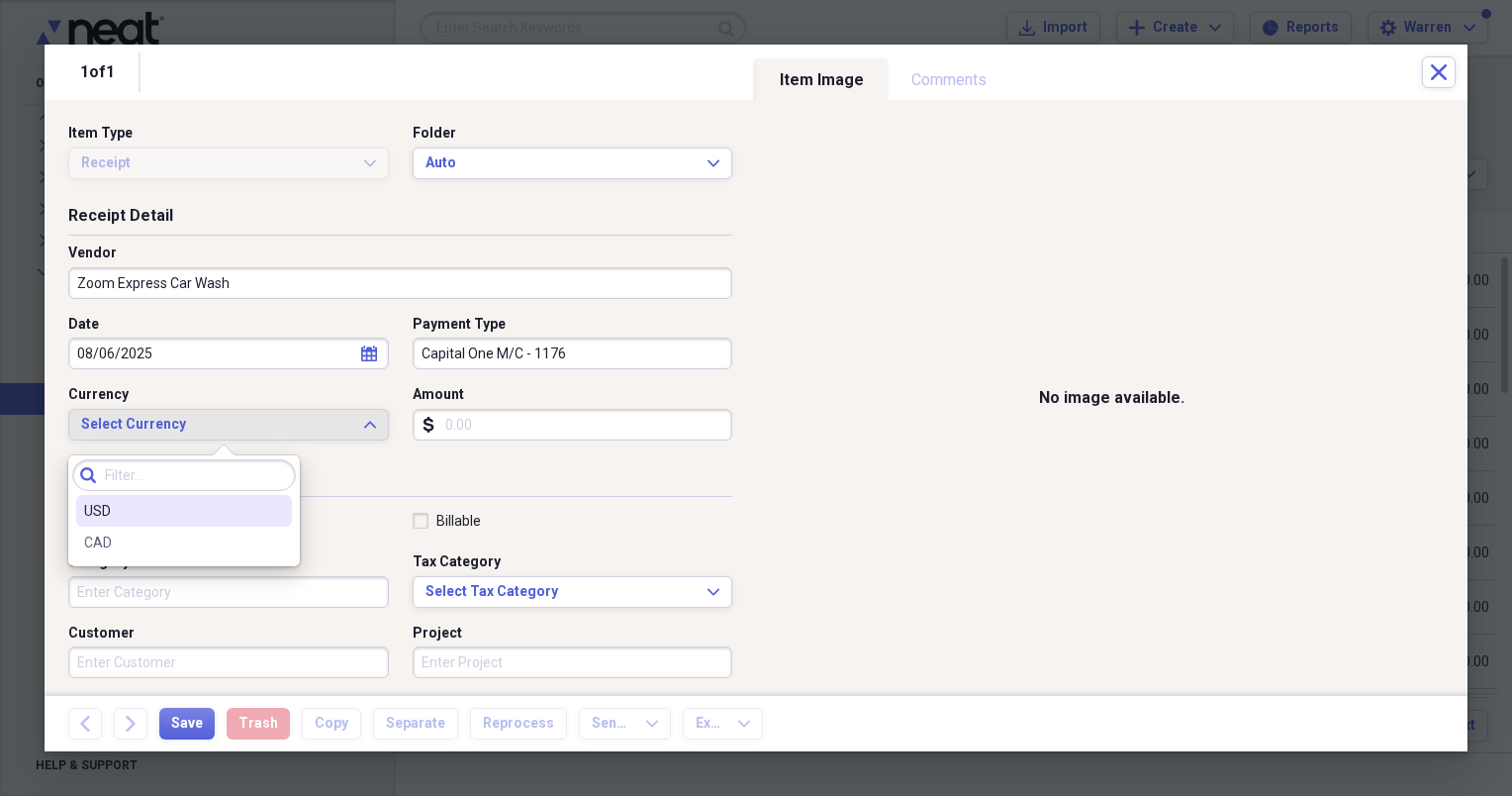 click on "USD" at bounding box center (172, 511) 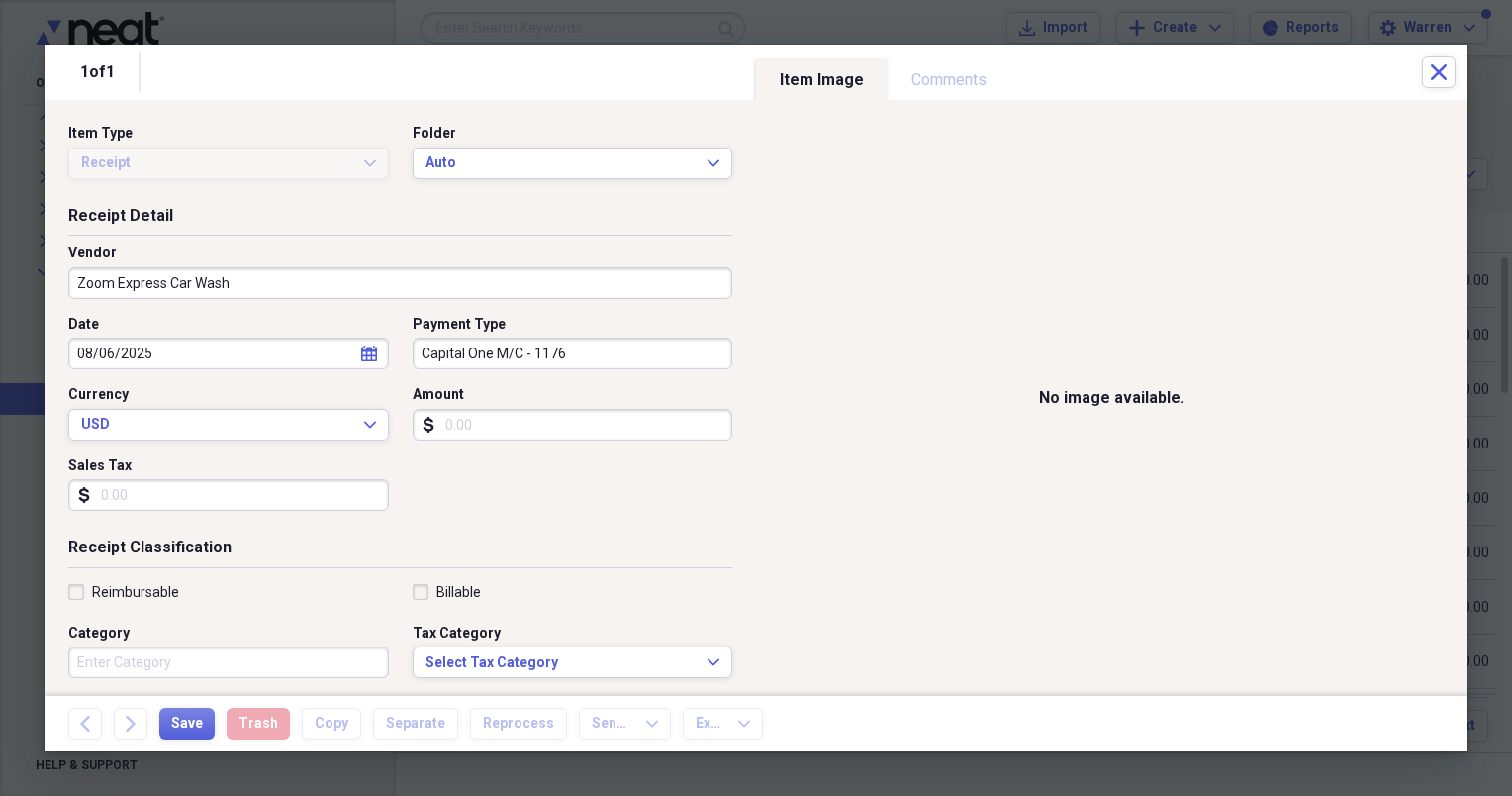 click on "Amount" at bounding box center [573, 425] 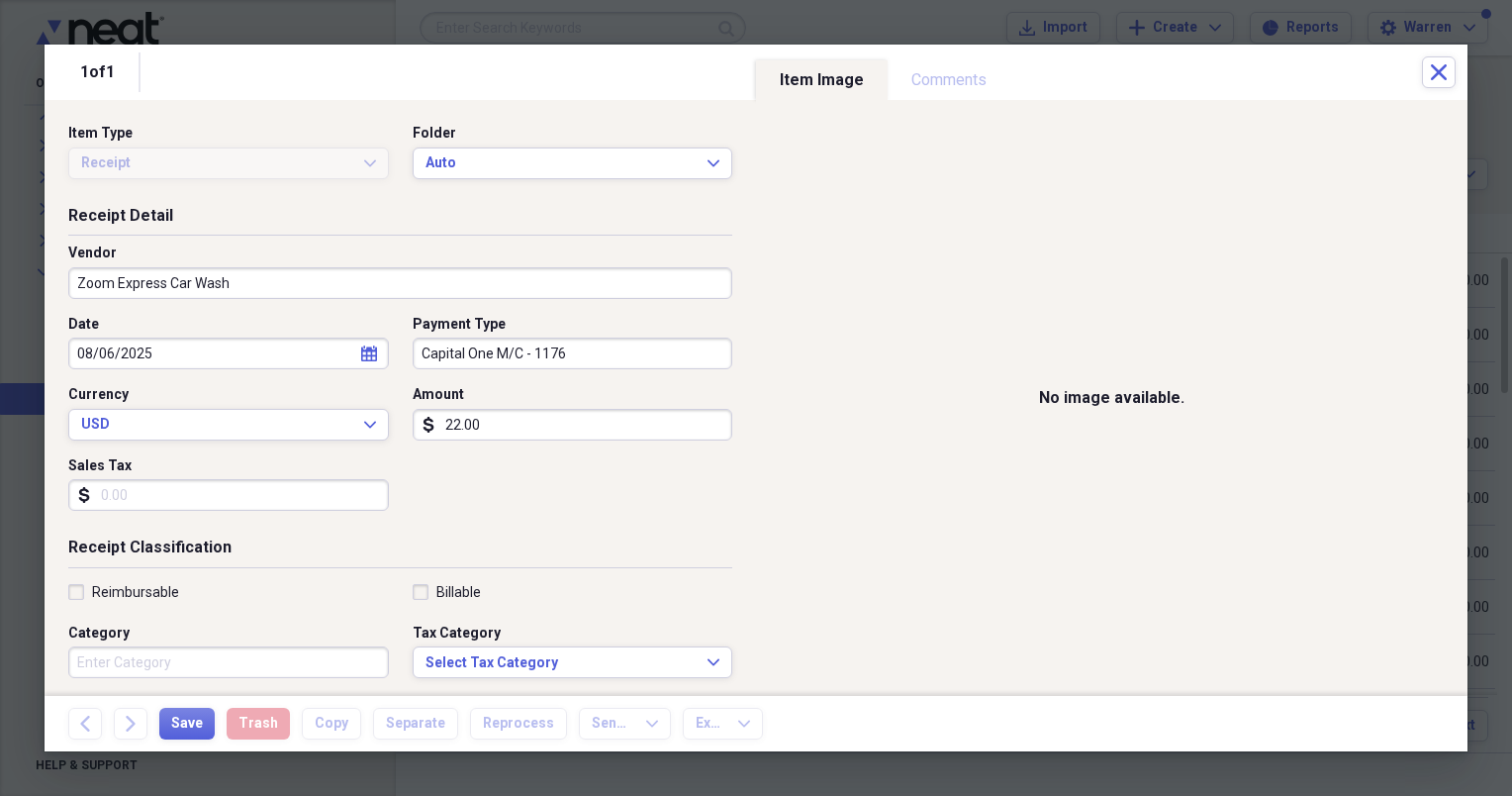 type on "22.00" 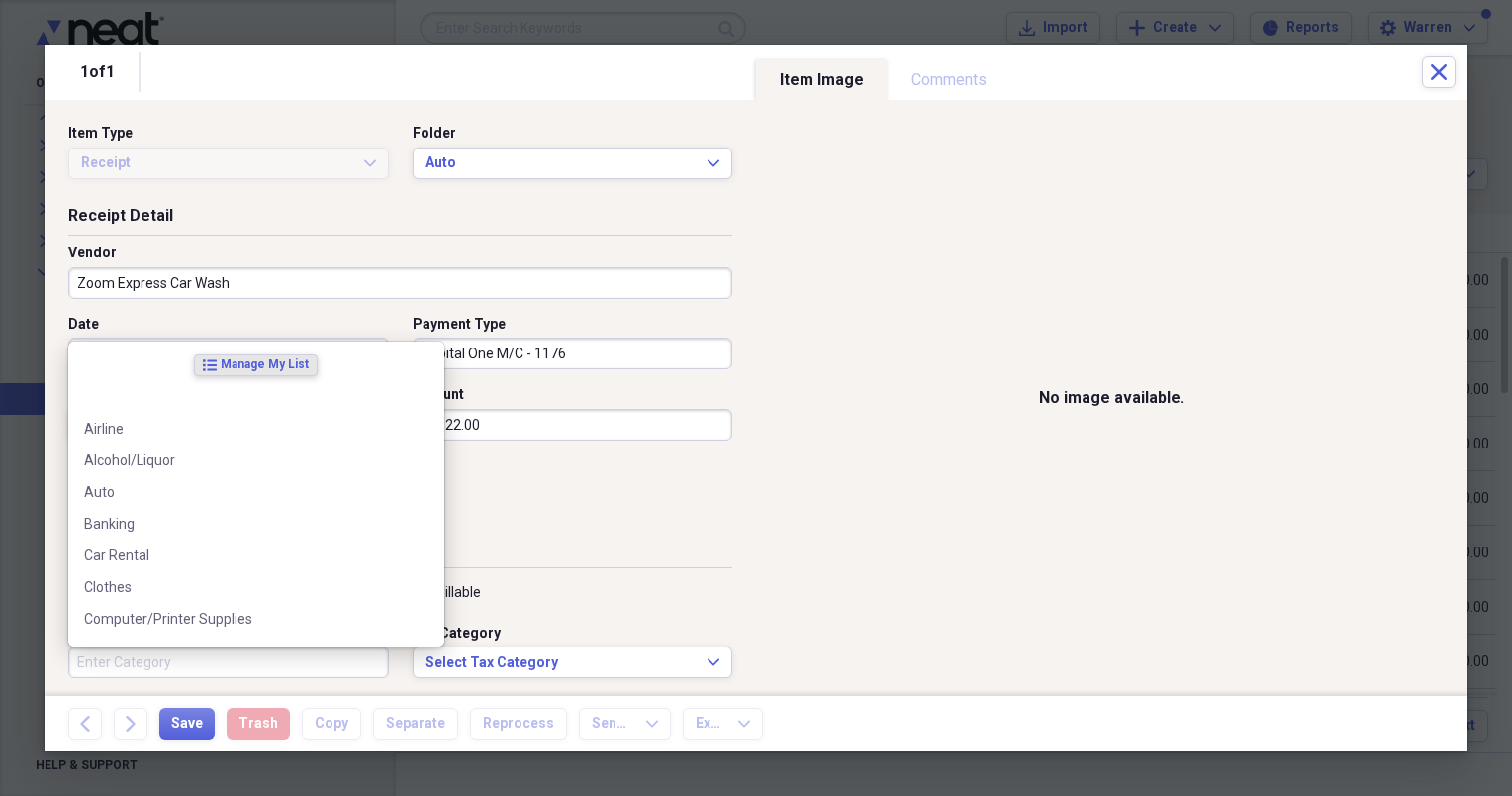 click on "Category" at bounding box center [229, 662] 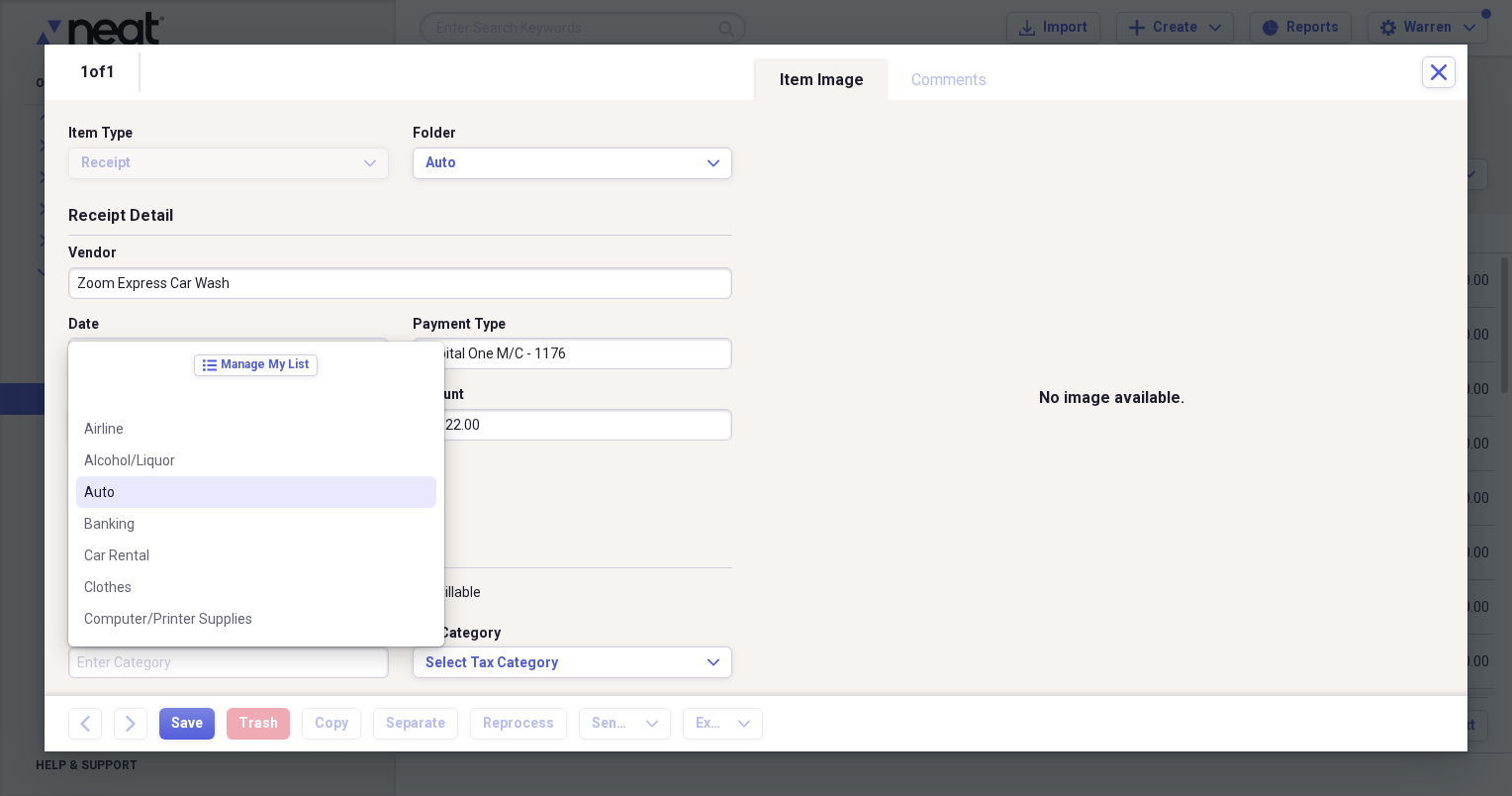 click on "Auto" at bounding box center (244, 492) 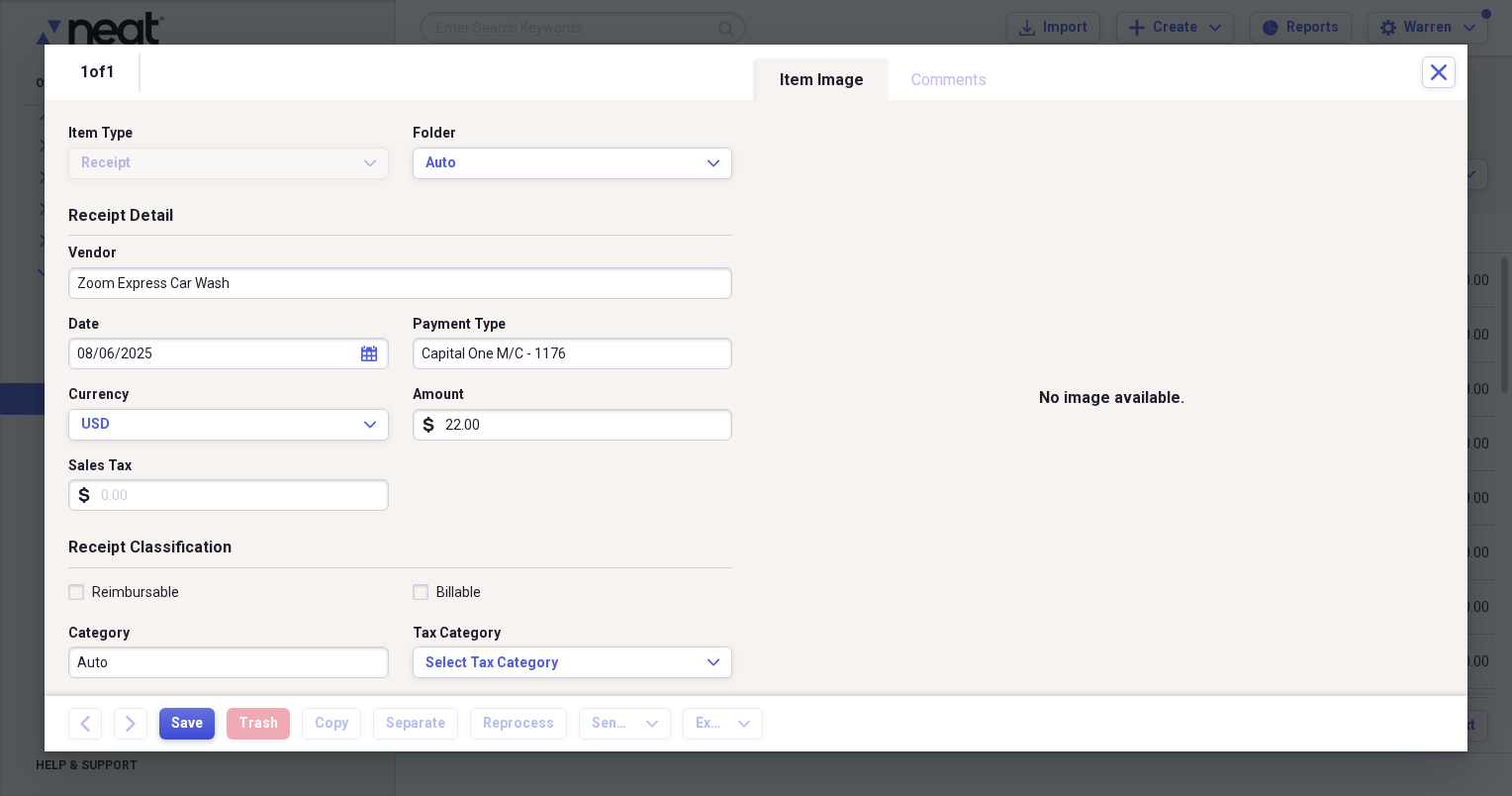 click on "Save" at bounding box center [187, 724] 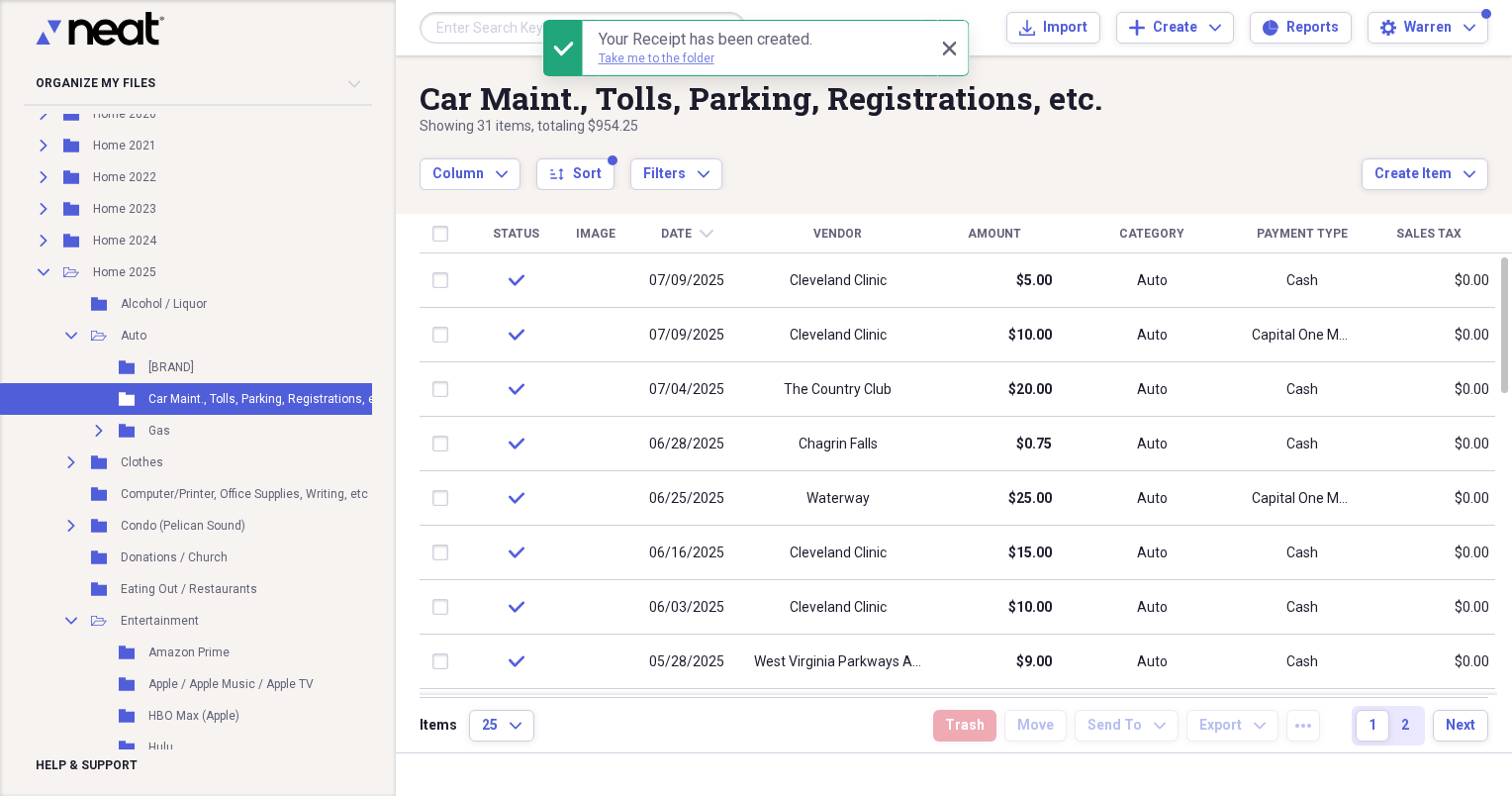 click on "Take me to the folder" at bounding box center [656, 58] 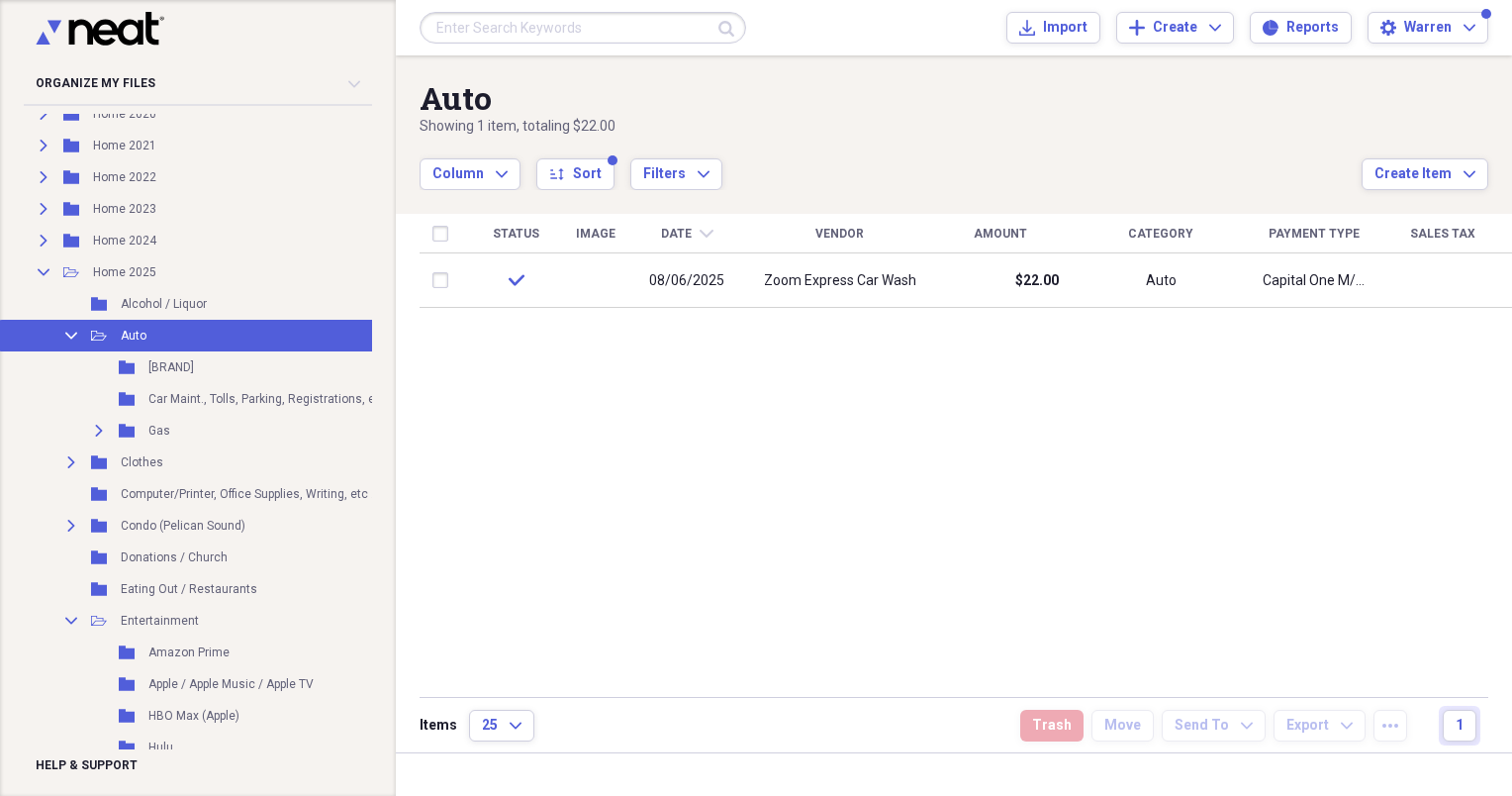 click on "Column Expand sort Sort Filters  Expand" at bounding box center [891, 163] 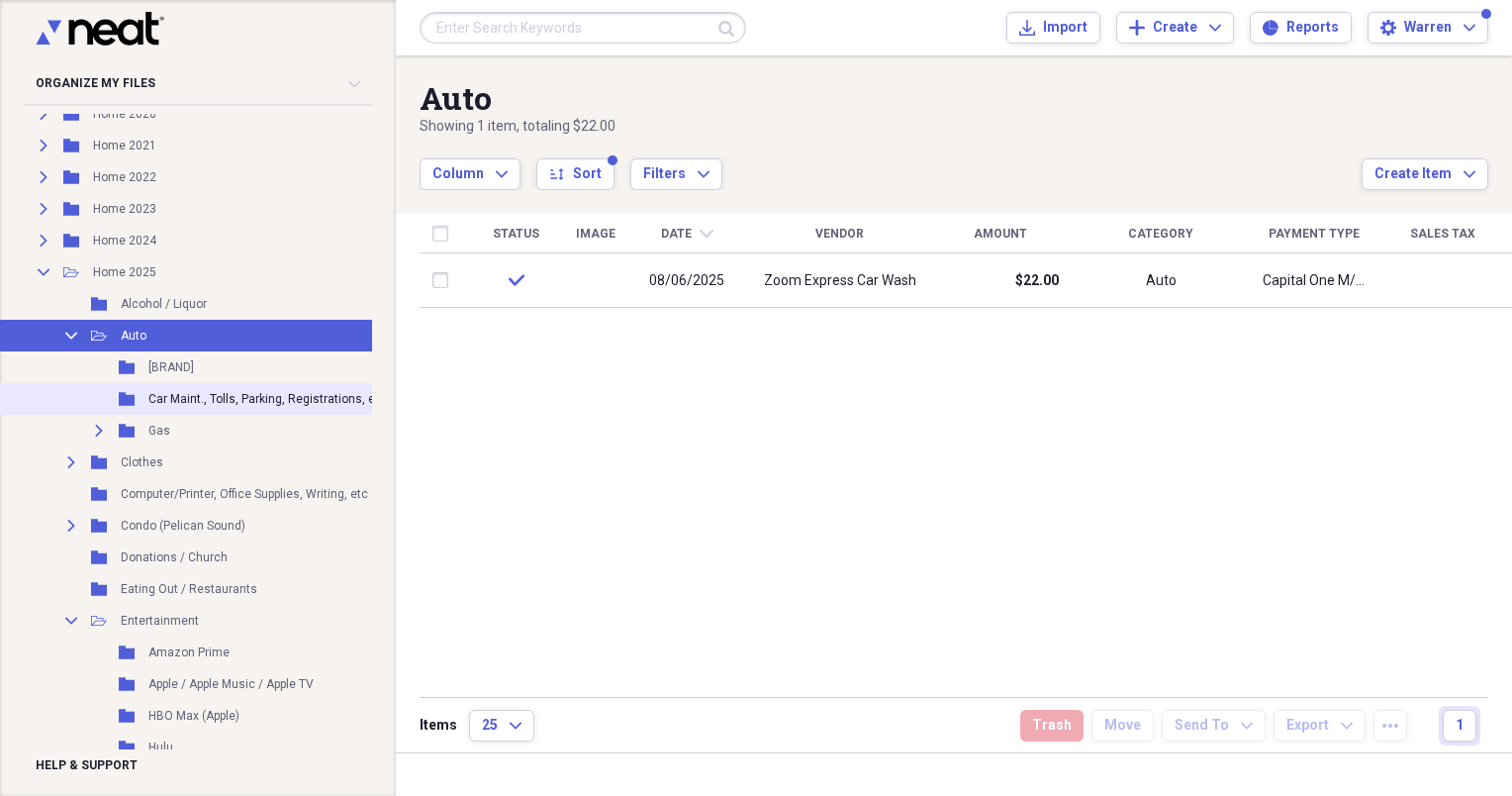 click on "Car Maint., Tolls, Parking, Registrations, etc." at bounding box center [268, 399] 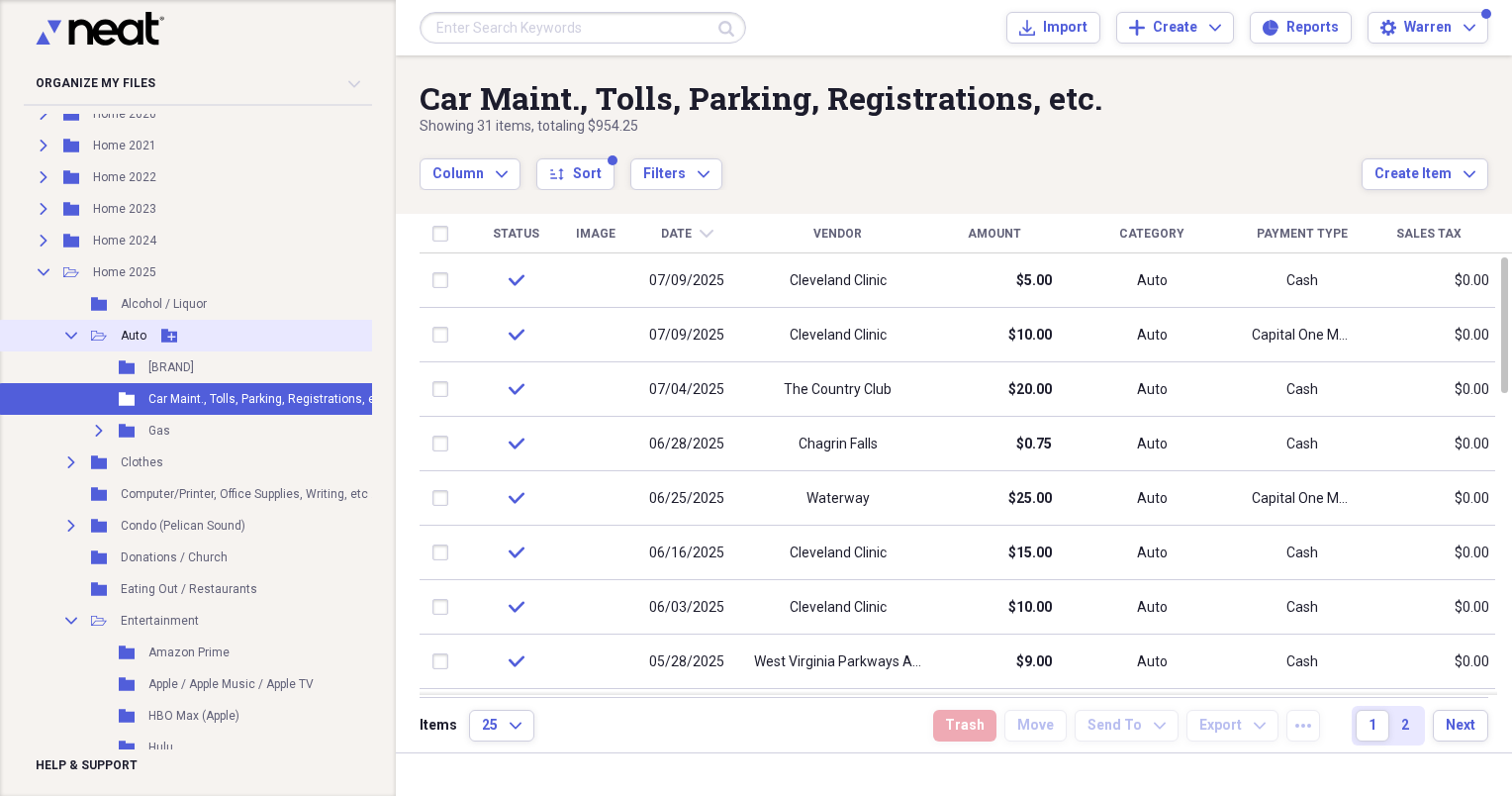 click on "Auto" at bounding box center [134, 336] 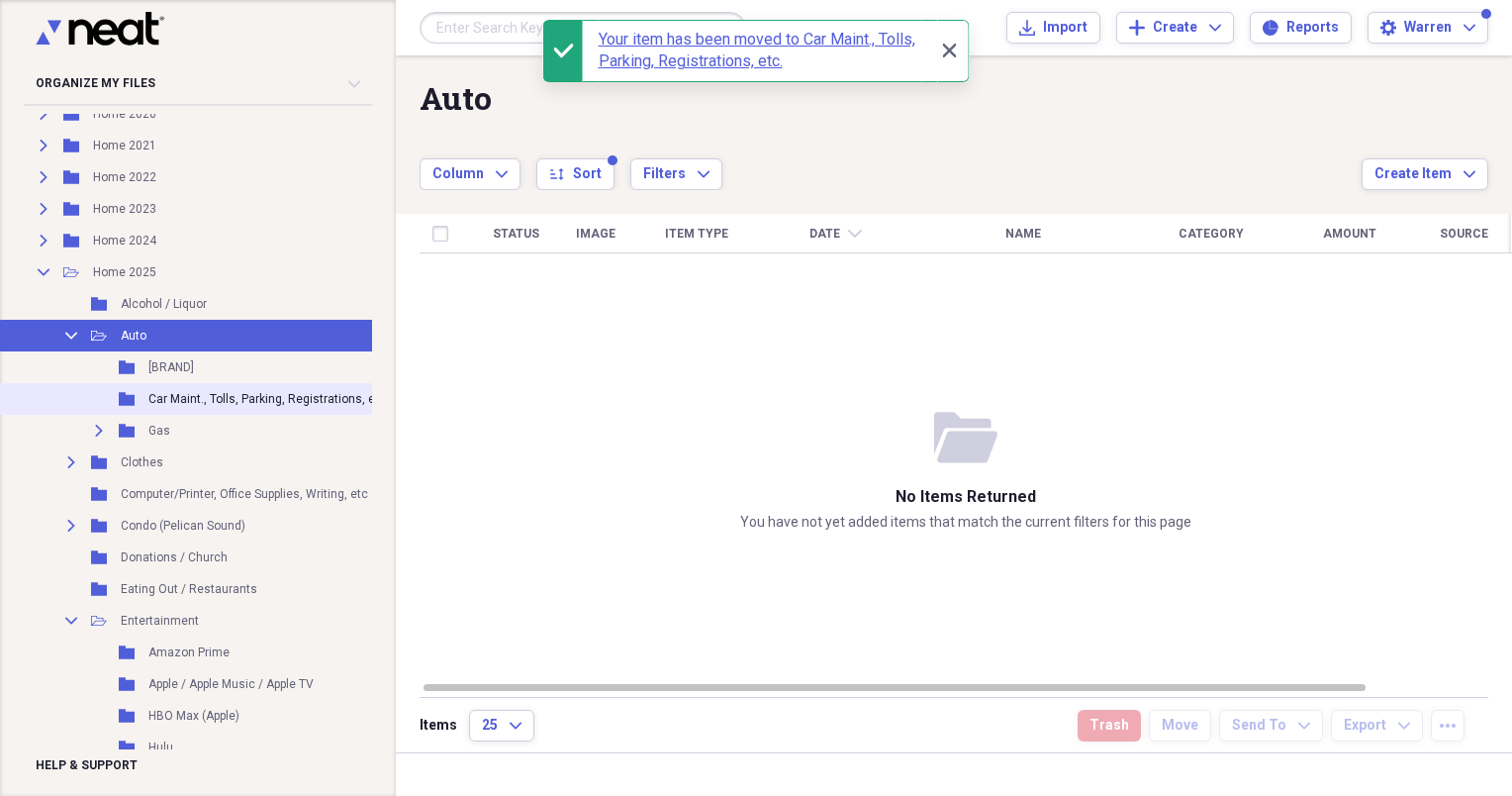 click on "Car Maint., Tolls, Parking, Registrations, etc." at bounding box center (268, 399) 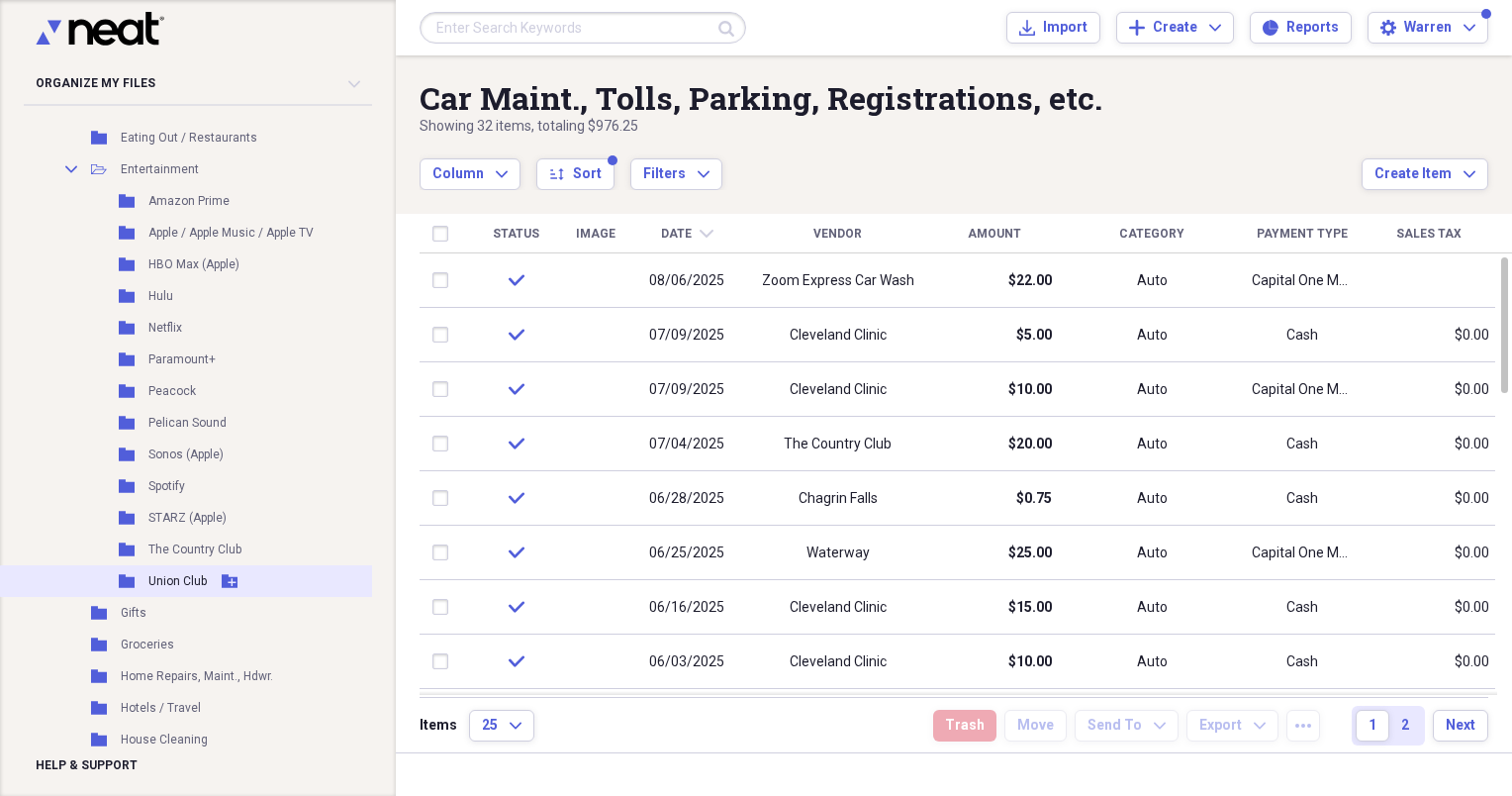 scroll, scrollTop: 891, scrollLeft: 0, axis: vertical 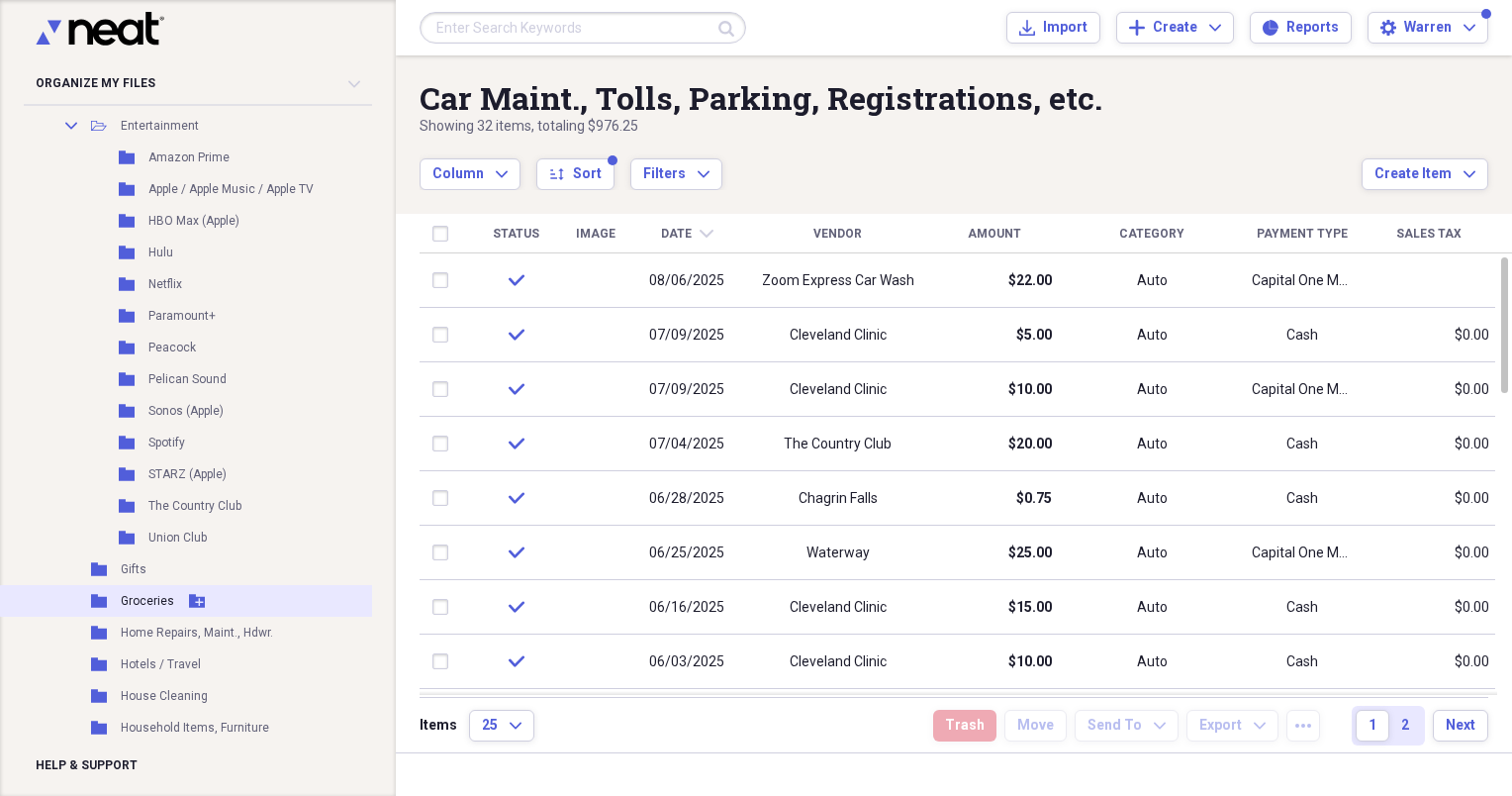 click on "Groceries" at bounding box center [147, 601] 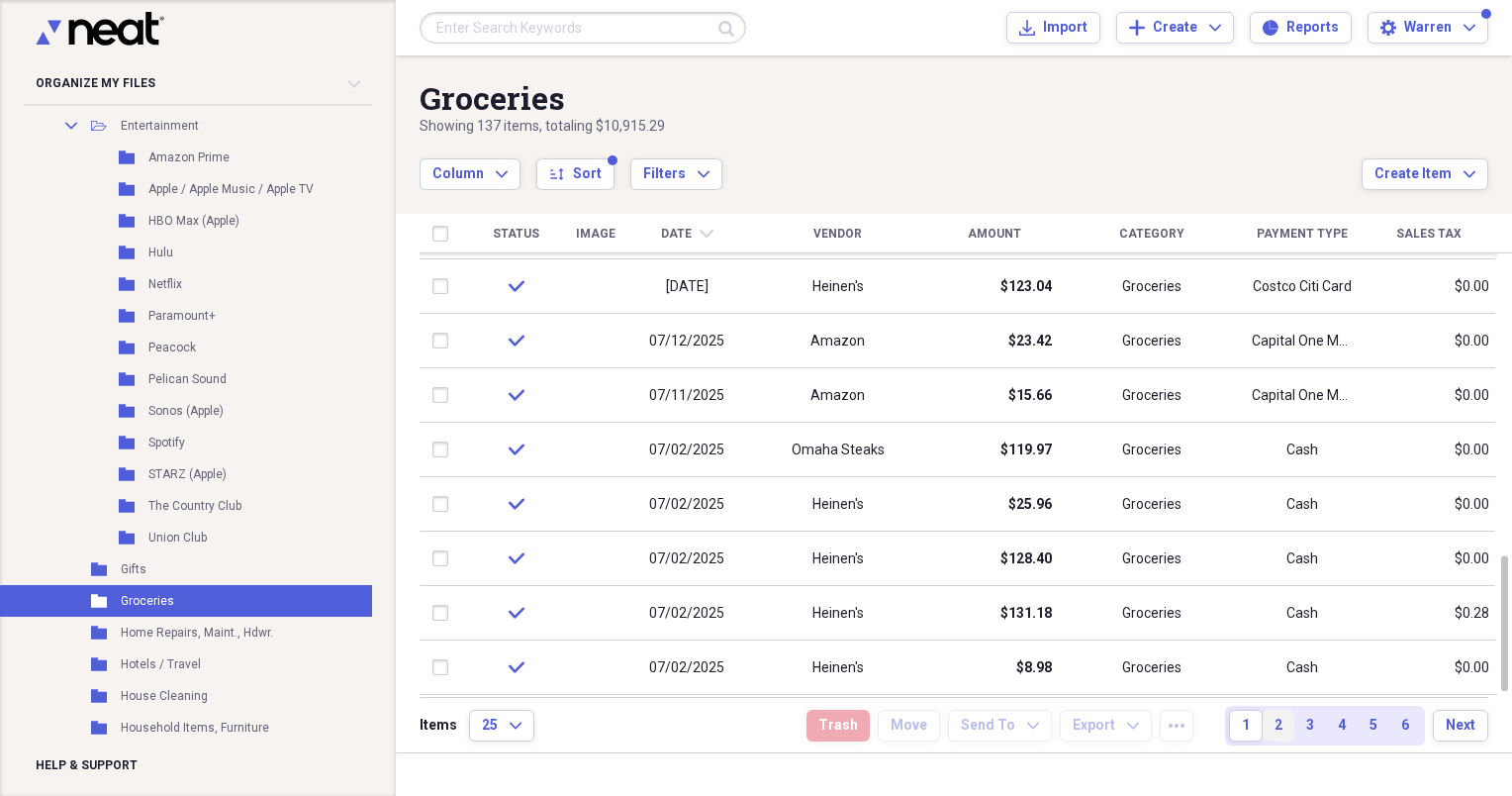 click on "2" at bounding box center (1278, 726) 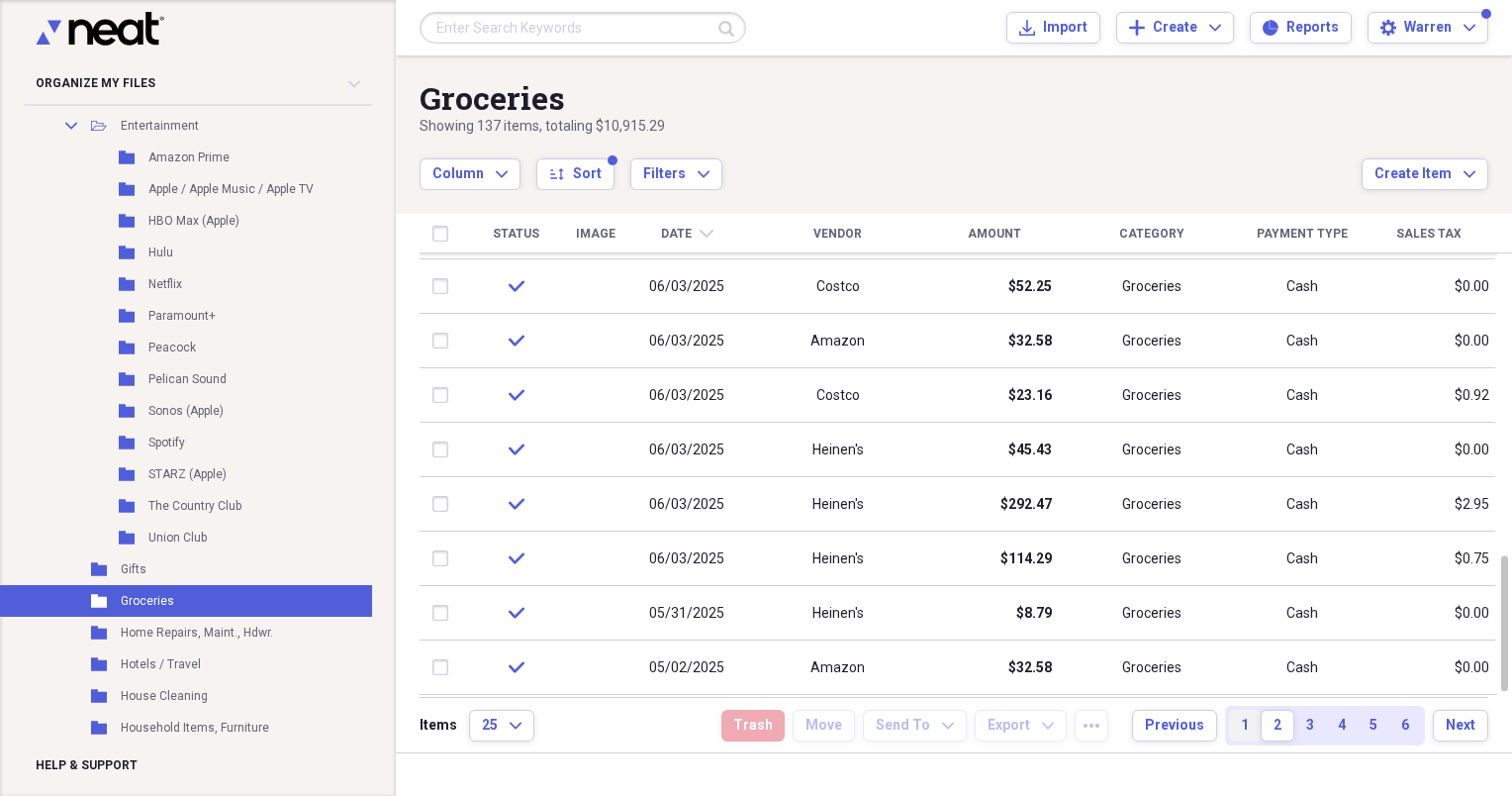 click on "1" at bounding box center [1245, 726] 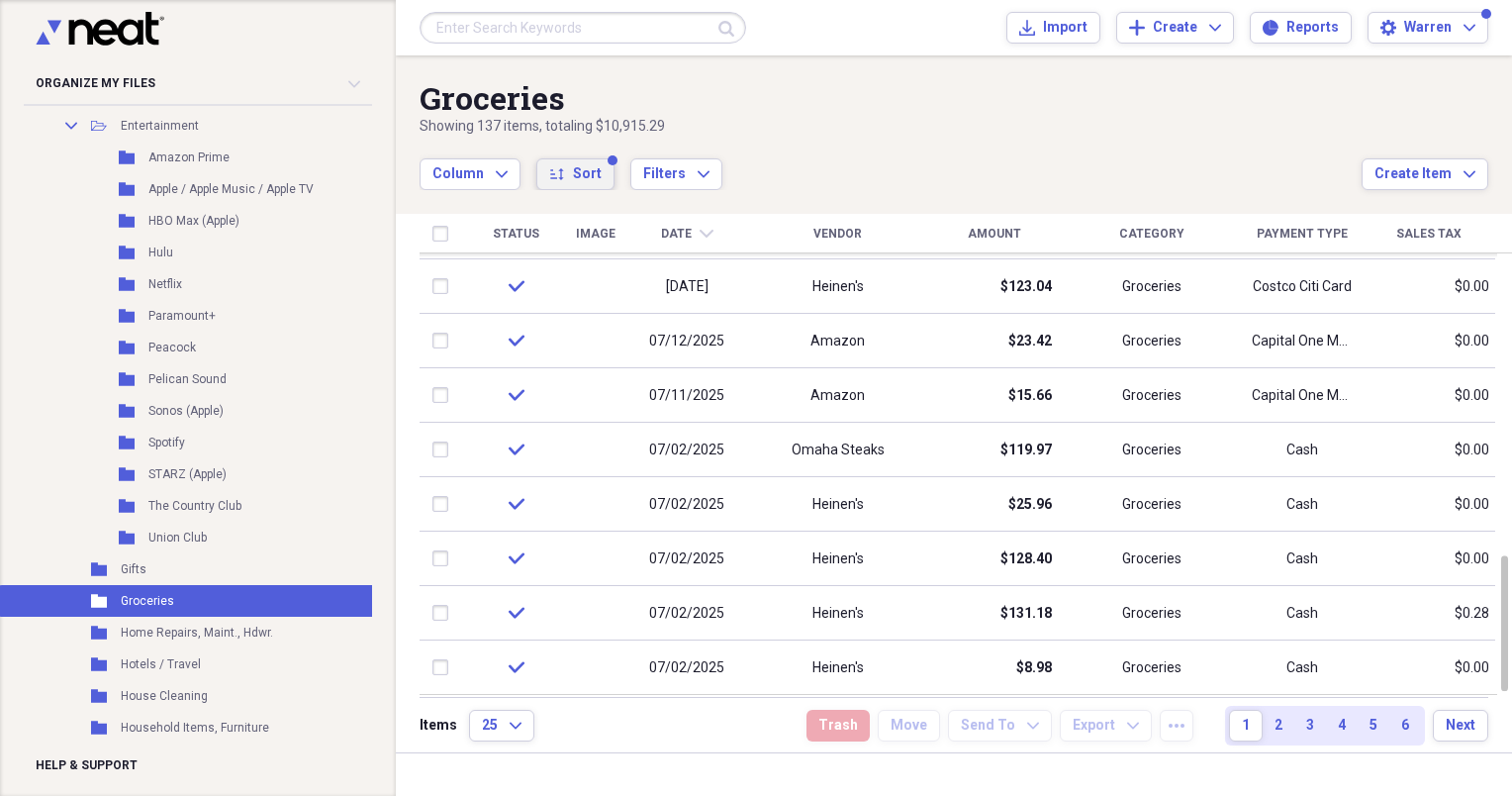 click on "Sort" at bounding box center [587, 174] 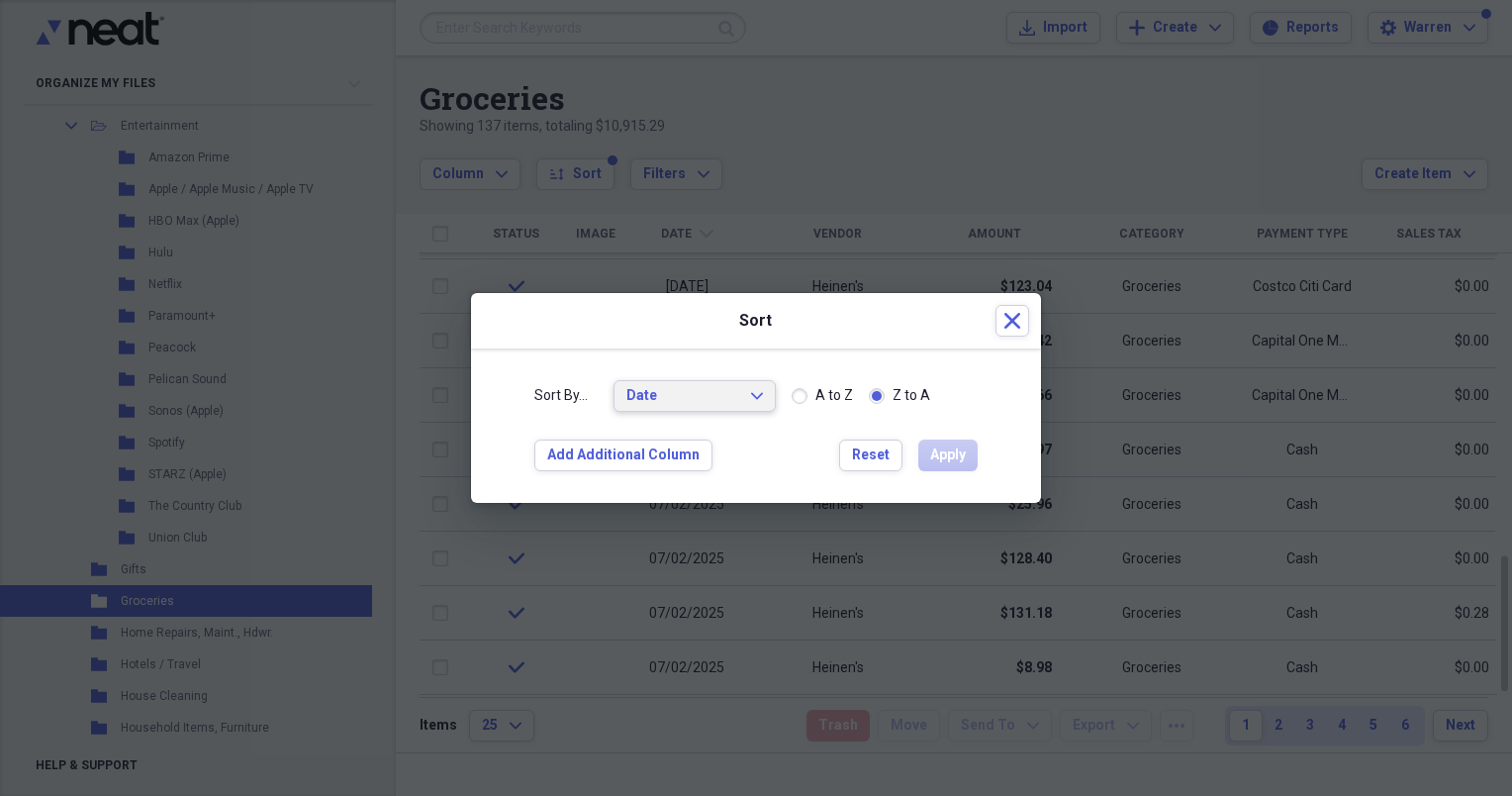 click on "Expand" 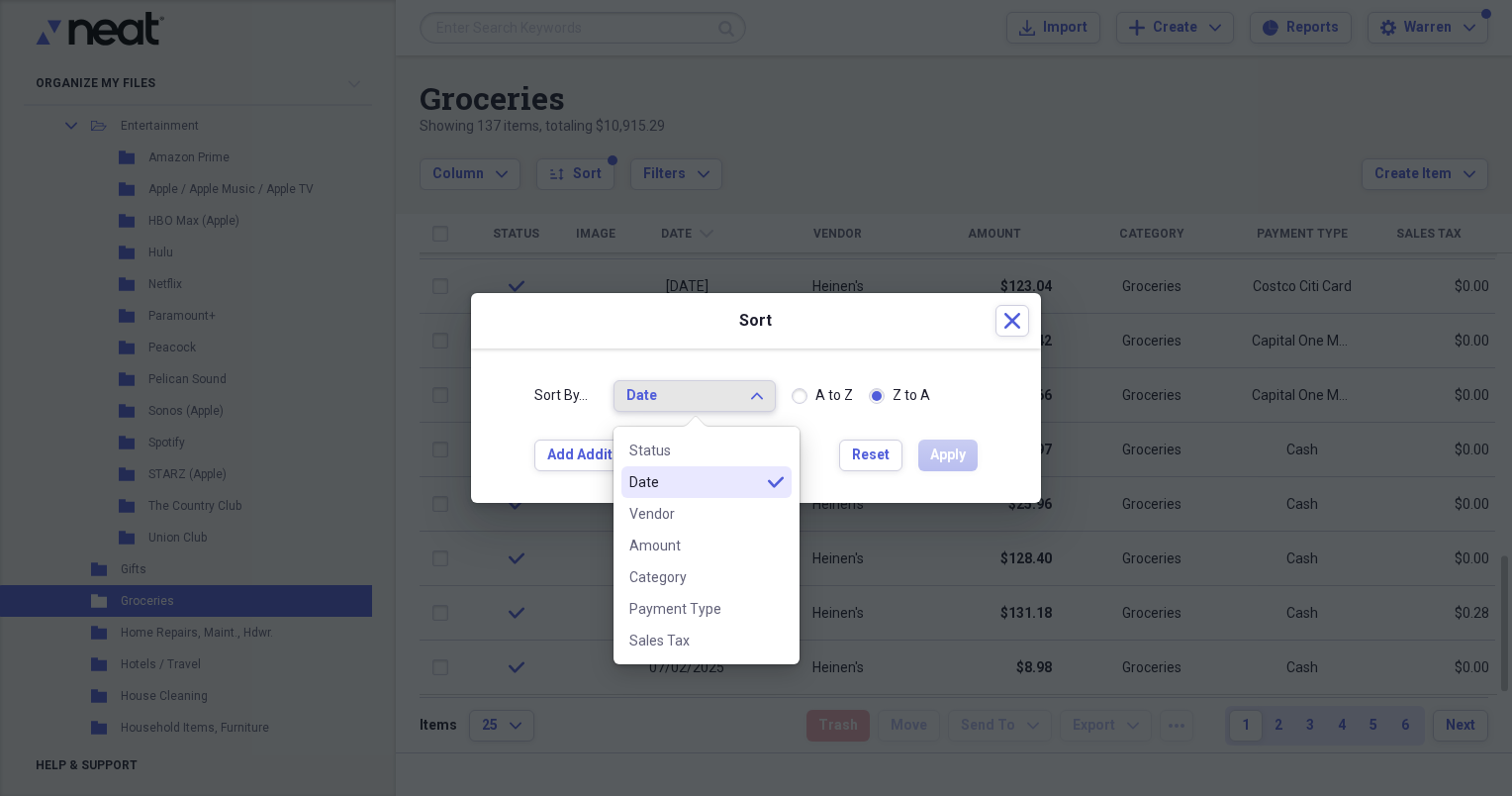 click on "Date" at bounding box center (695, 482) 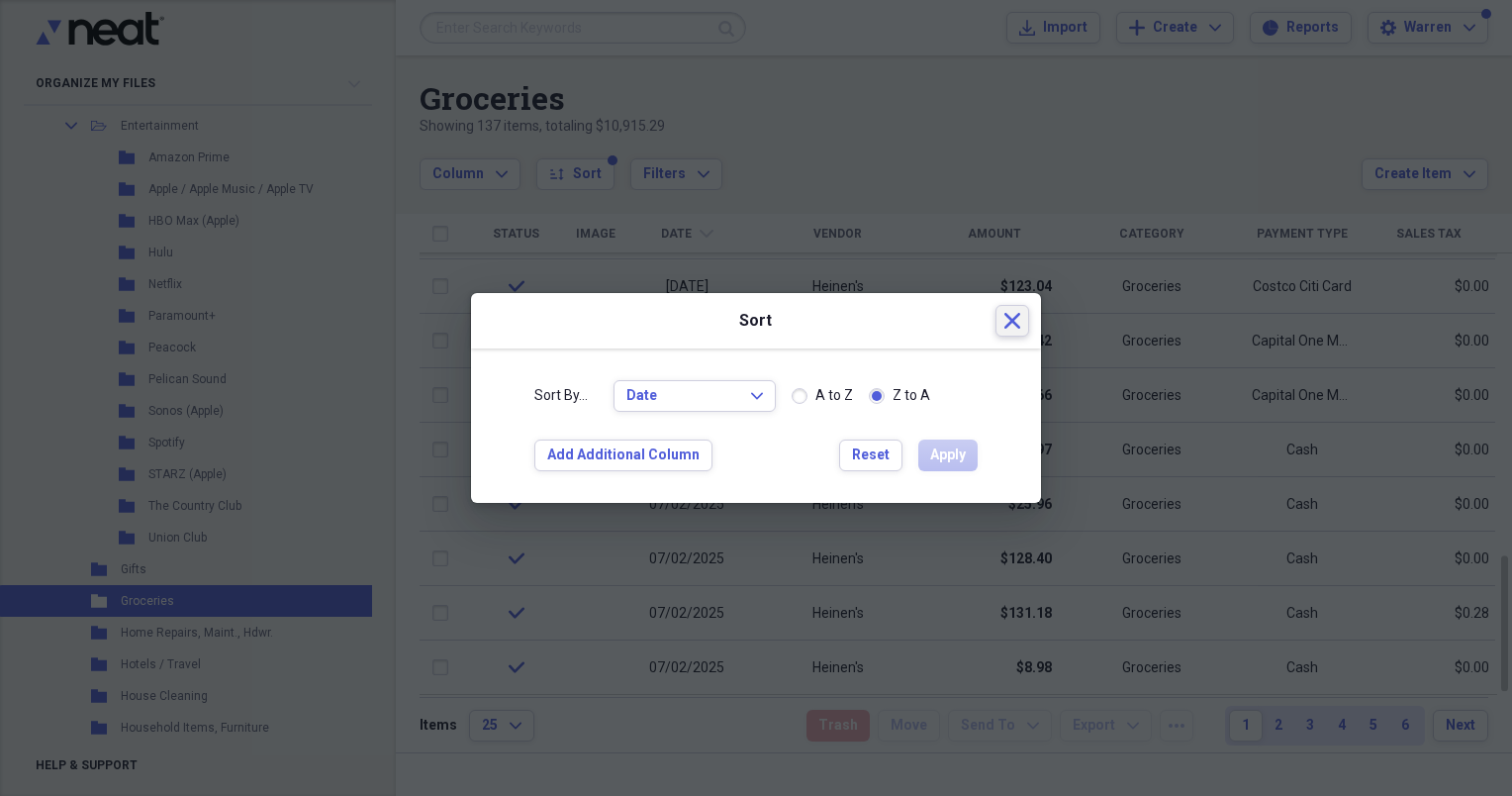 click on "Close" 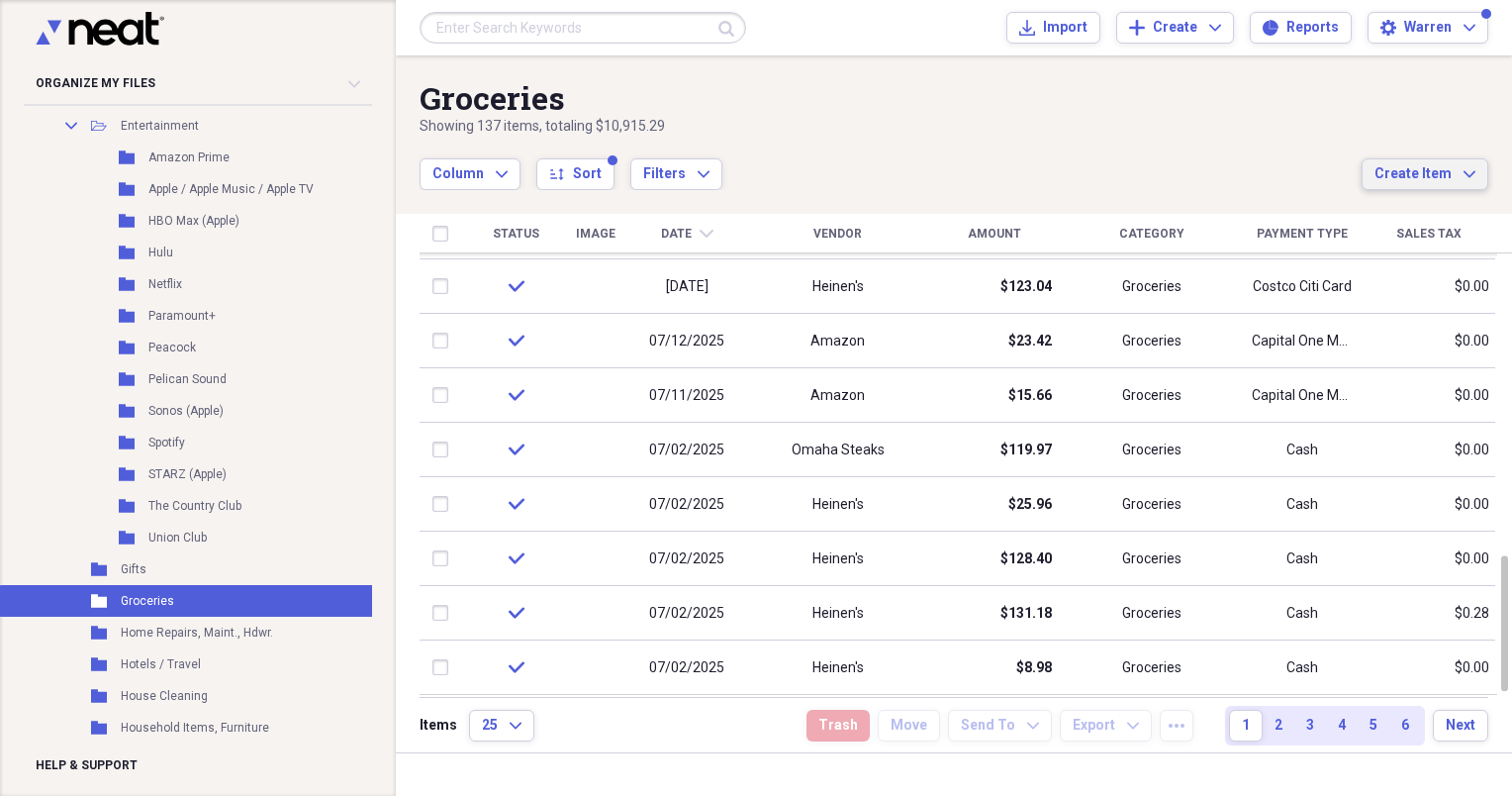 click on "Create Item" at bounding box center [1413, 174] 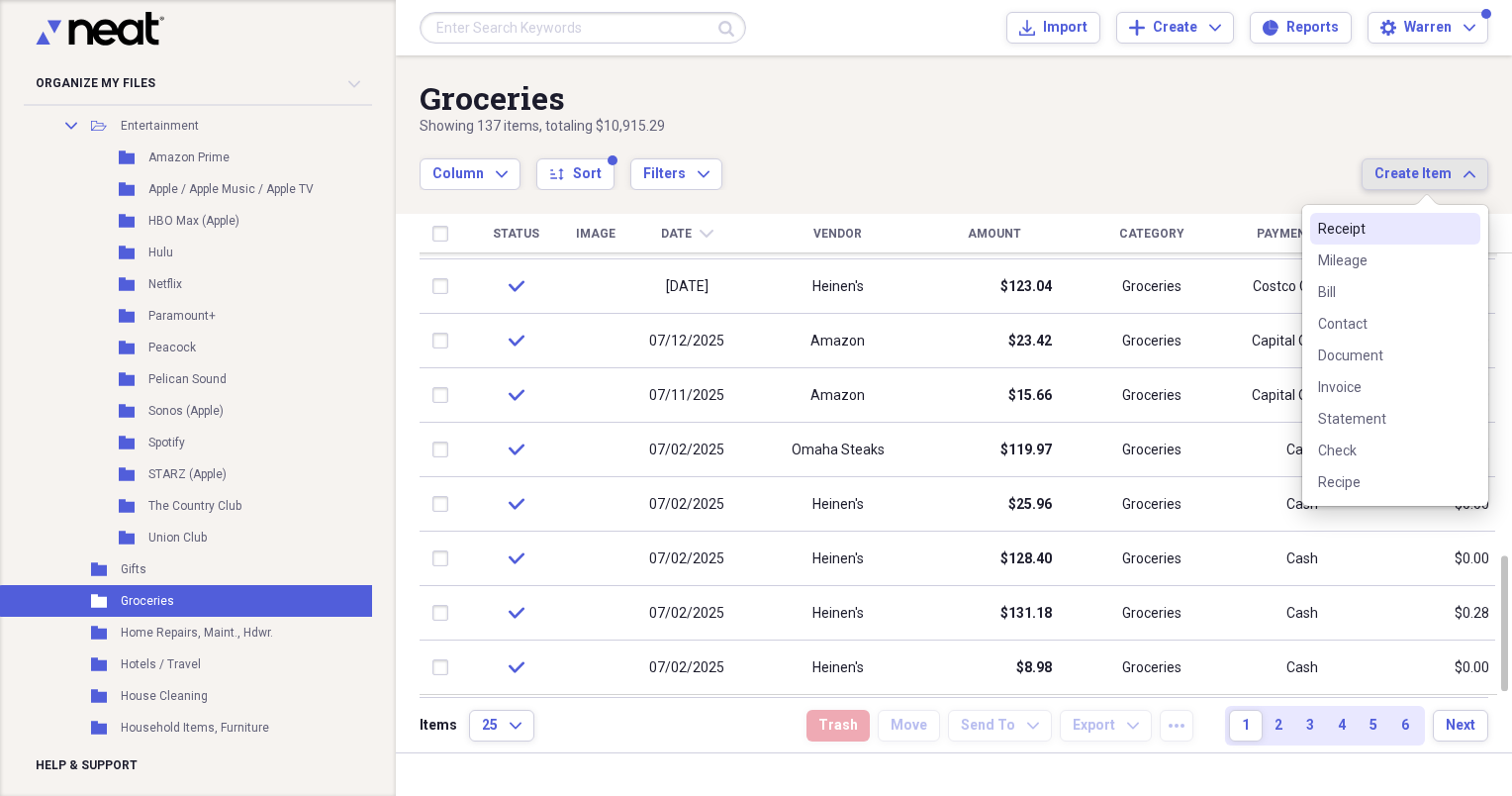 click on "Receipt" at bounding box center (1383, 229) 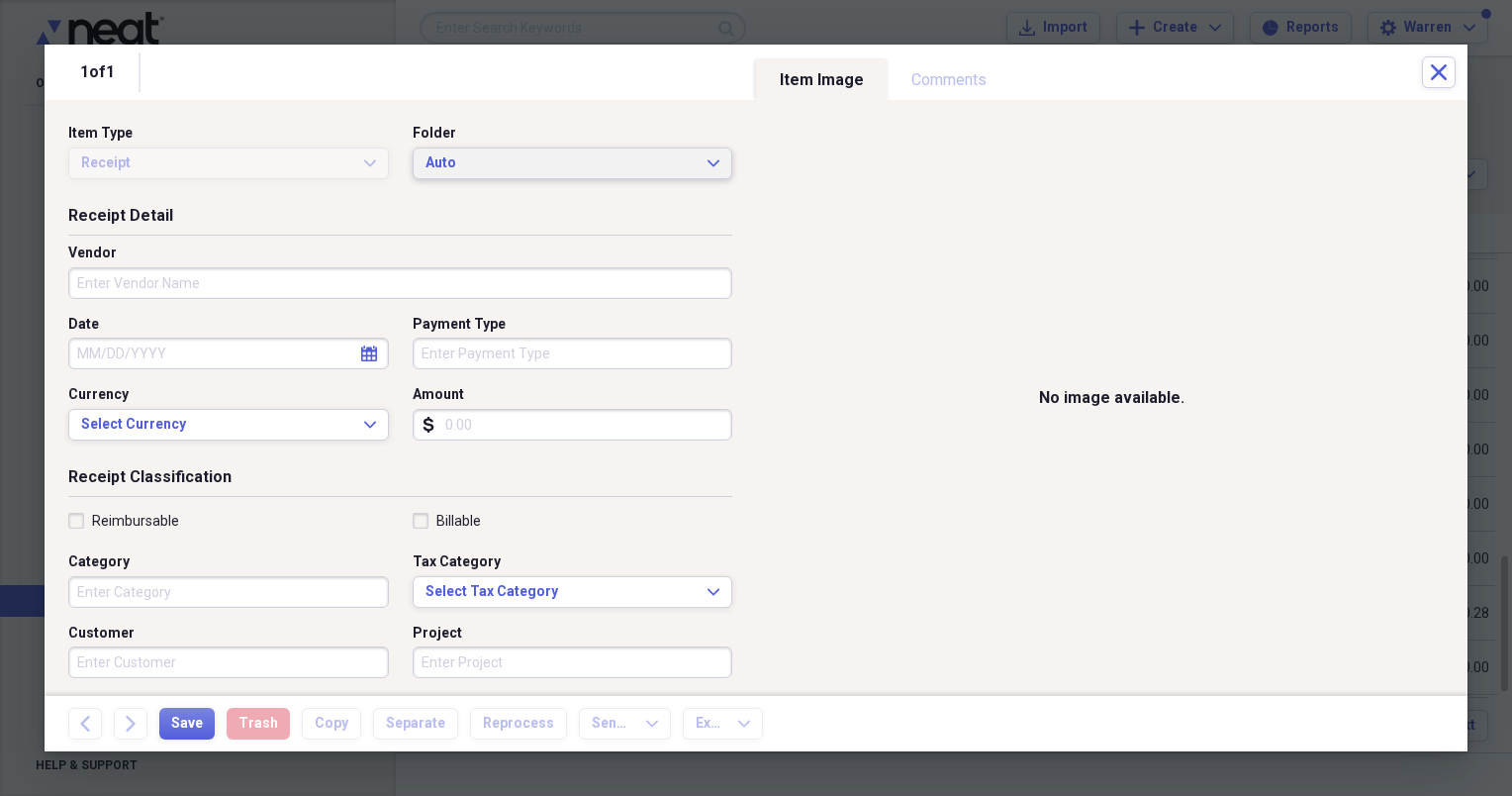 click on "Expand" 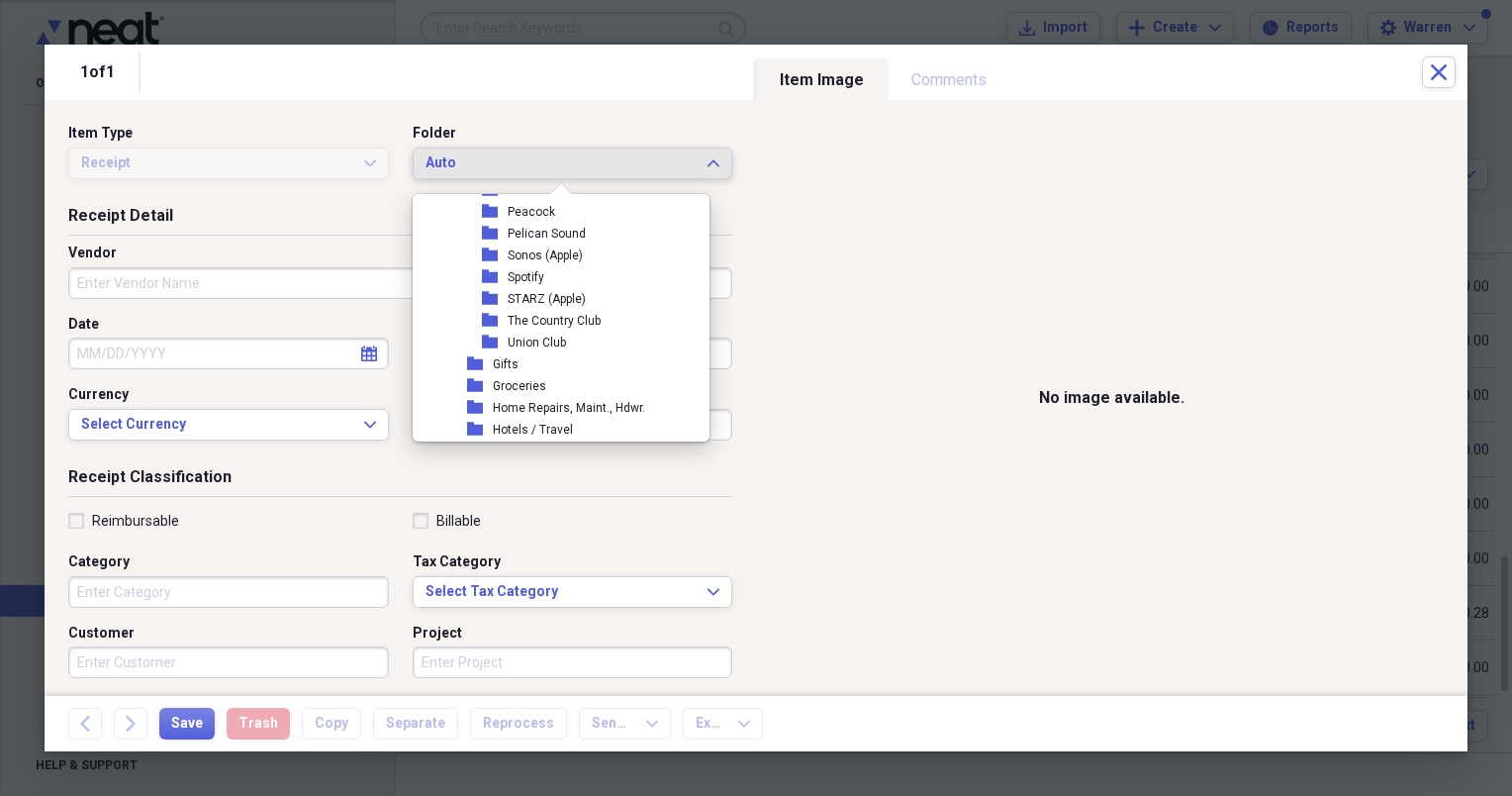 scroll, scrollTop: 745, scrollLeft: 0, axis: vertical 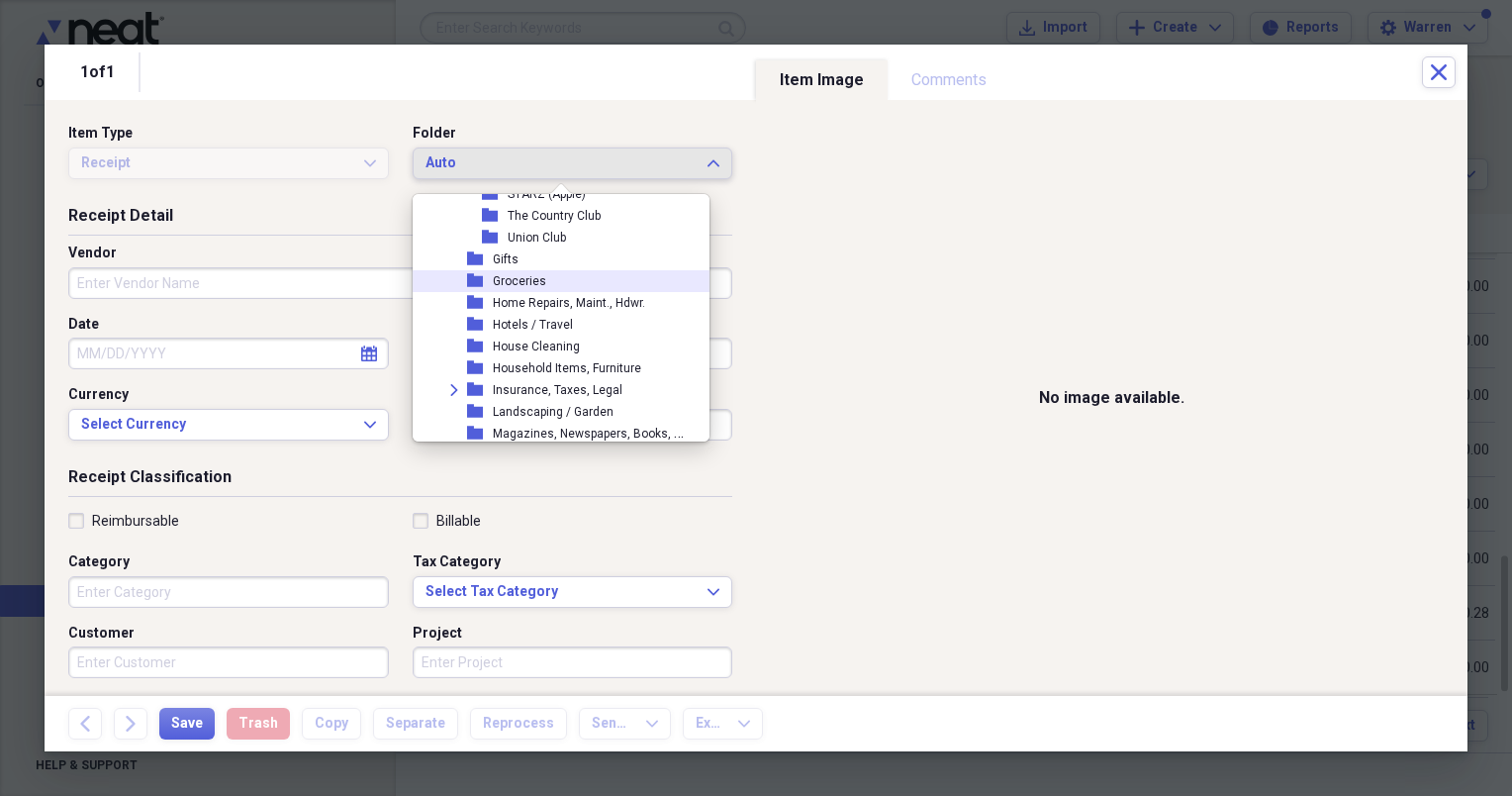 click on "Groceries" at bounding box center [520, 281] 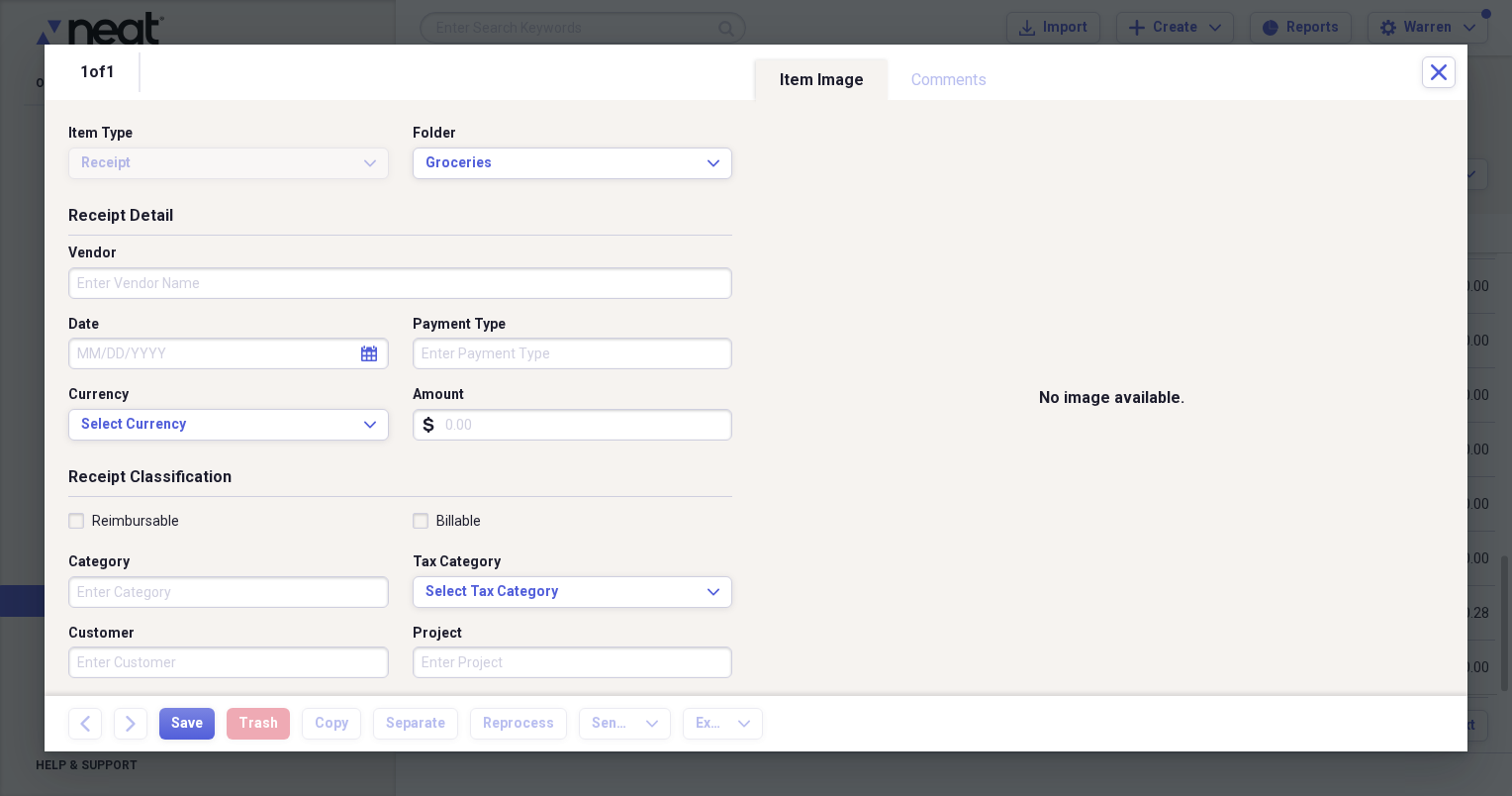 click on "Vendor" at bounding box center [400, 283] 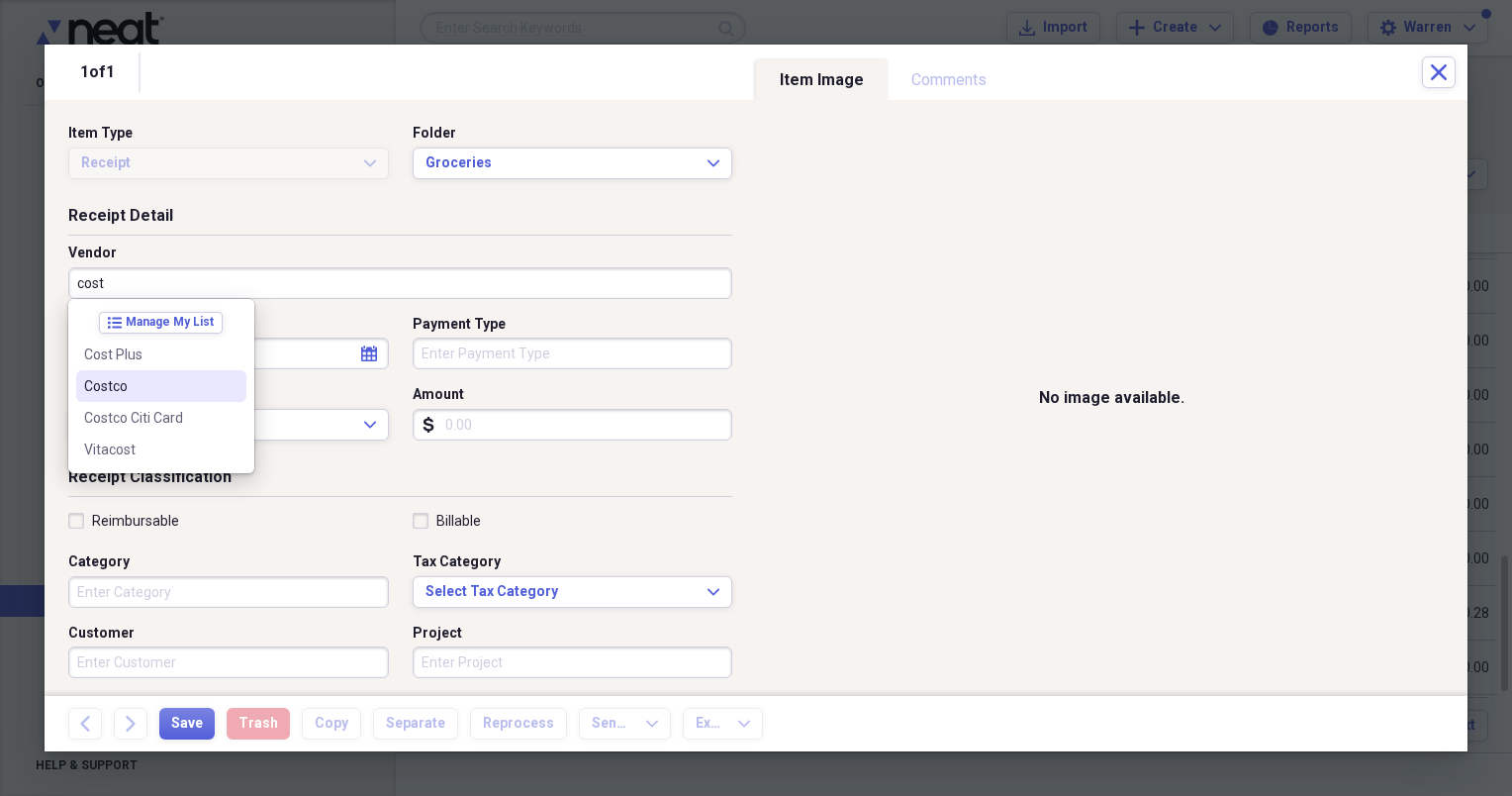 click on "Costco" at bounding box center [149, 386] 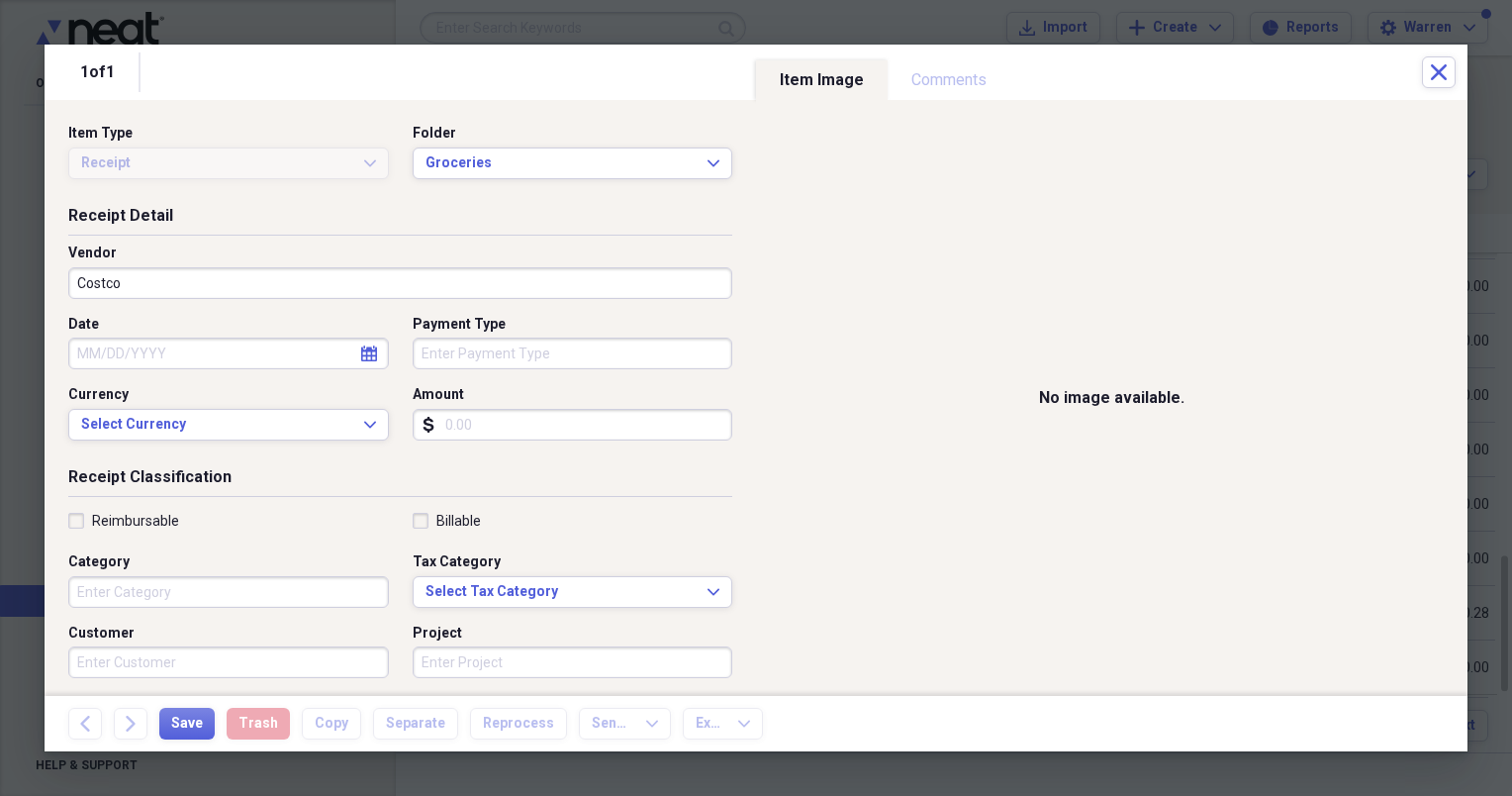 select on "7" 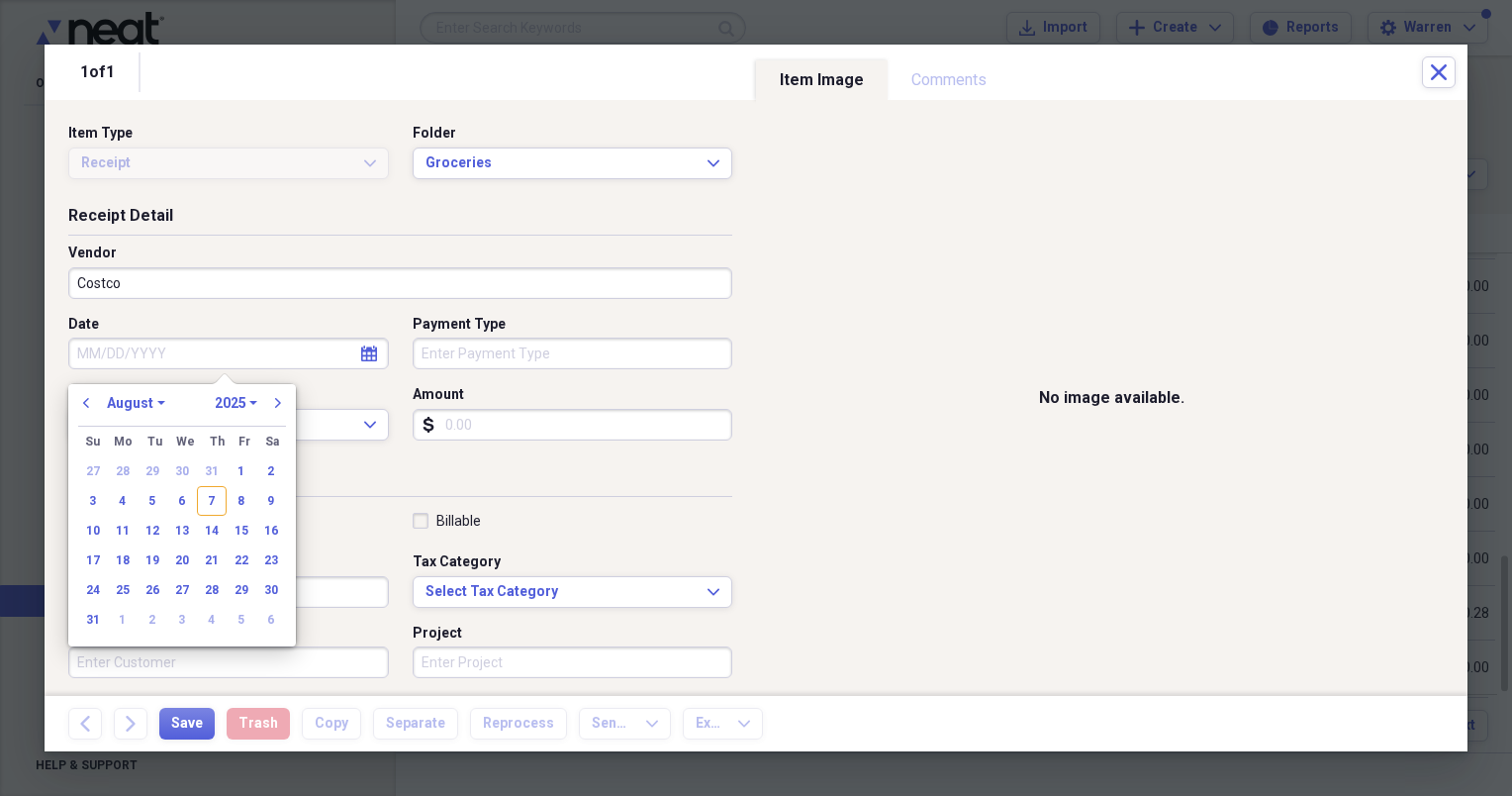 click on "Date" at bounding box center [229, 353] 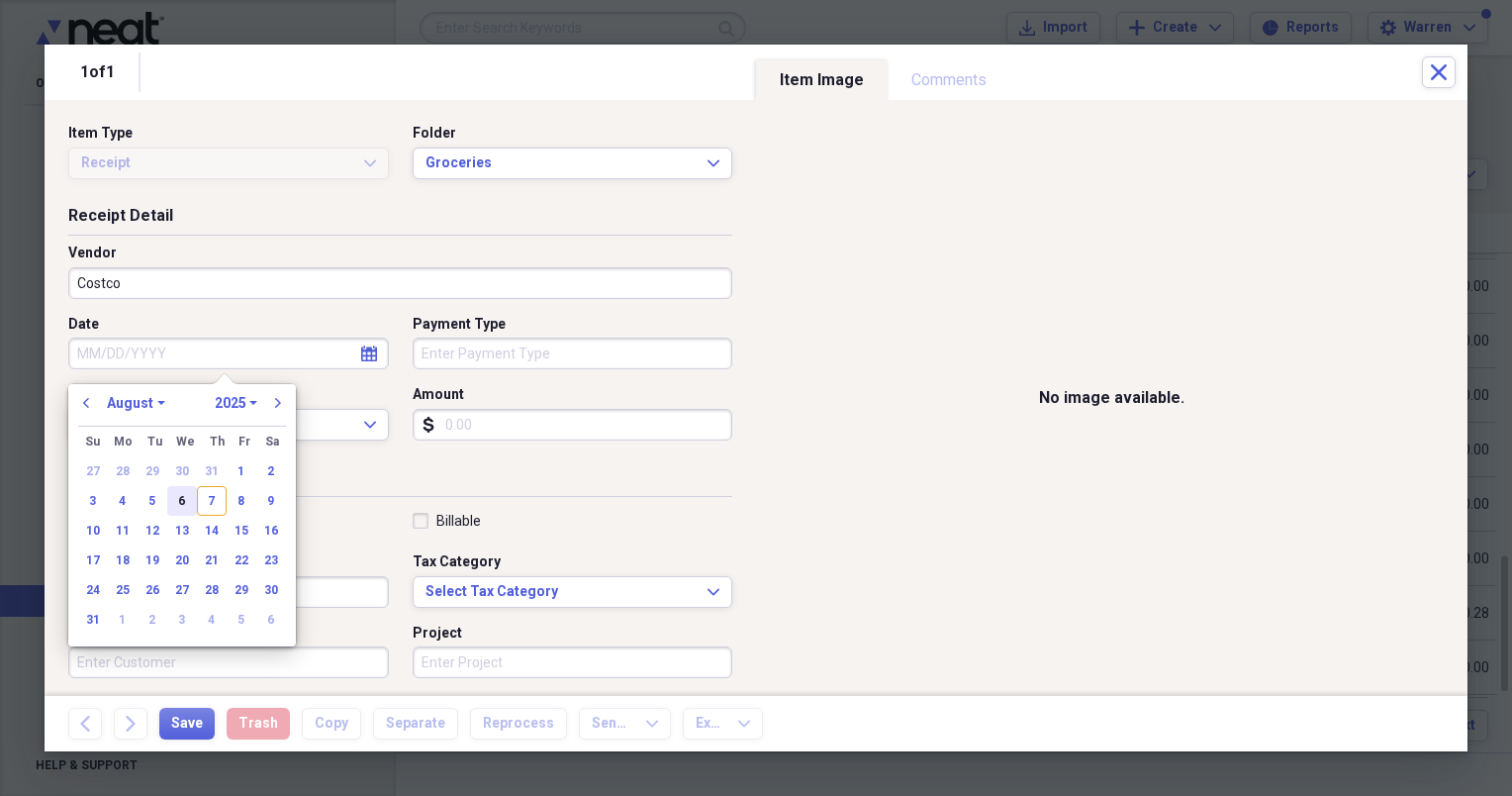 click on "6" at bounding box center (182, 501) 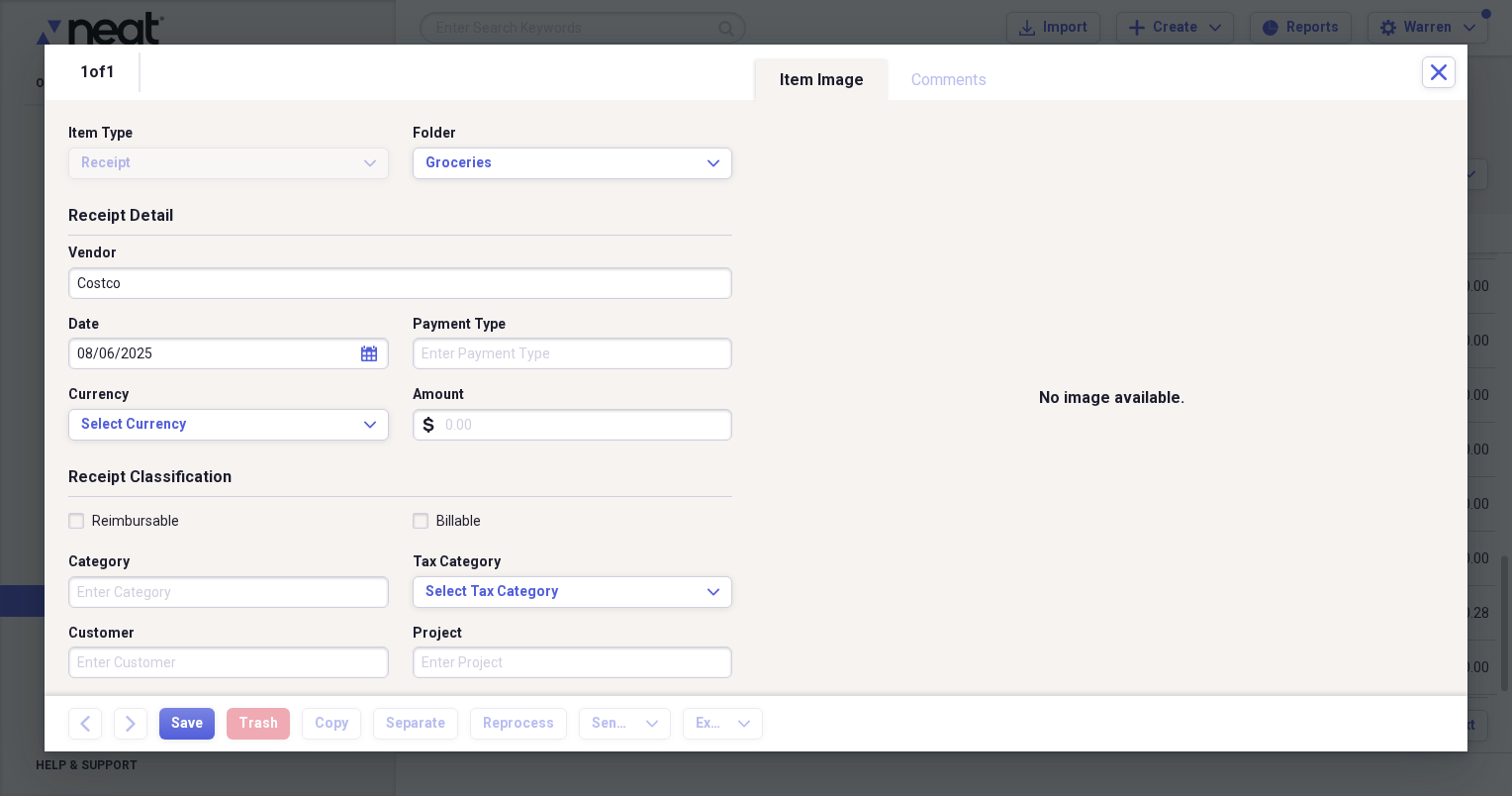 click on "Payment Type" at bounding box center [573, 353] 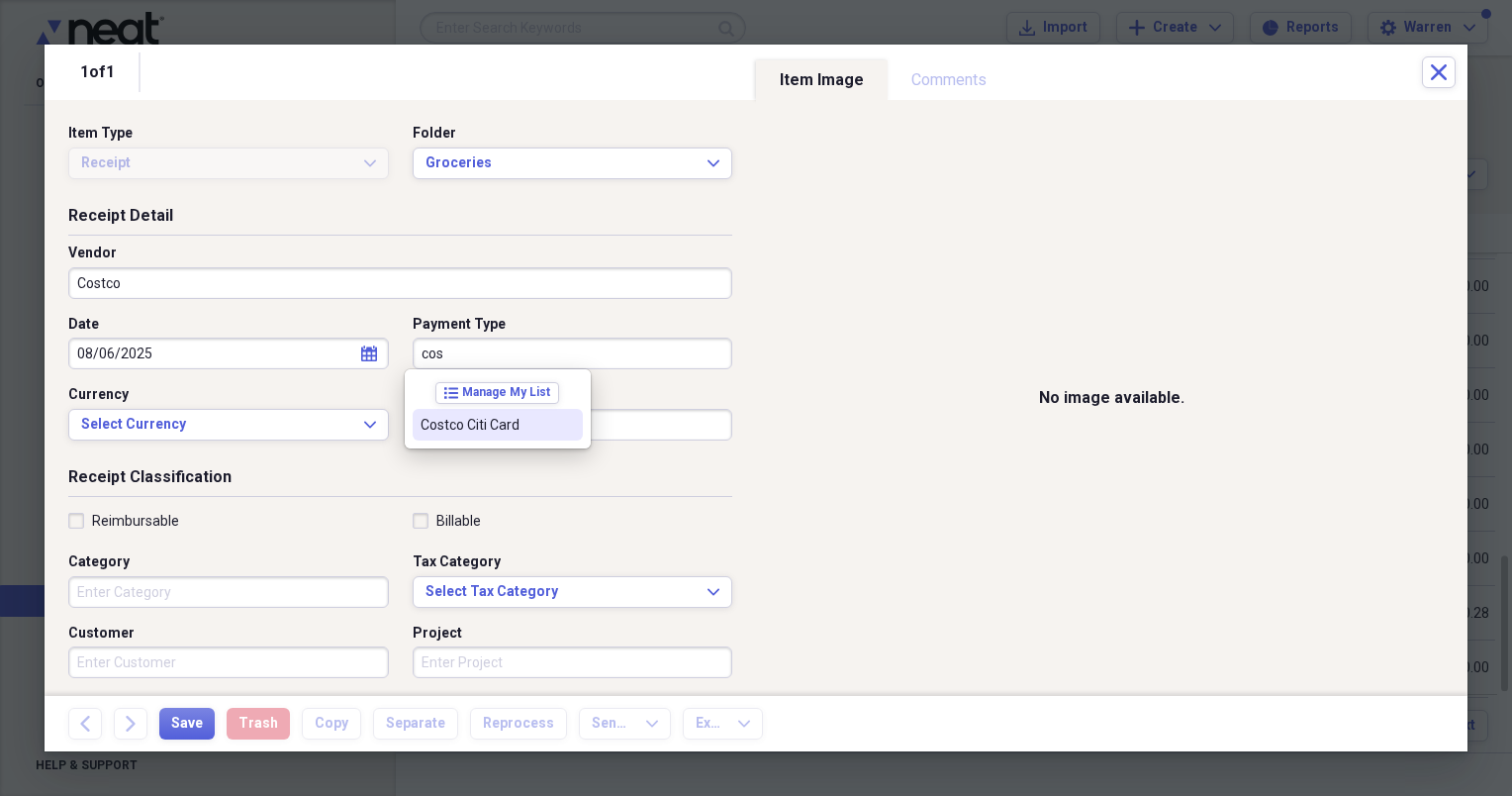 click on "Costco Citi Card" at bounding box center (486, 425) 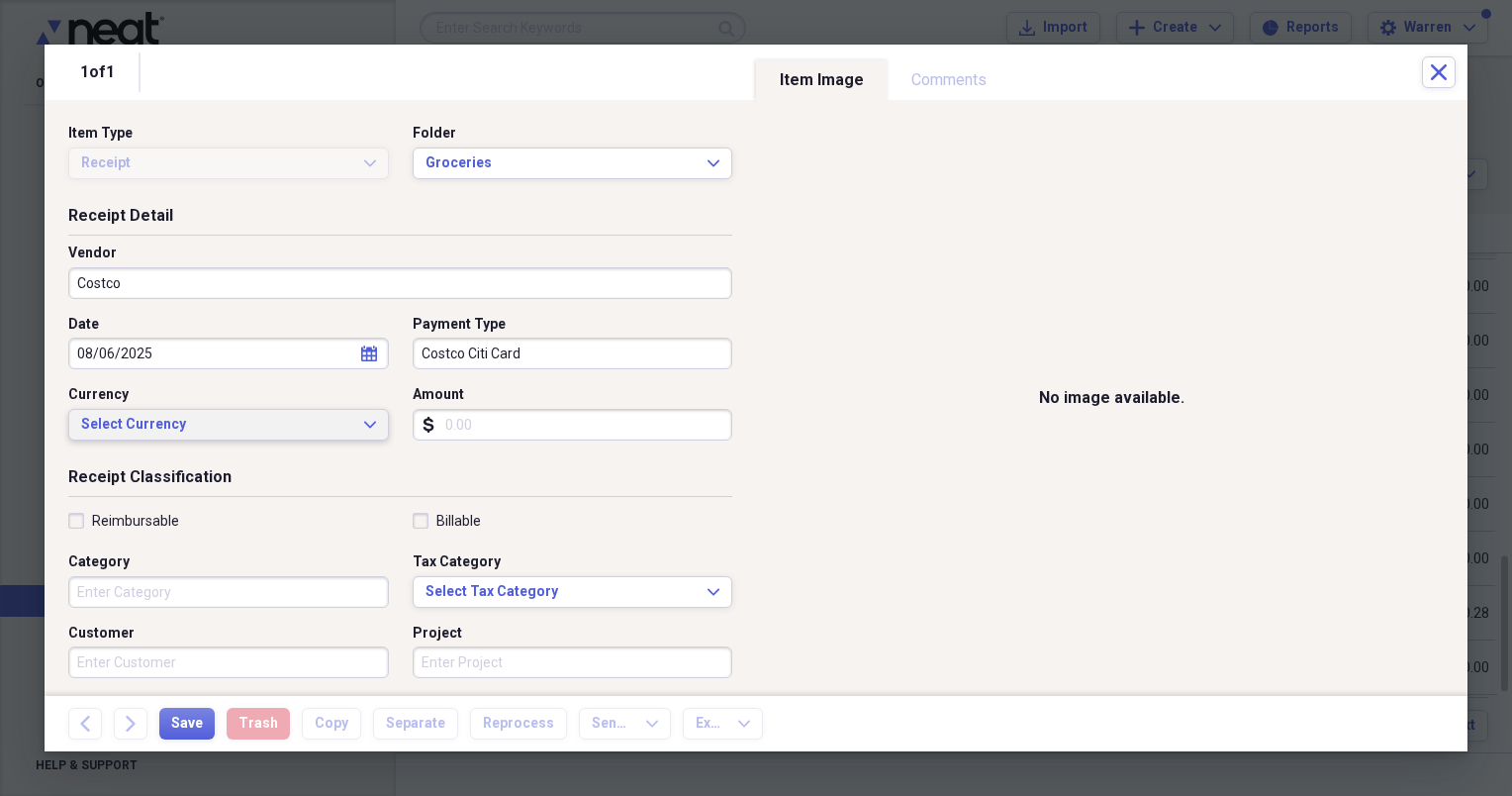 click on "Select Currency Expand" at bounding box center (229, 425) 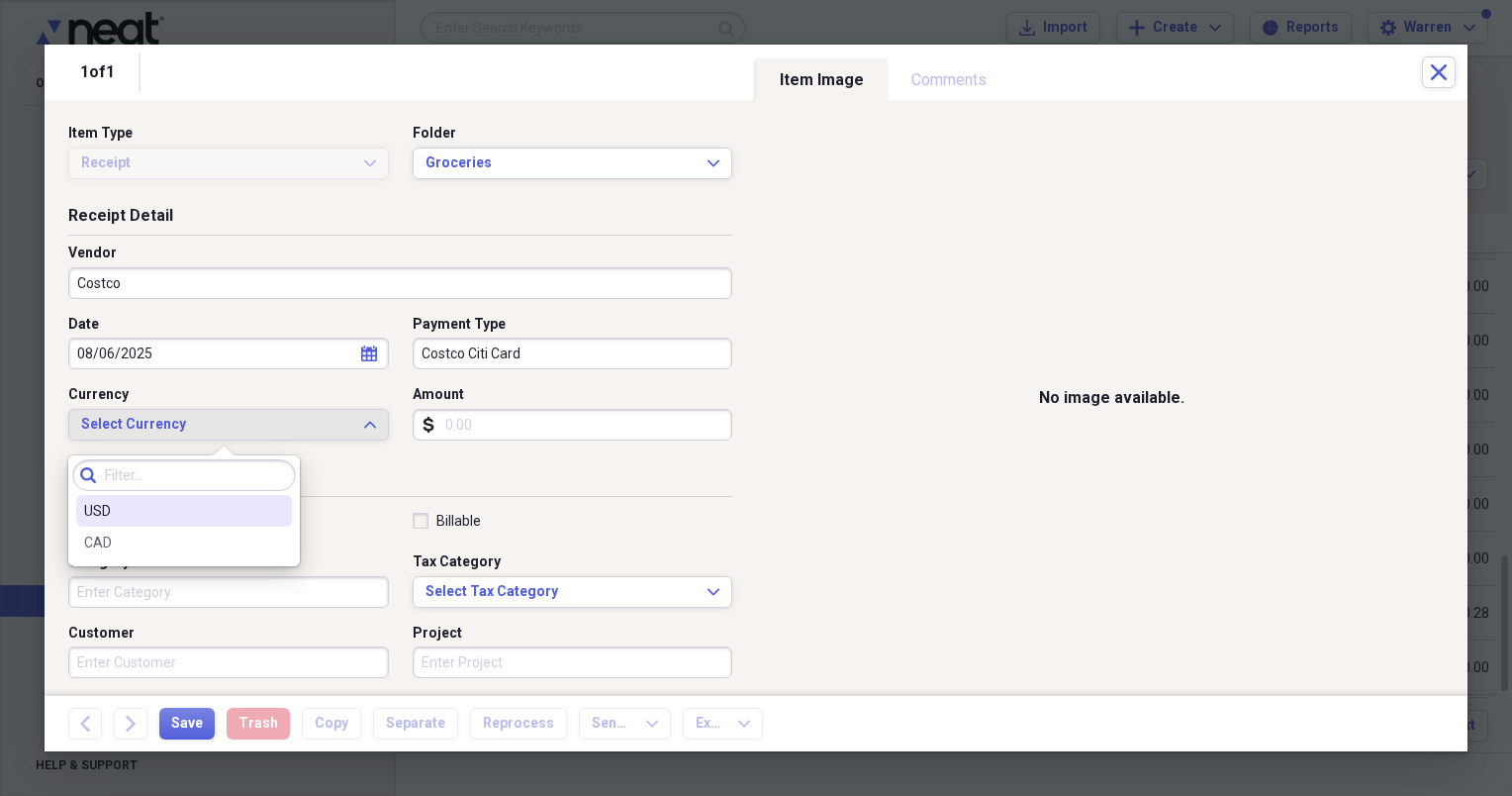 click on "USD" at bounding box center (172, 511) 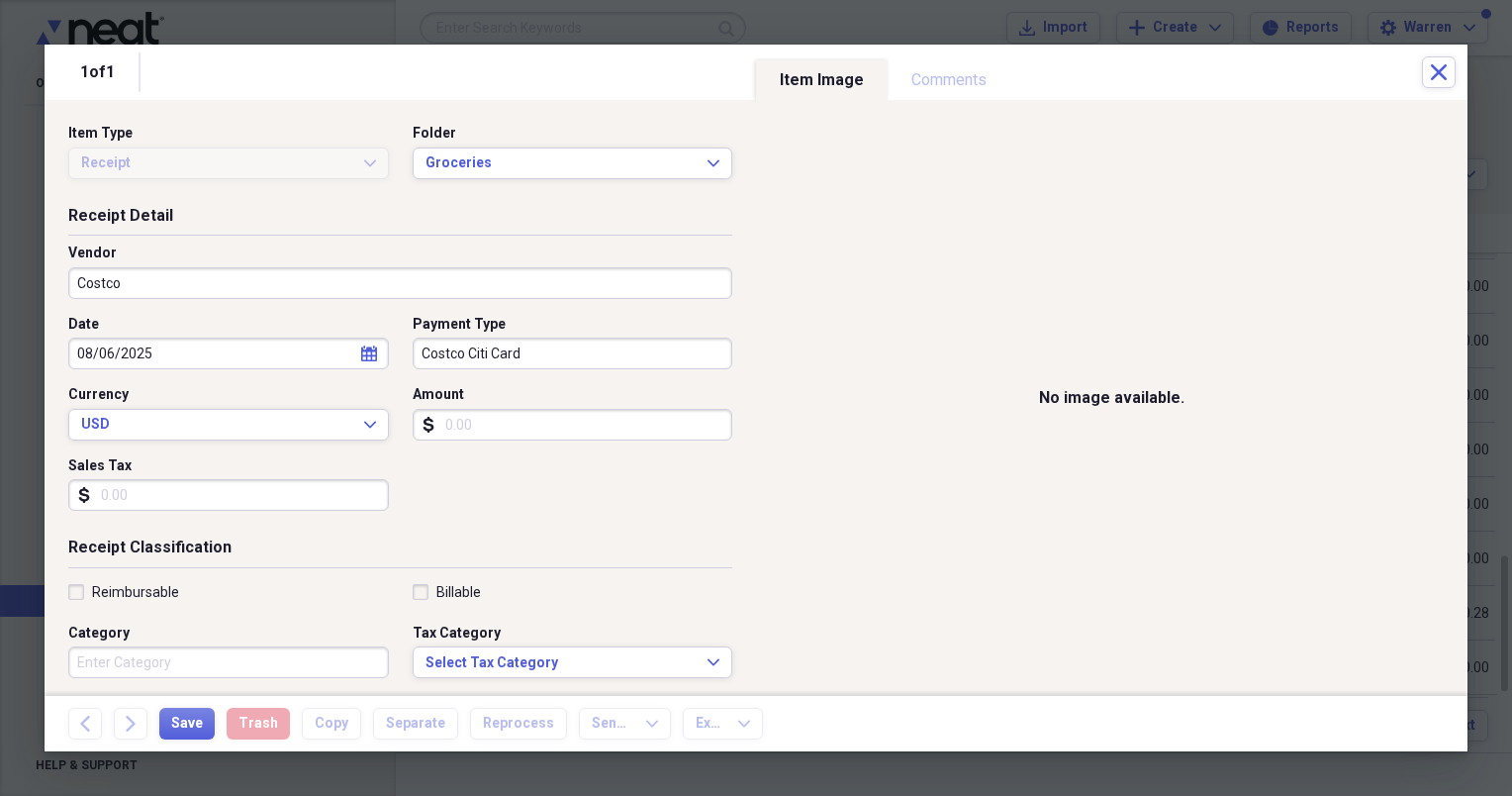 click on "Amount" at bounding box center [573, 425] 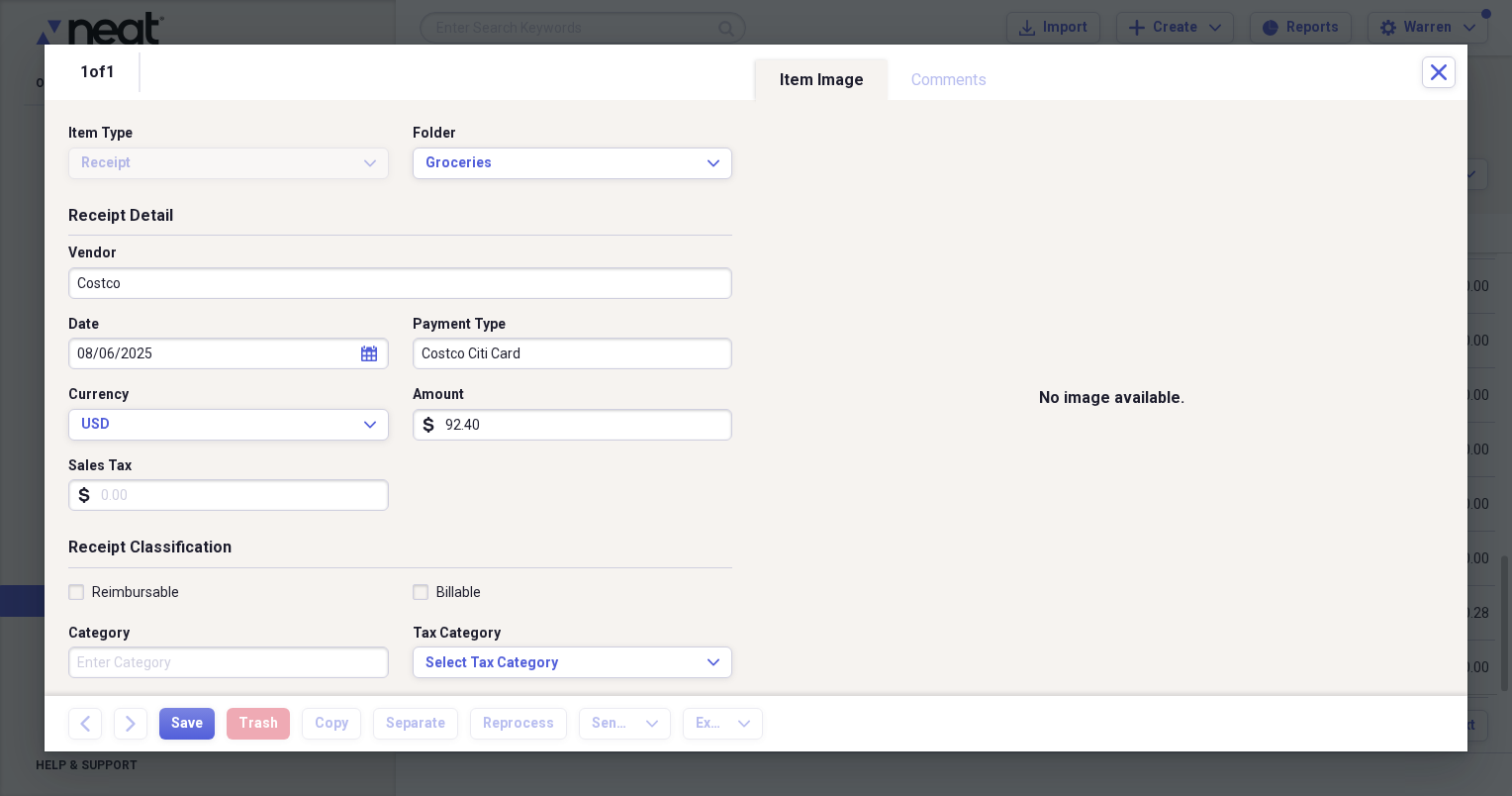 type on "92.40" 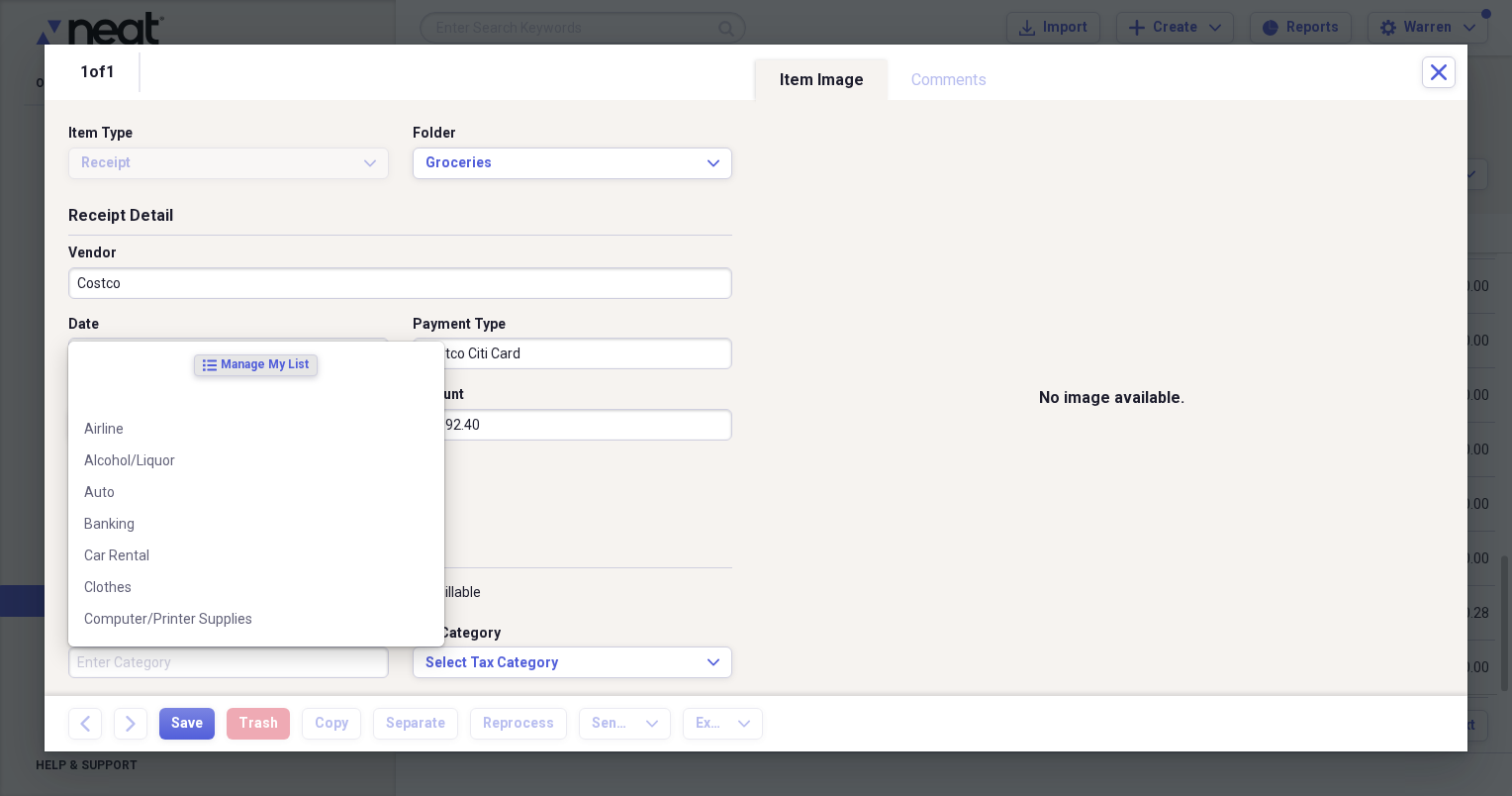 click on "Category" at bounding box center (229, 662) 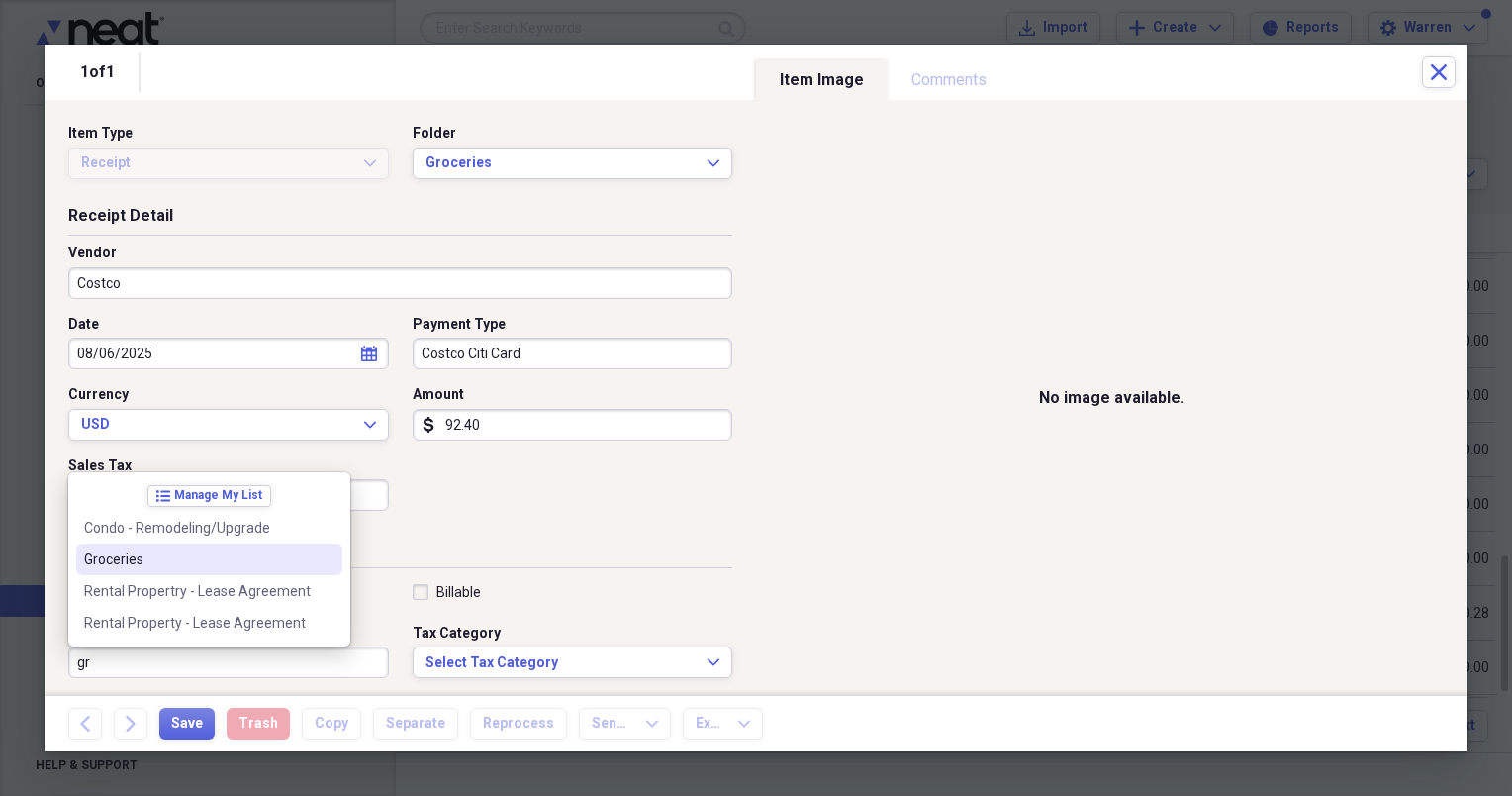 click on "Groceries" at bounding box center [197, 559] 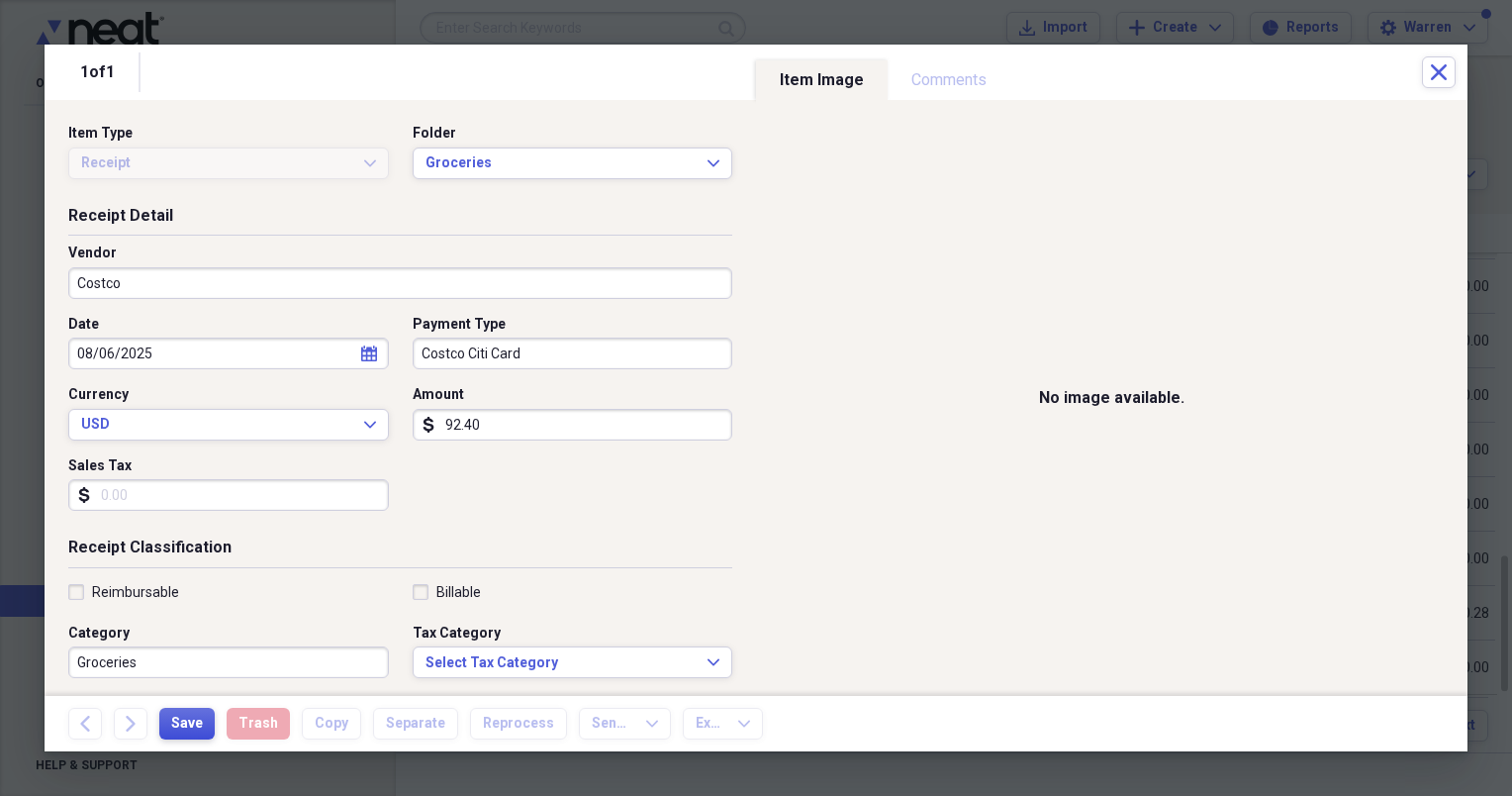 click on "Save" at bounding box center (187, 724) 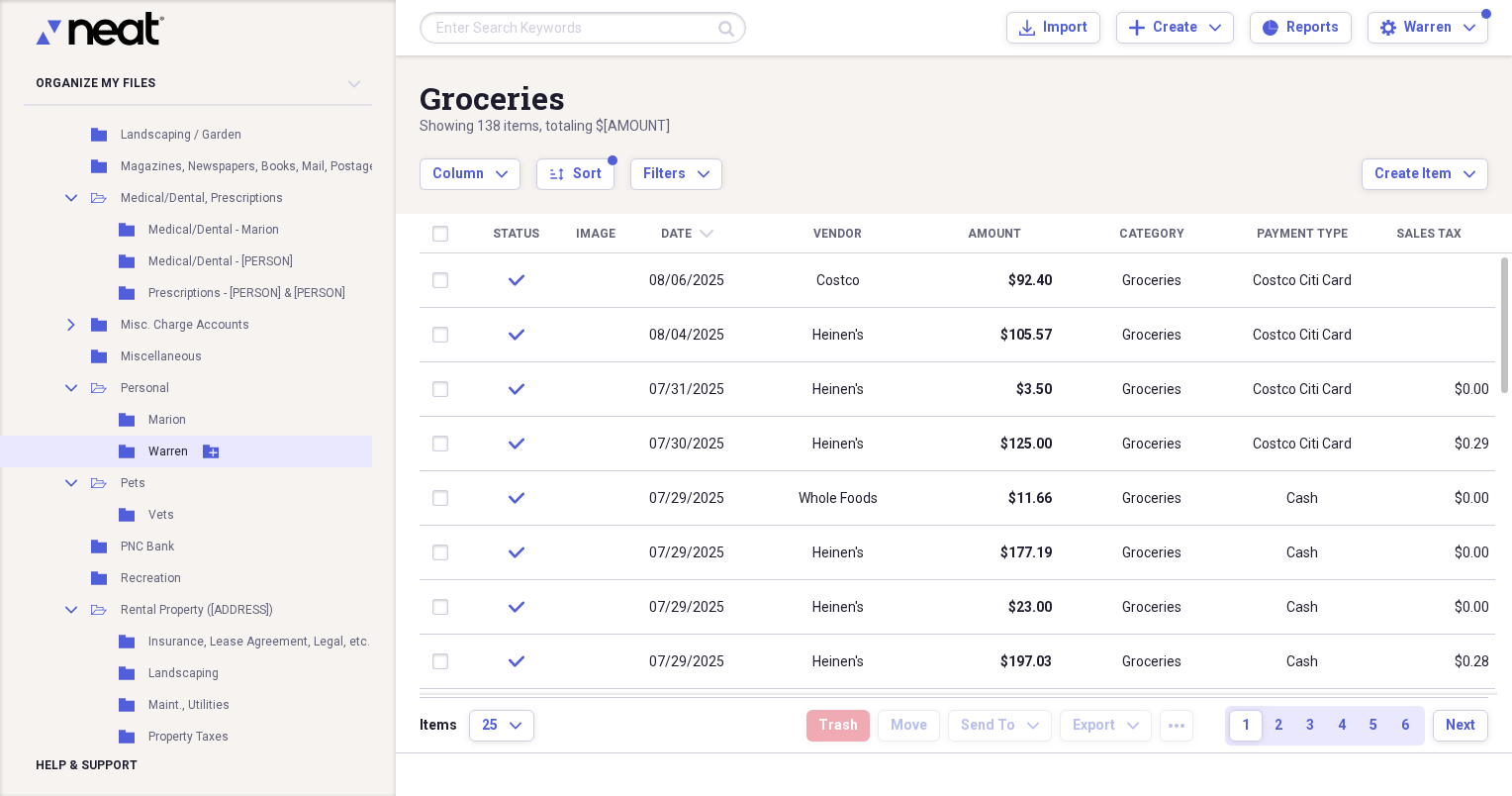 scroll, scrollTop: 1584, scrollLeft: 0, axis: vertical 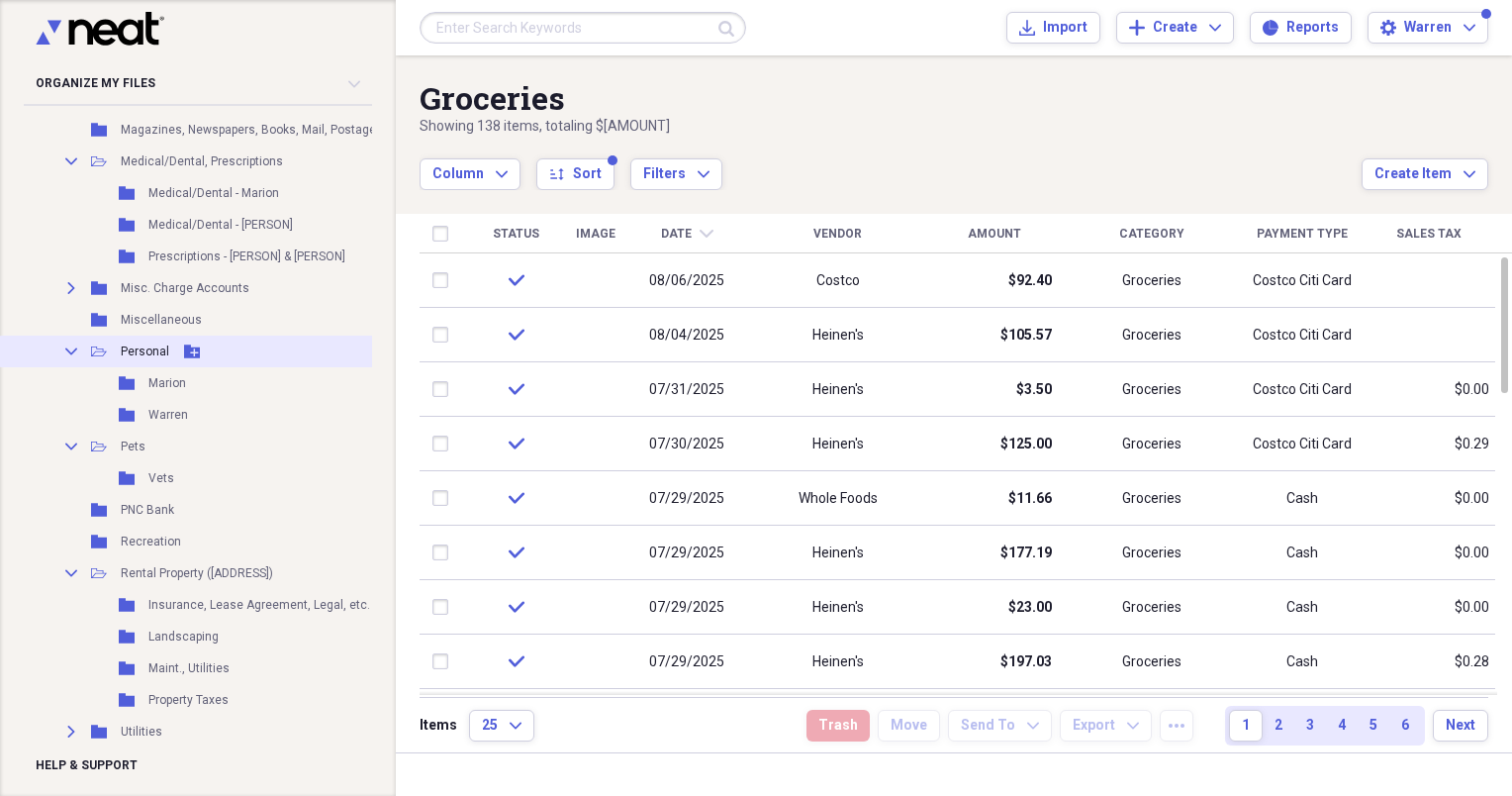 click on "Personal" at bounding box center (144, 351) 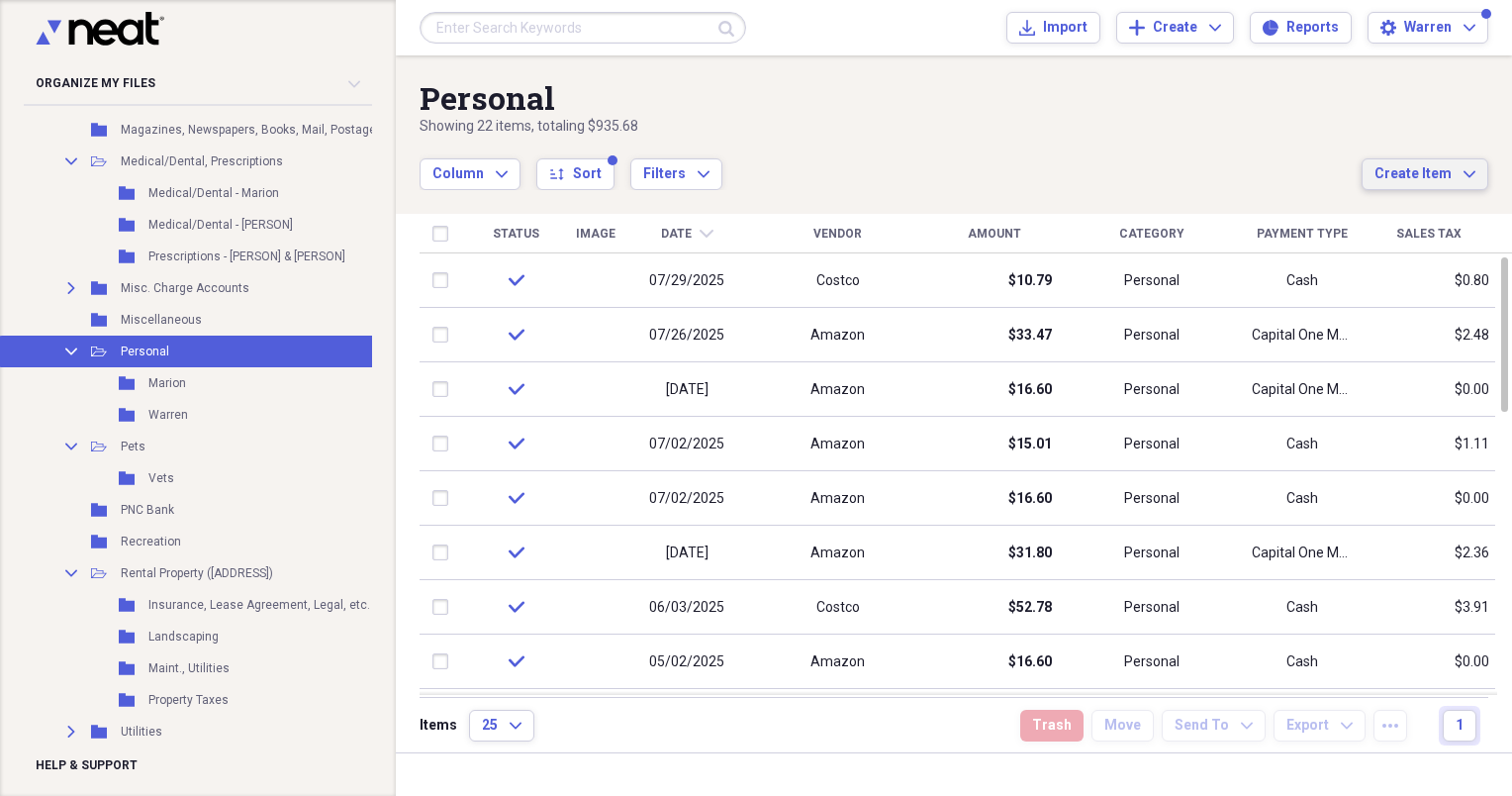 click on "Create Item" at bounding box center (1413, 174) 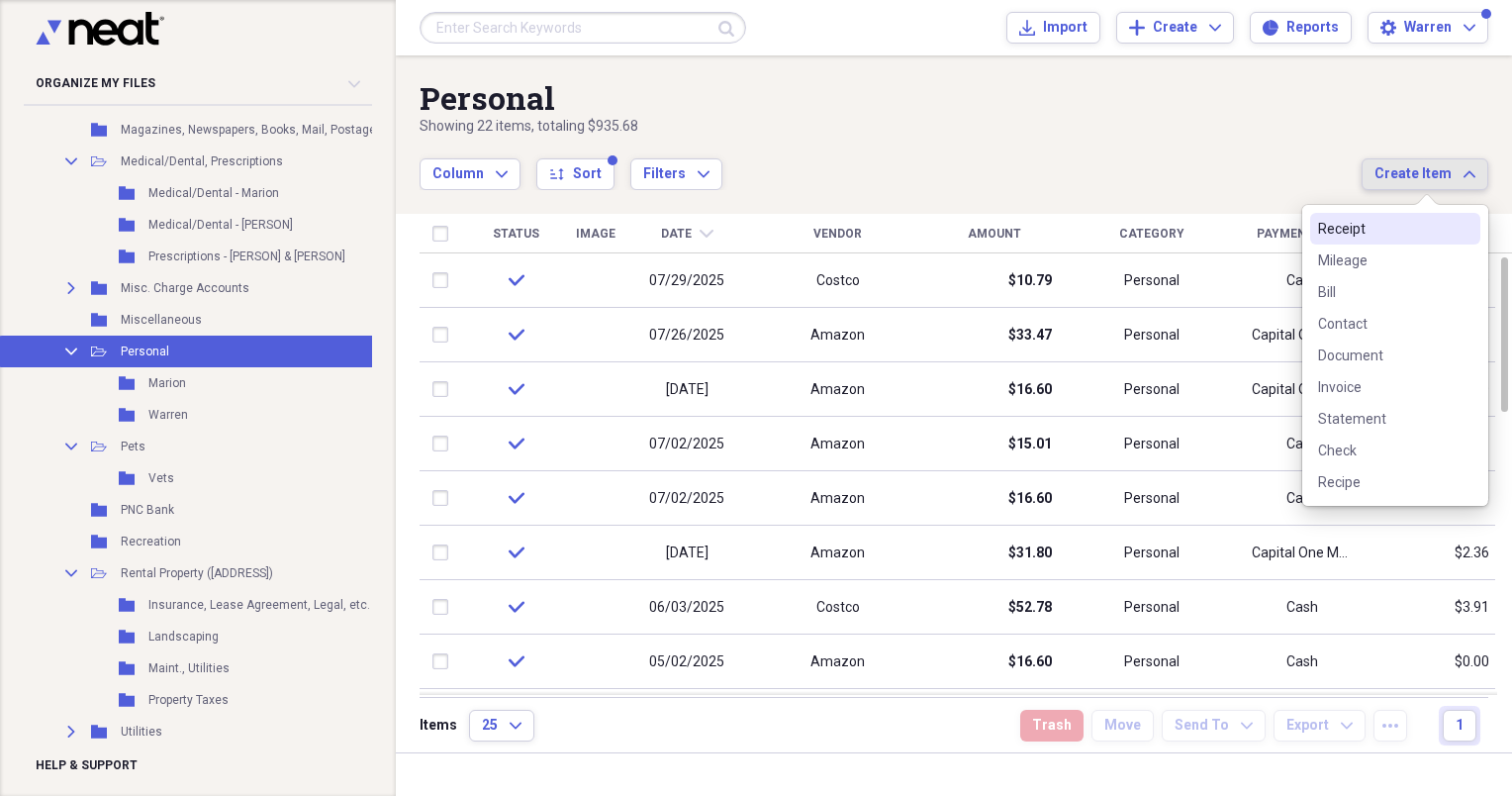 click on "Receipt" at bounding box center (1383, 229) 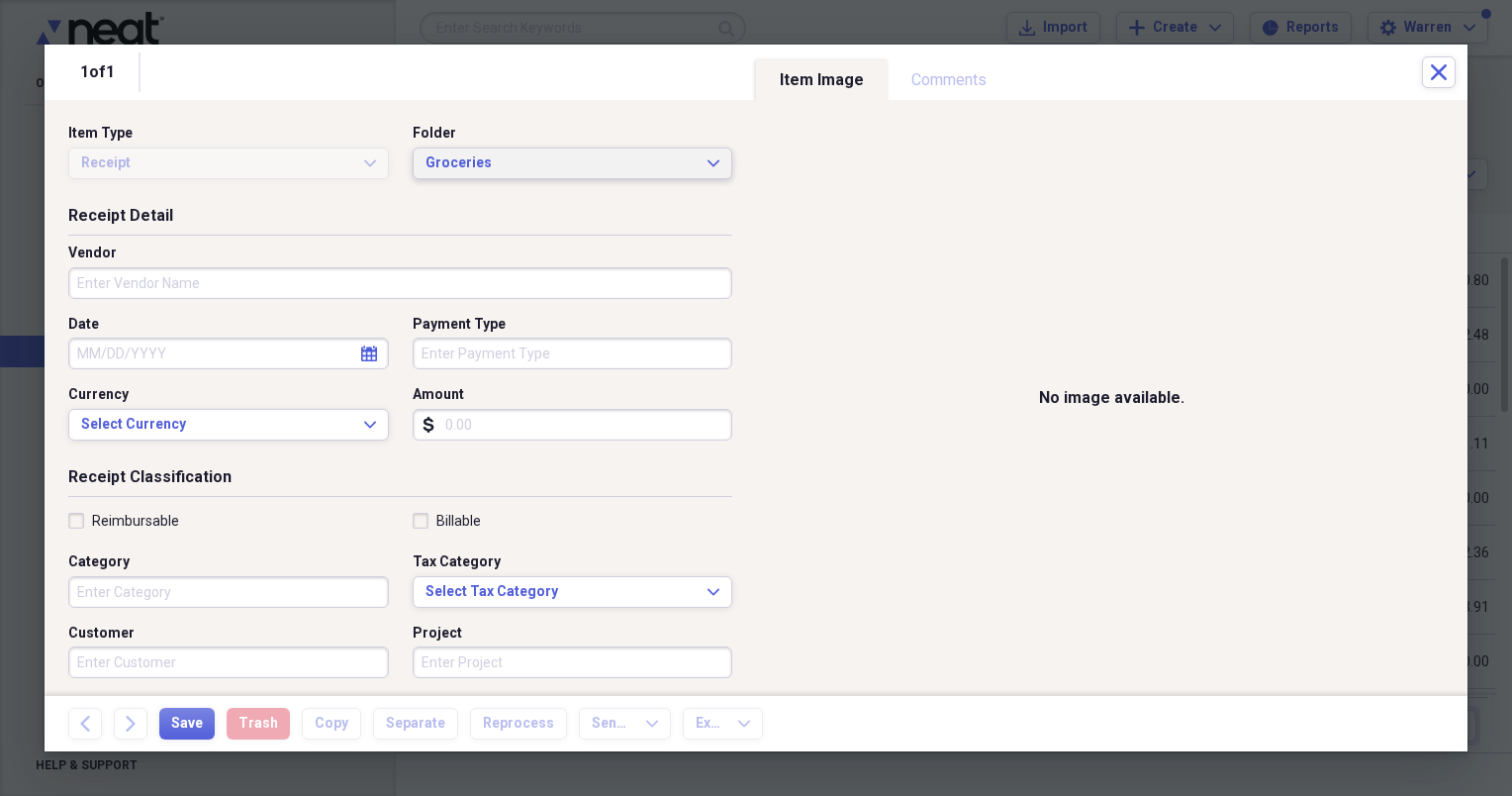 click on "Expand" 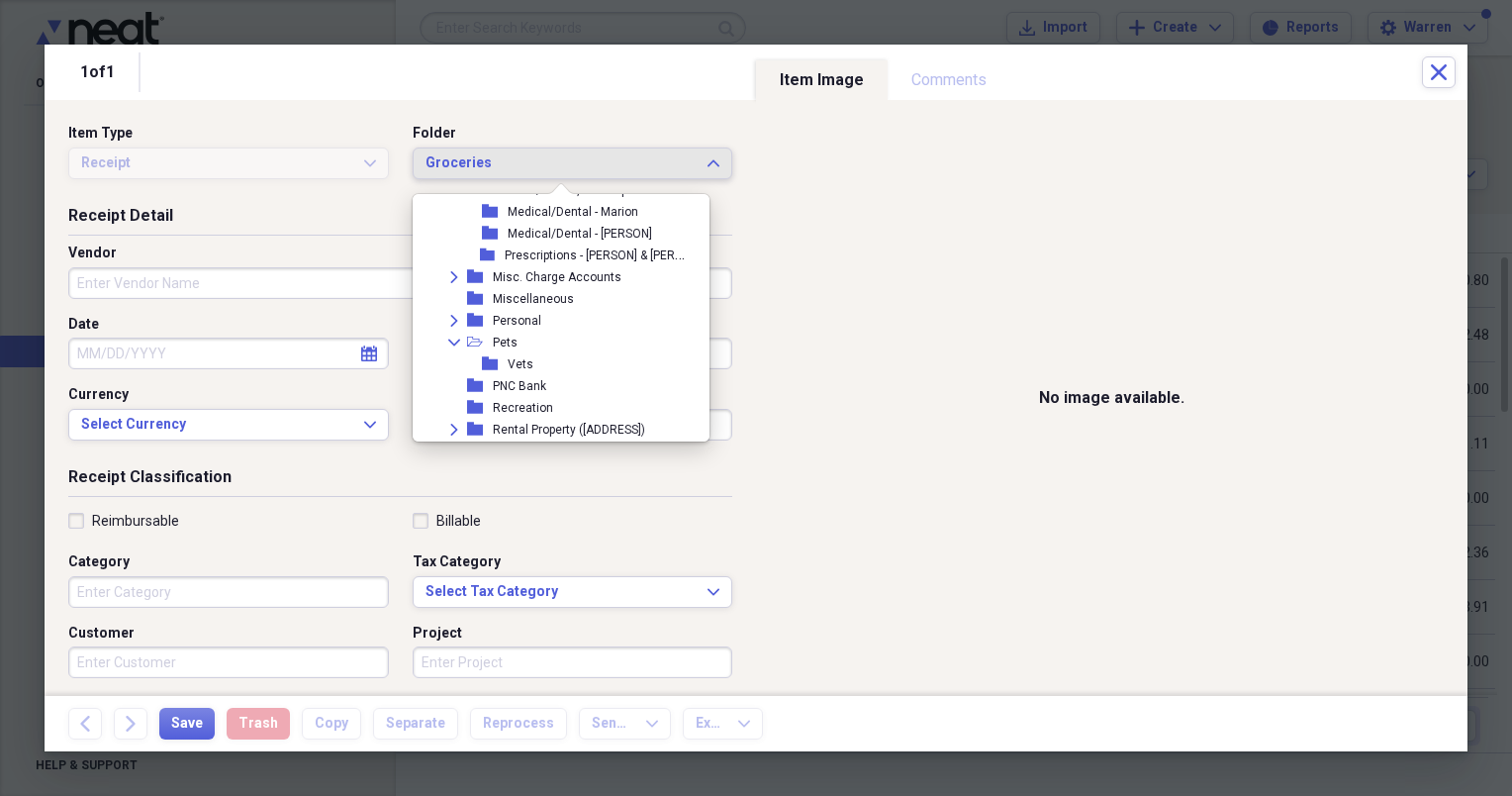 scroll, scrollTop: 1051, scrollLeft: 0, axis: vertical 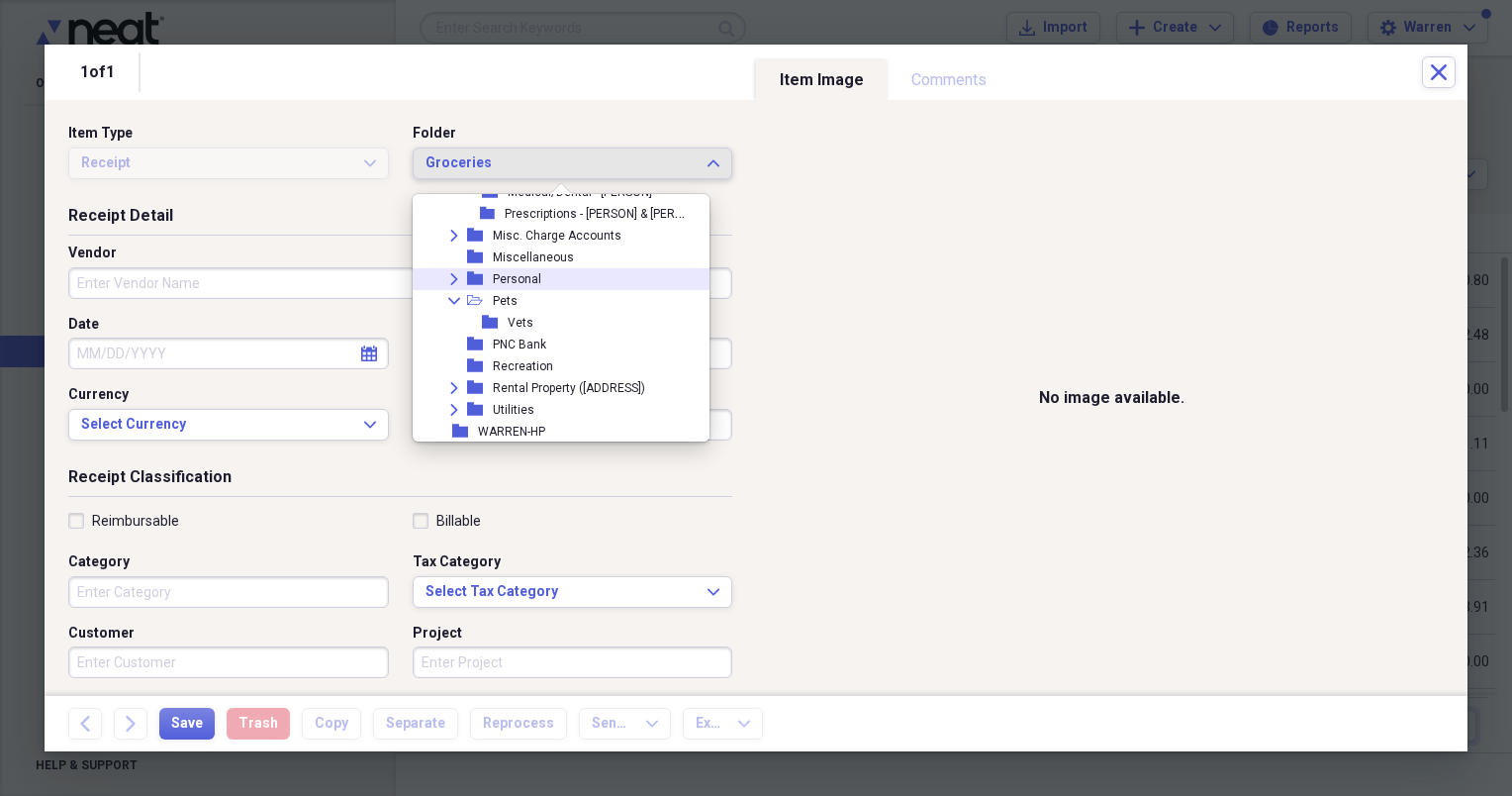 click on "Expand" 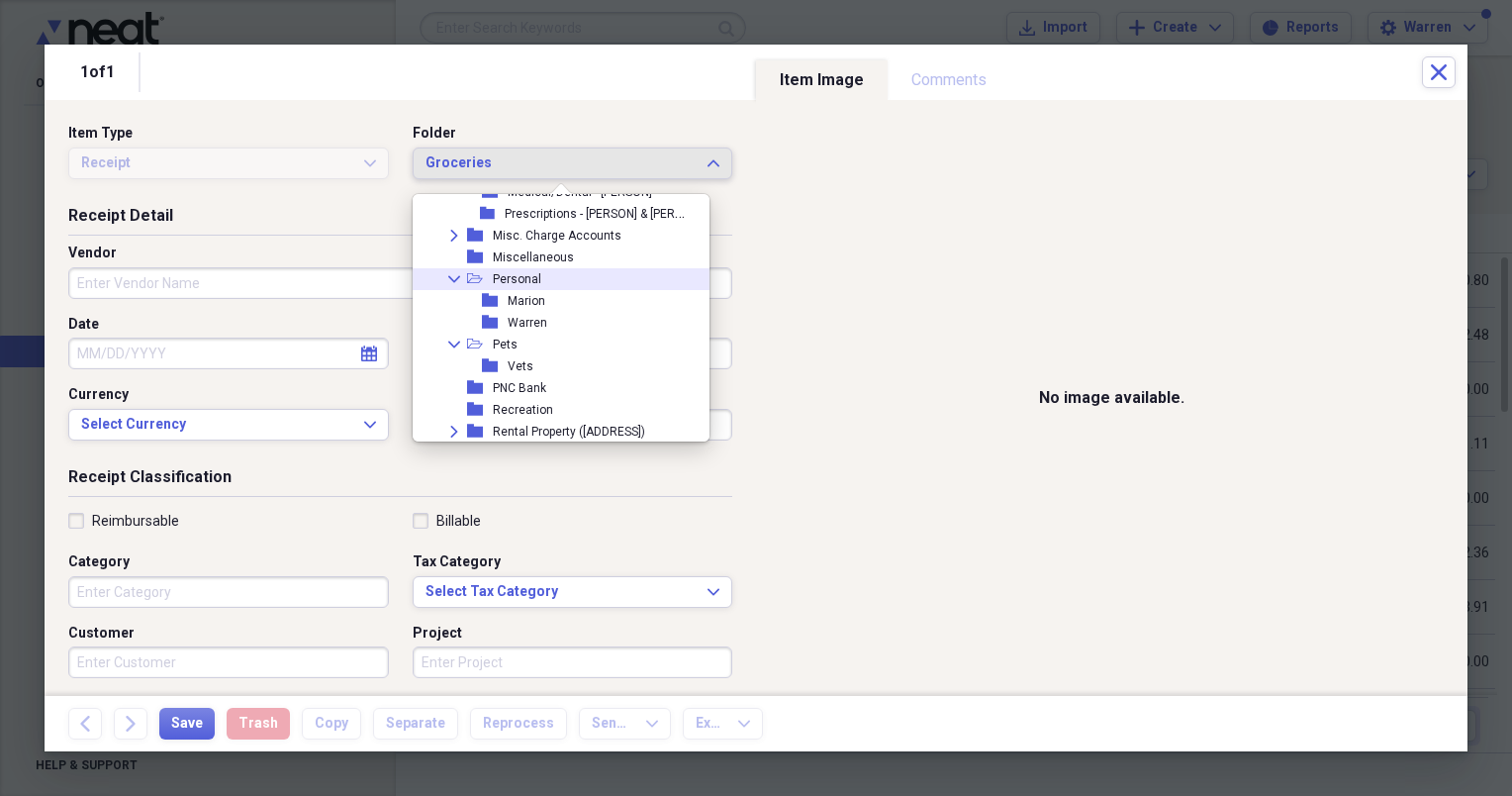 click on "Personal" at bounding box center (517, 279) 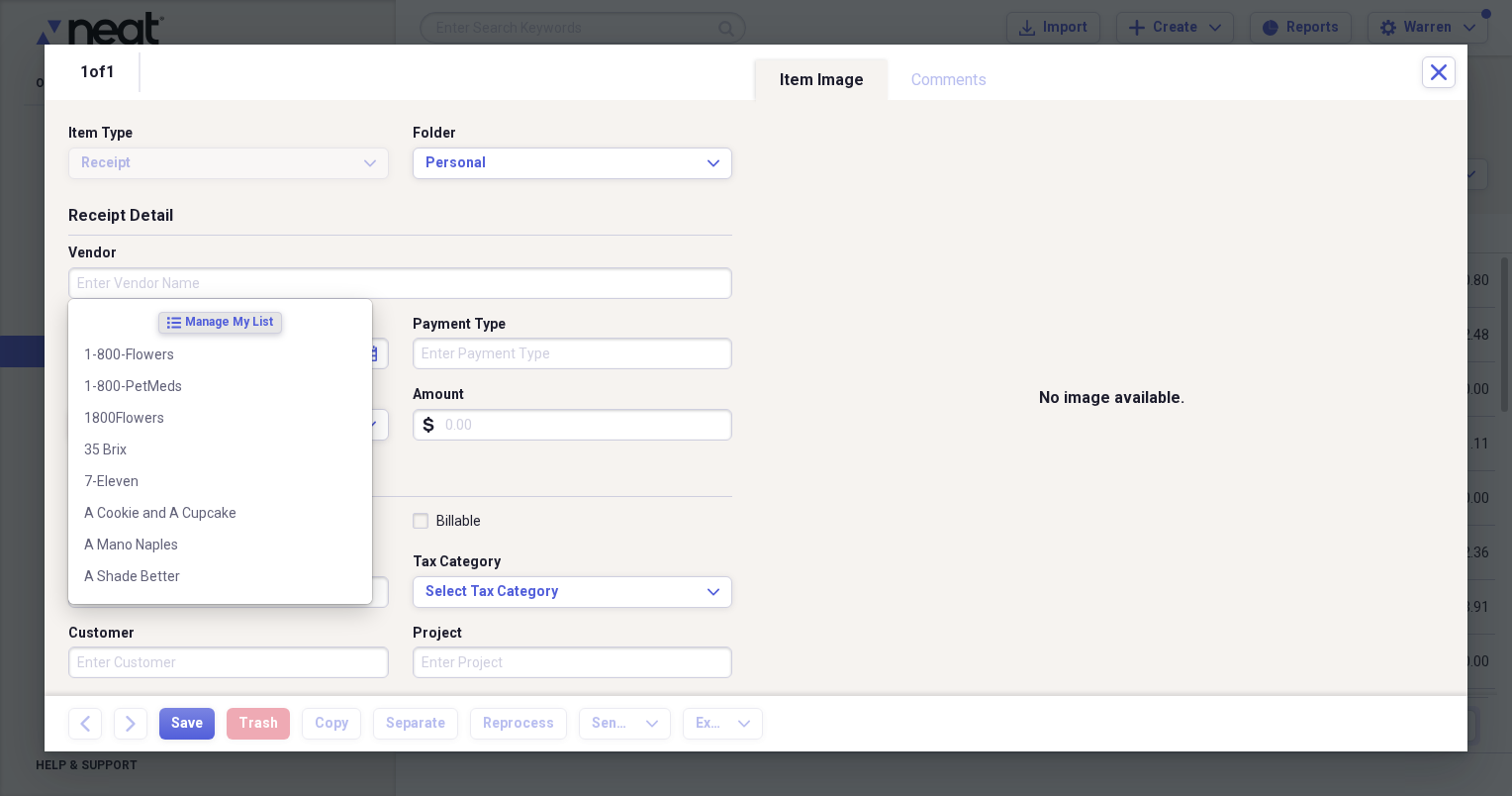 click on "Vendor" at bounding box center (400, 283) 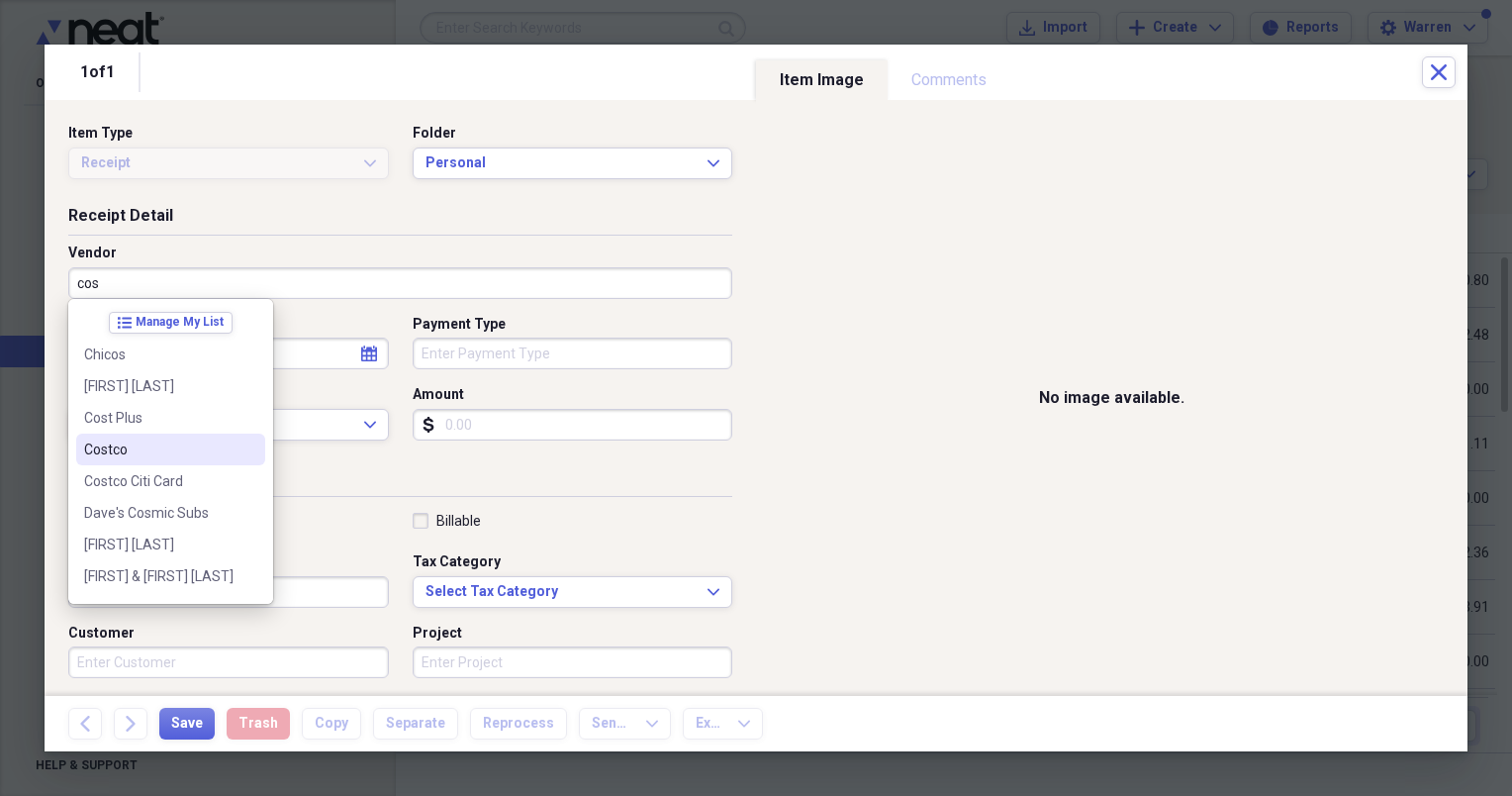 click on "Costco" at bounding box center (158, 449) 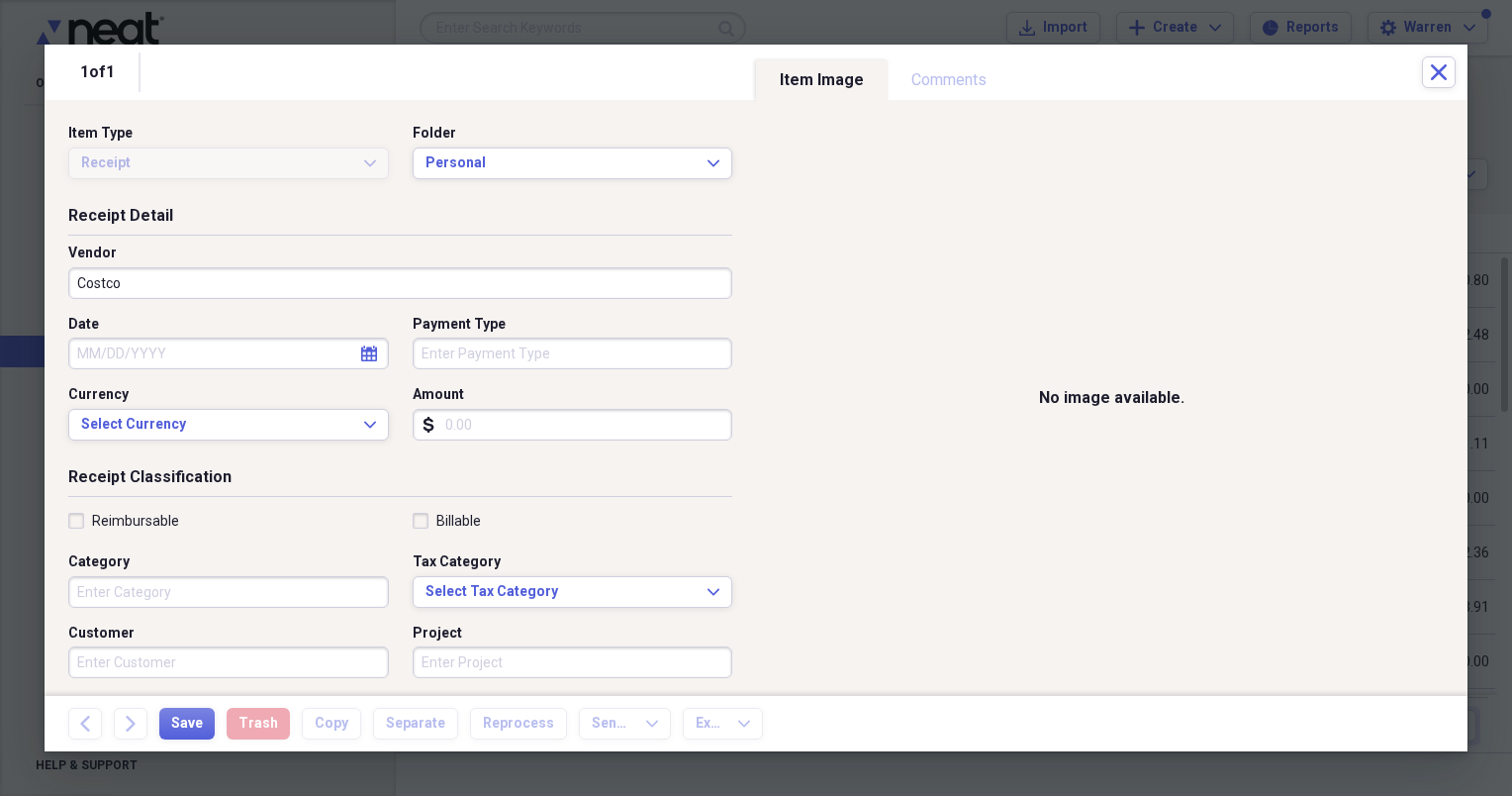 click on "Date" at bounding box center (229, 353) 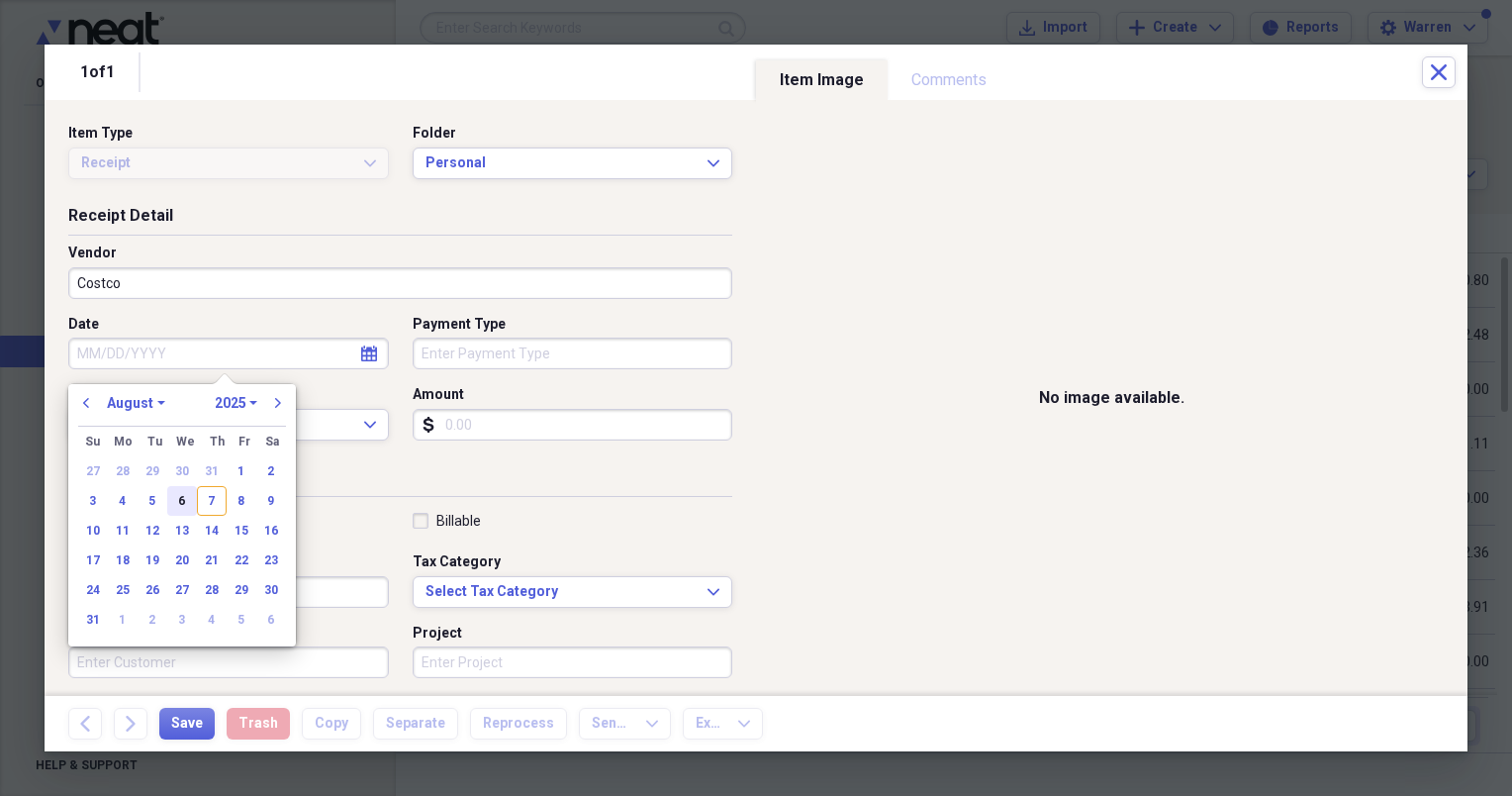 click on "6" at bounding box center (182, 501) 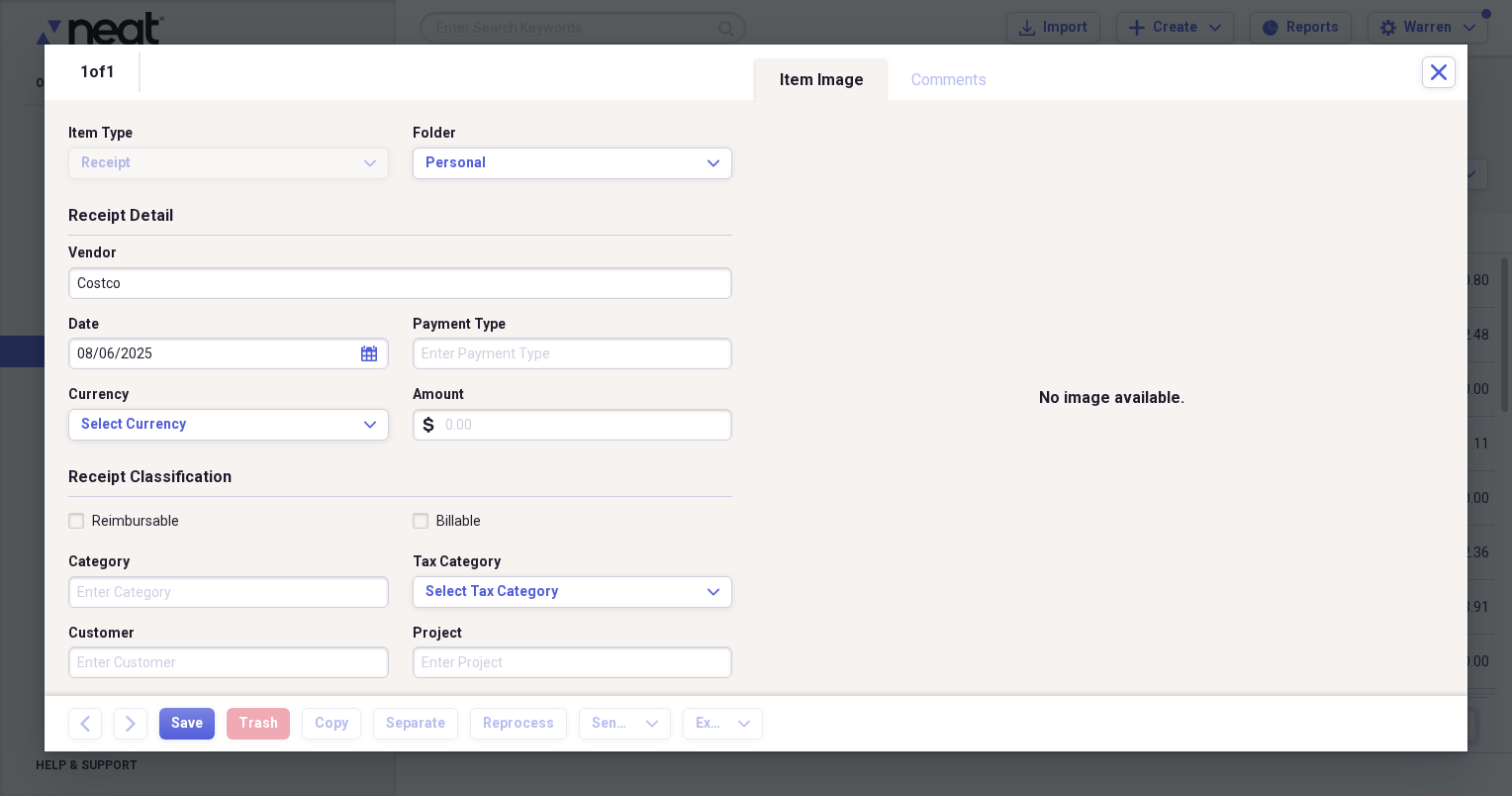 click on "Payment Type" at bounding box center [573, 353] 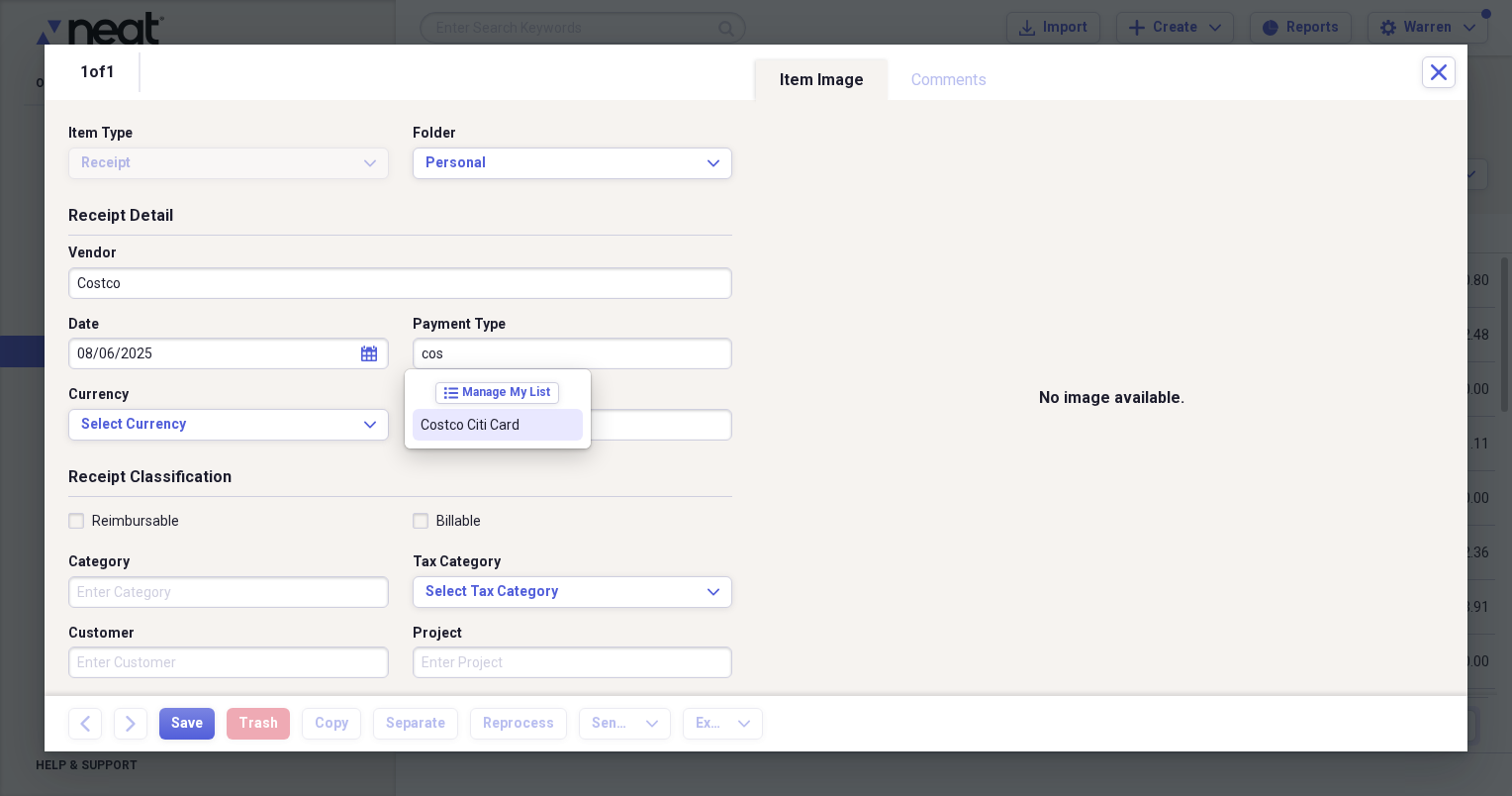 click on "Costco Citi Card" at bounding box center [486, 425] 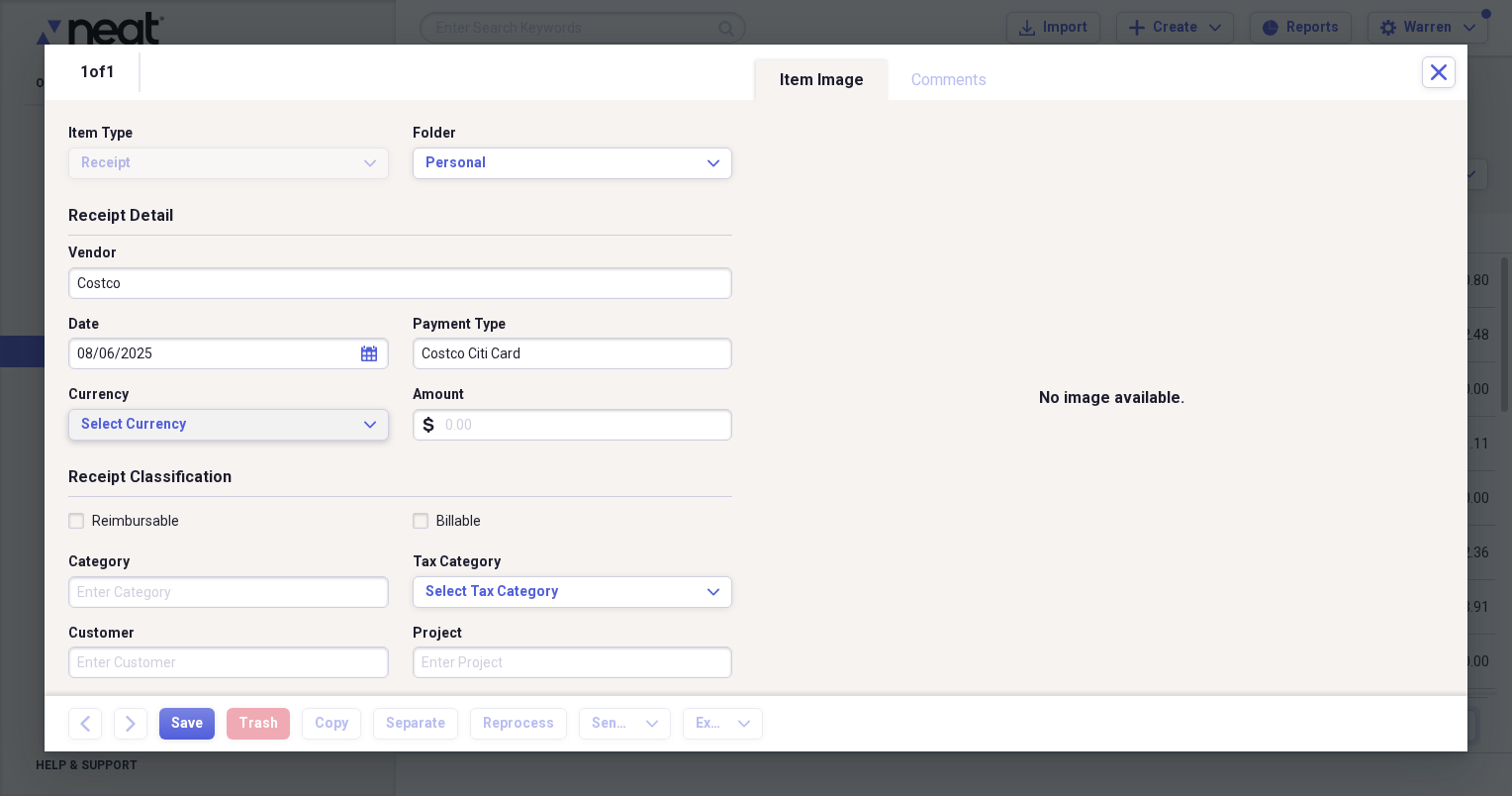 click on "Expand" 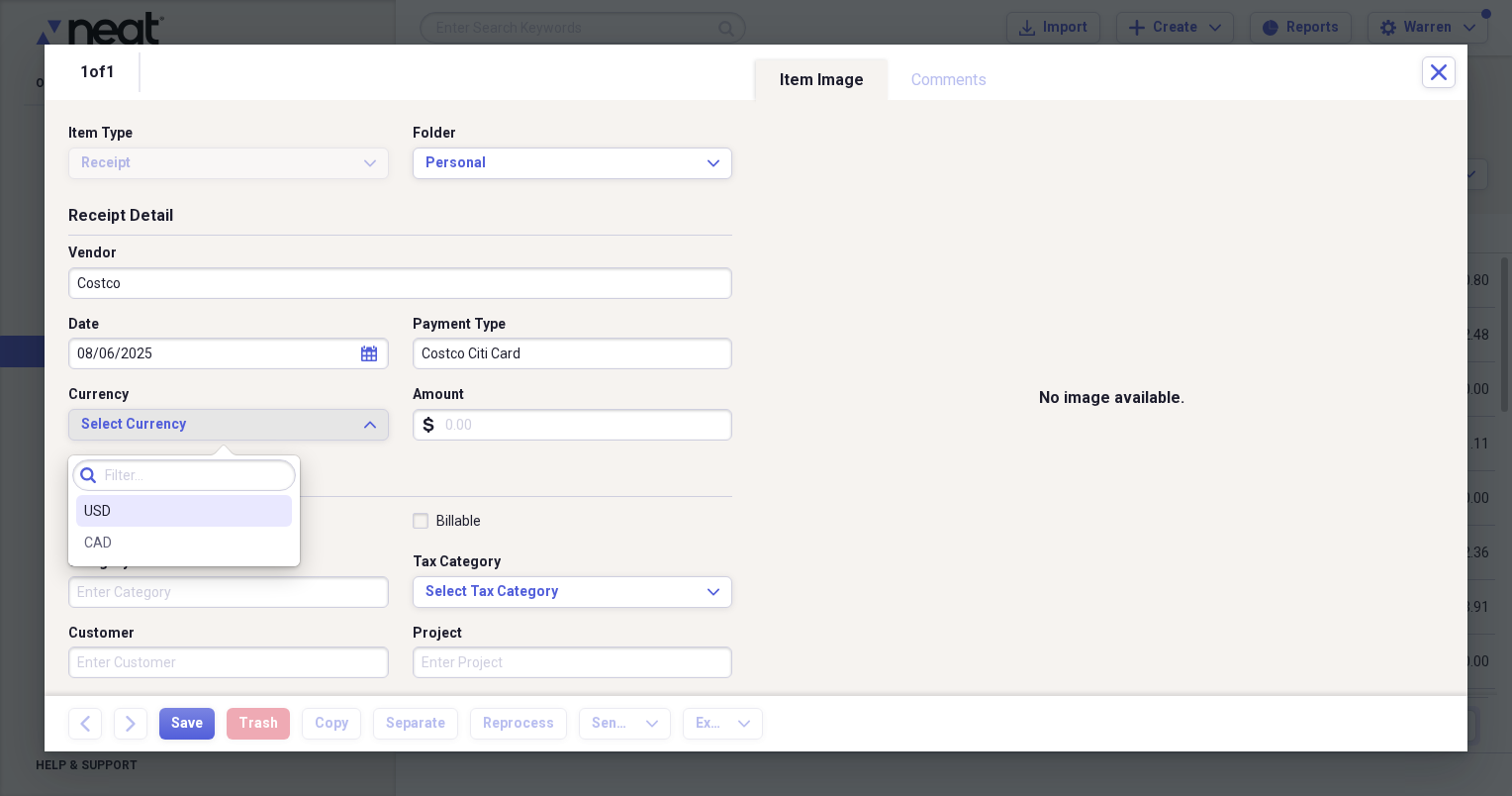 click on "USD" at bounding box center [172, 511] 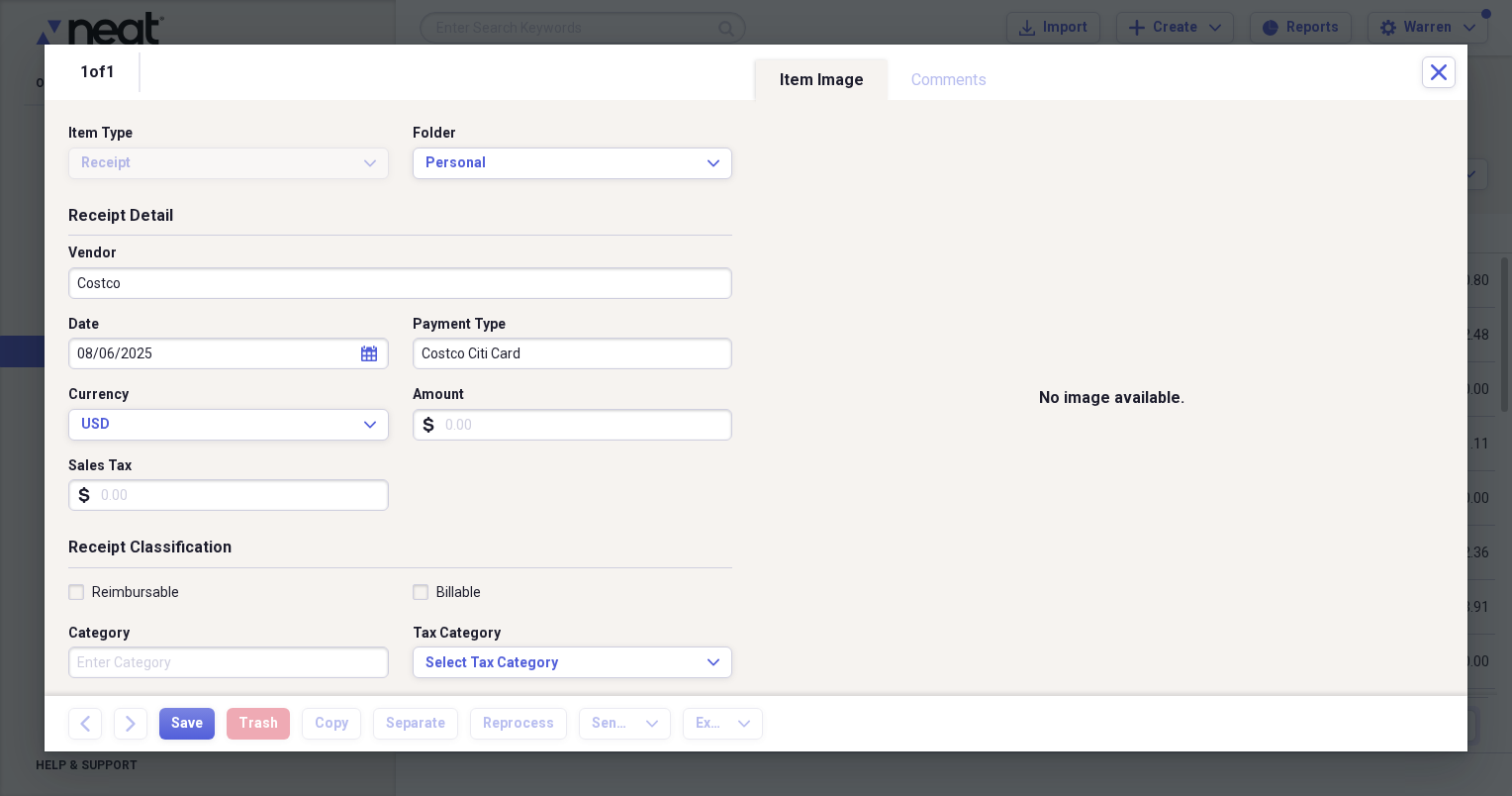 click on "Amount" at bounding box center (573, 425) 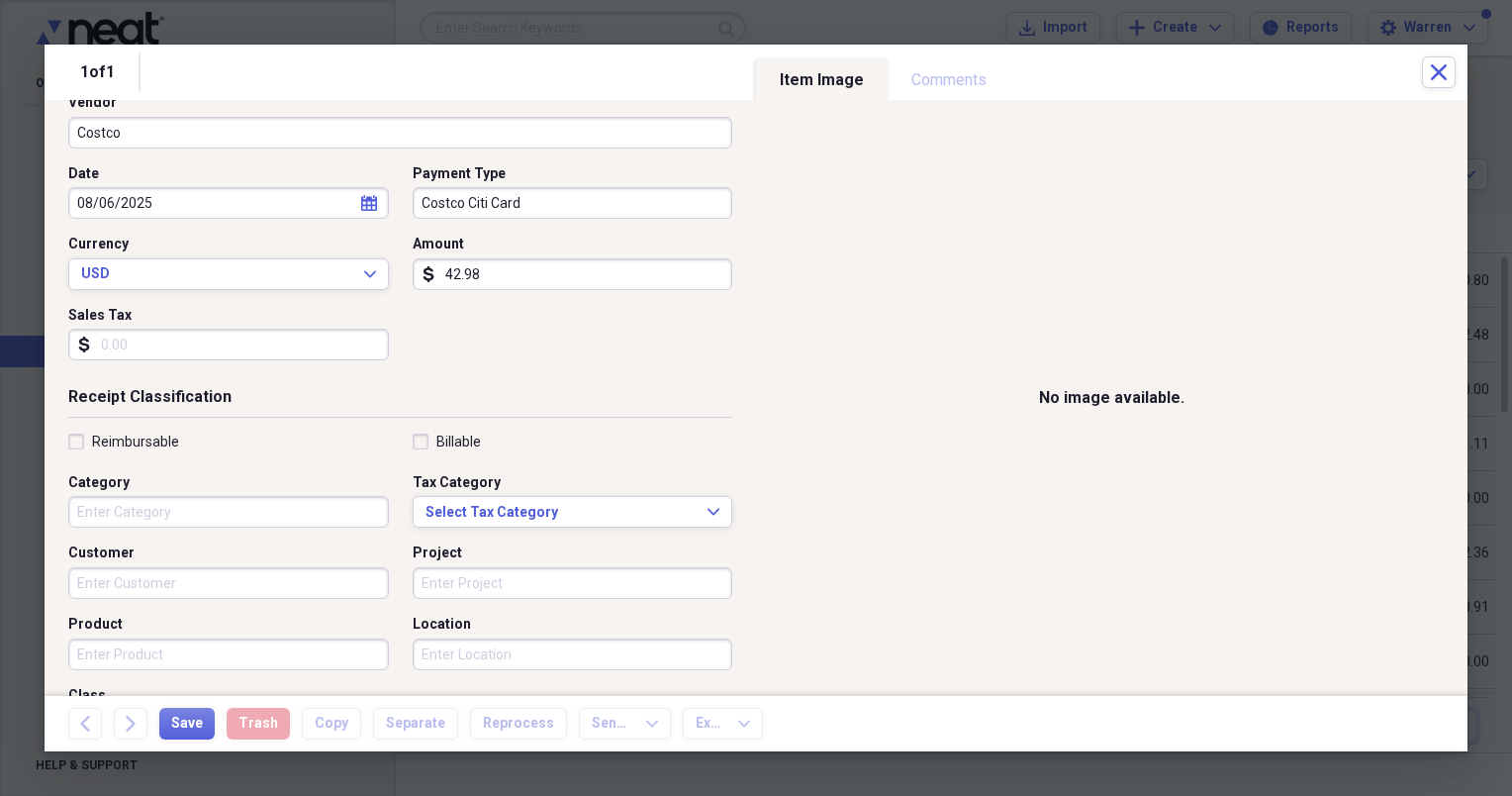 scroll, scrollTop: 198, scrollLeft: 0, axis: vertical 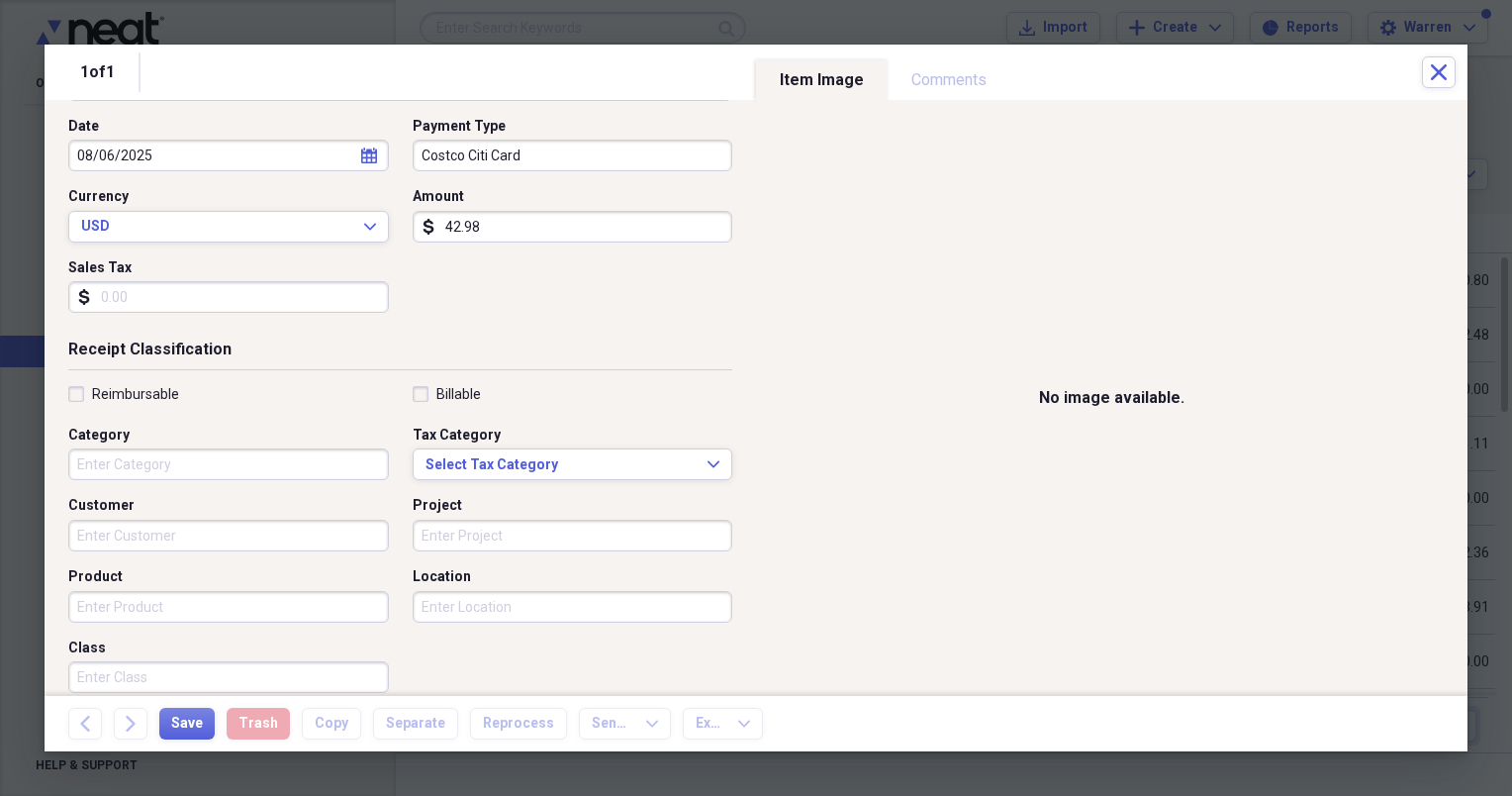 type on "42.98" 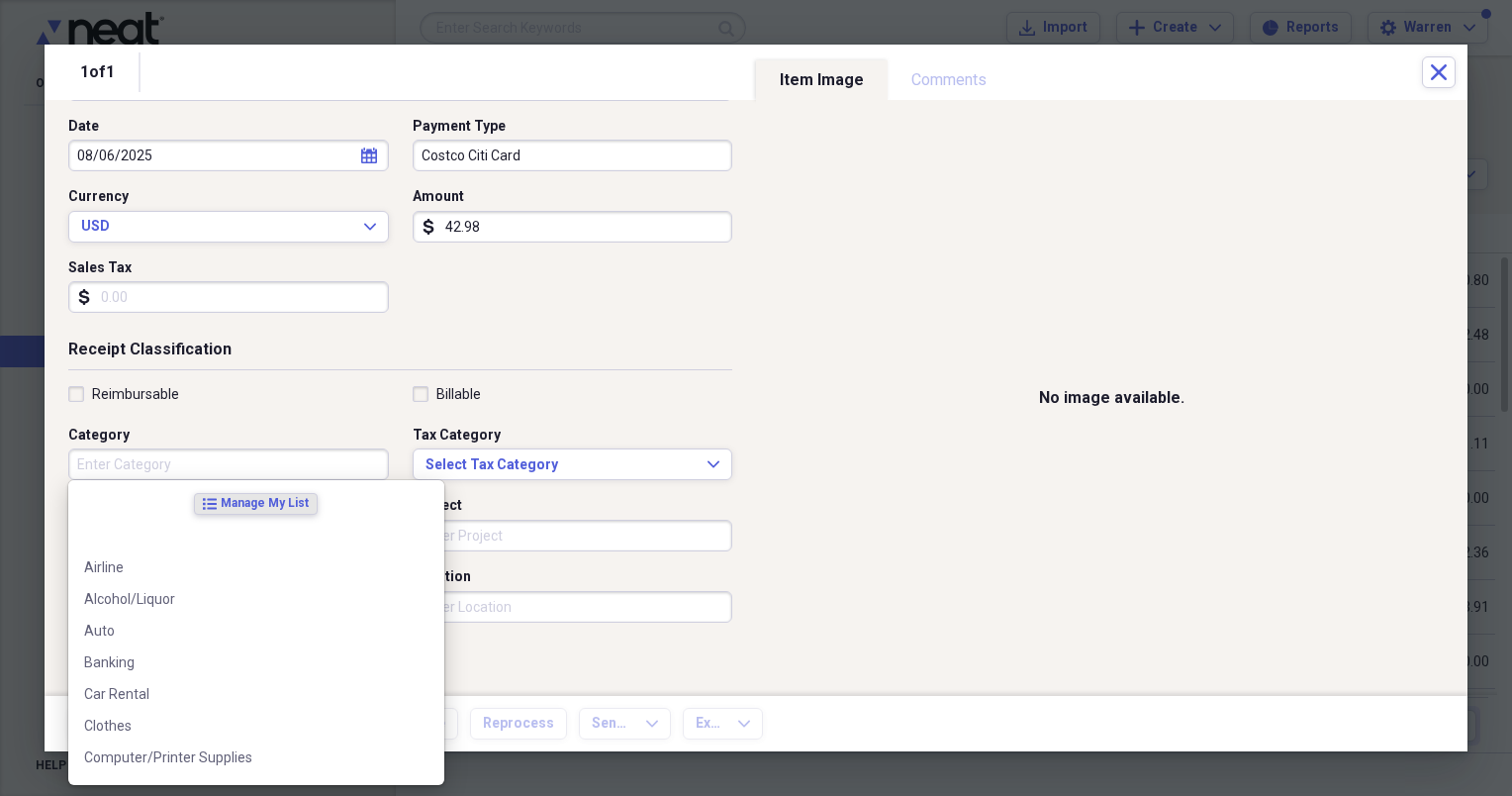 click on "Category" at bounding box center (229, 464) 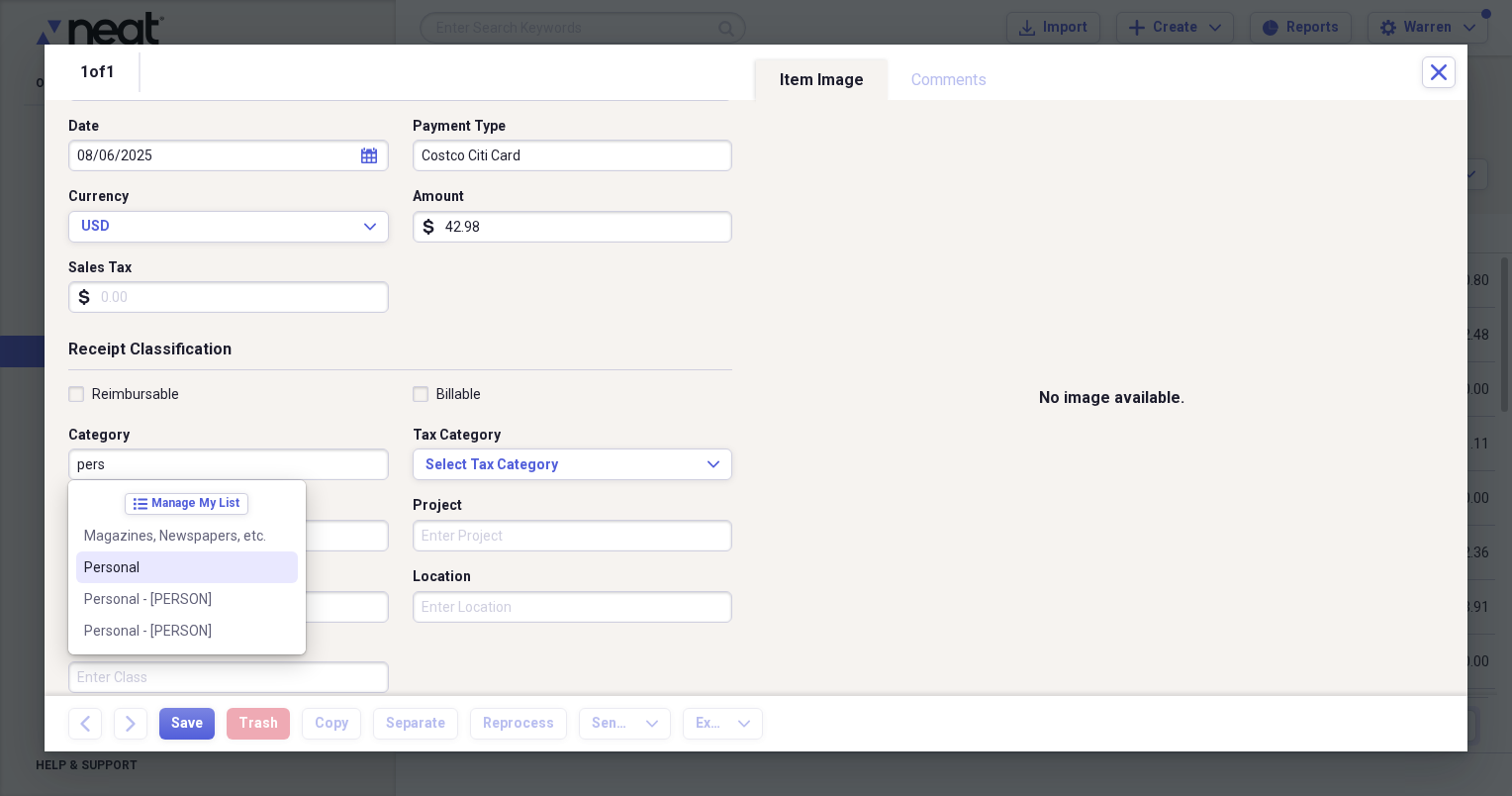 click on "Personal" at bounding box center [175, 567] 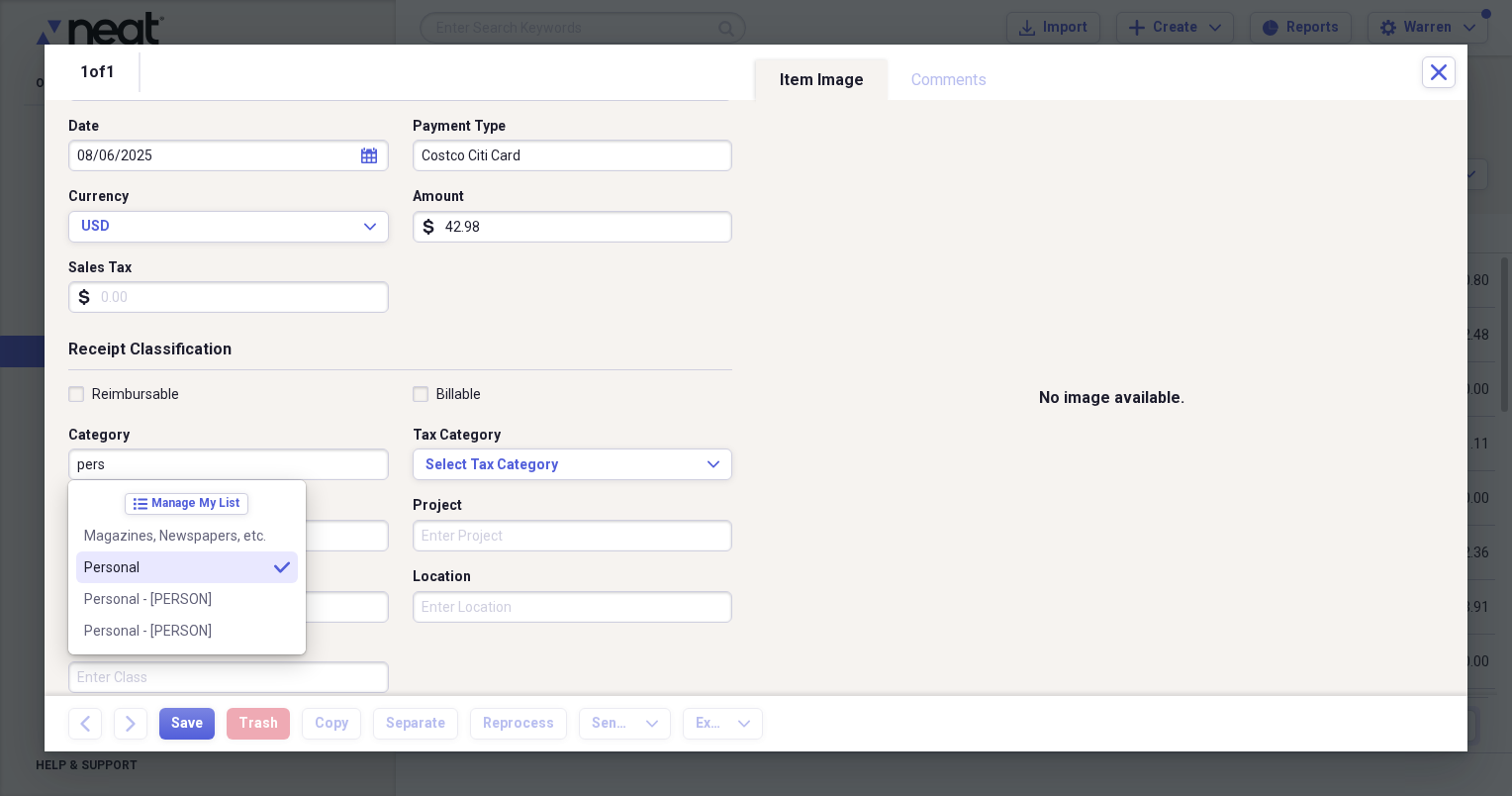 type on "Personal" 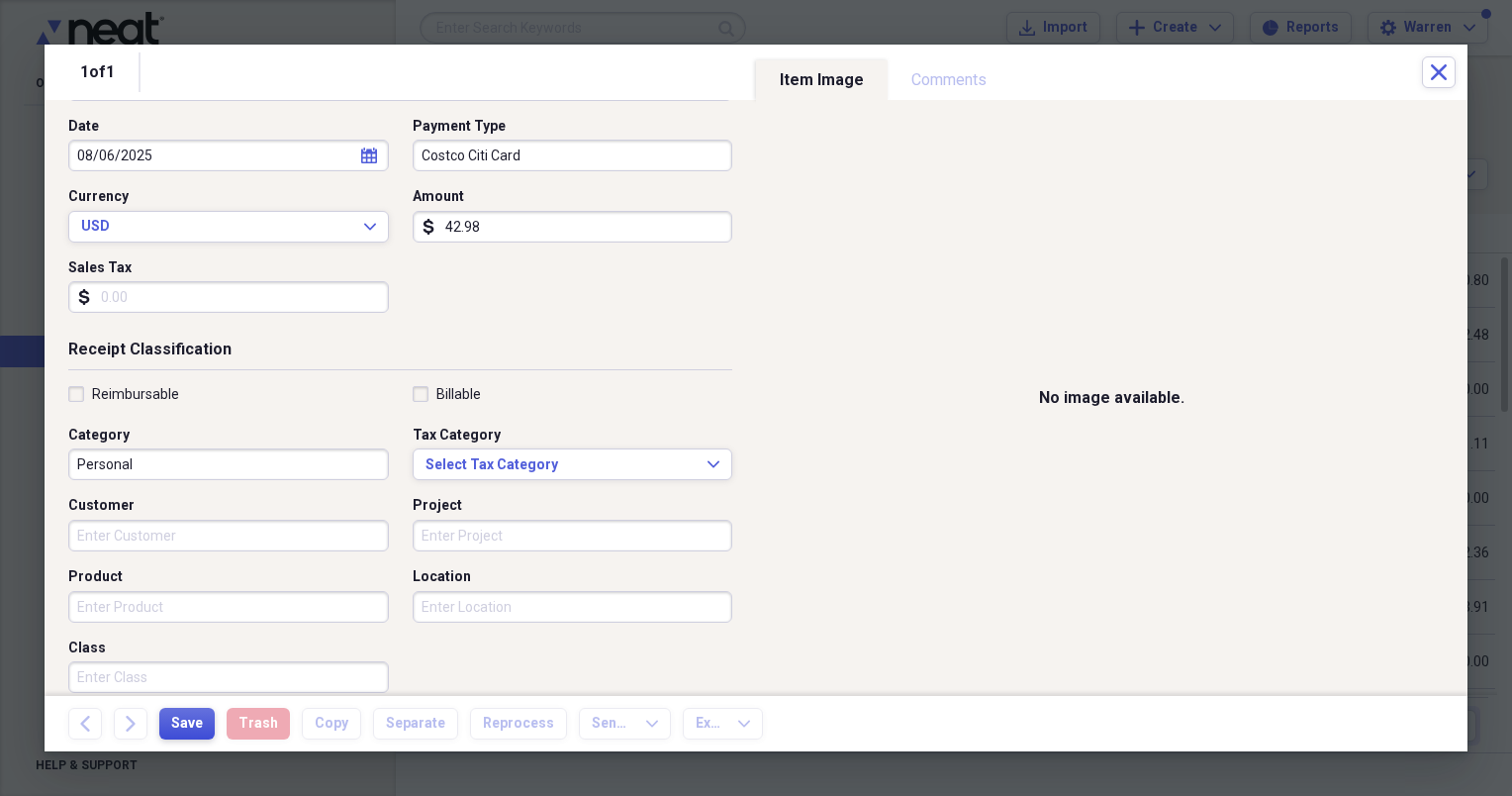 click on "Save" at bounding box center [187, 724] 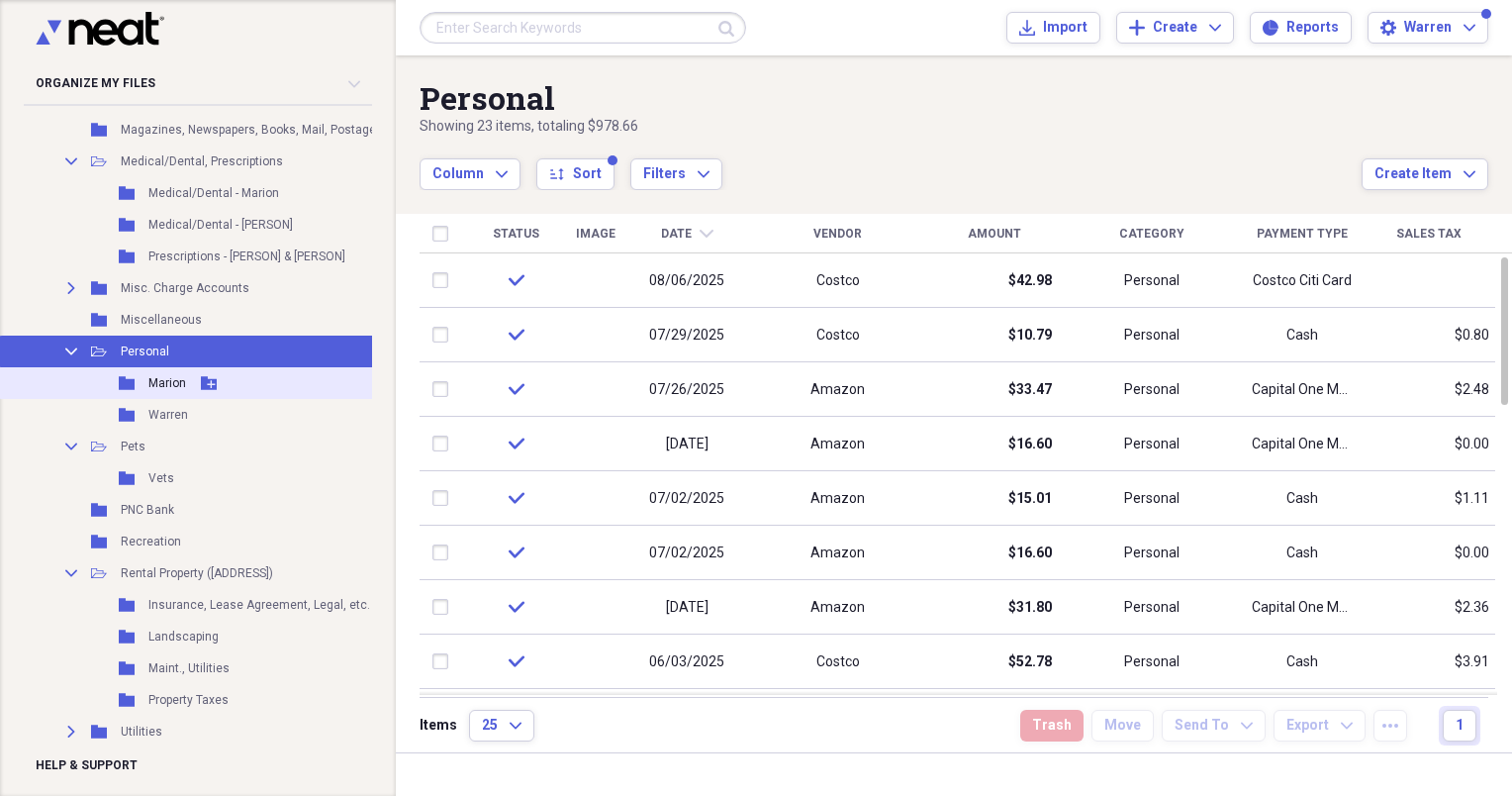 click on "Marion" at bounding box center (167, 383) 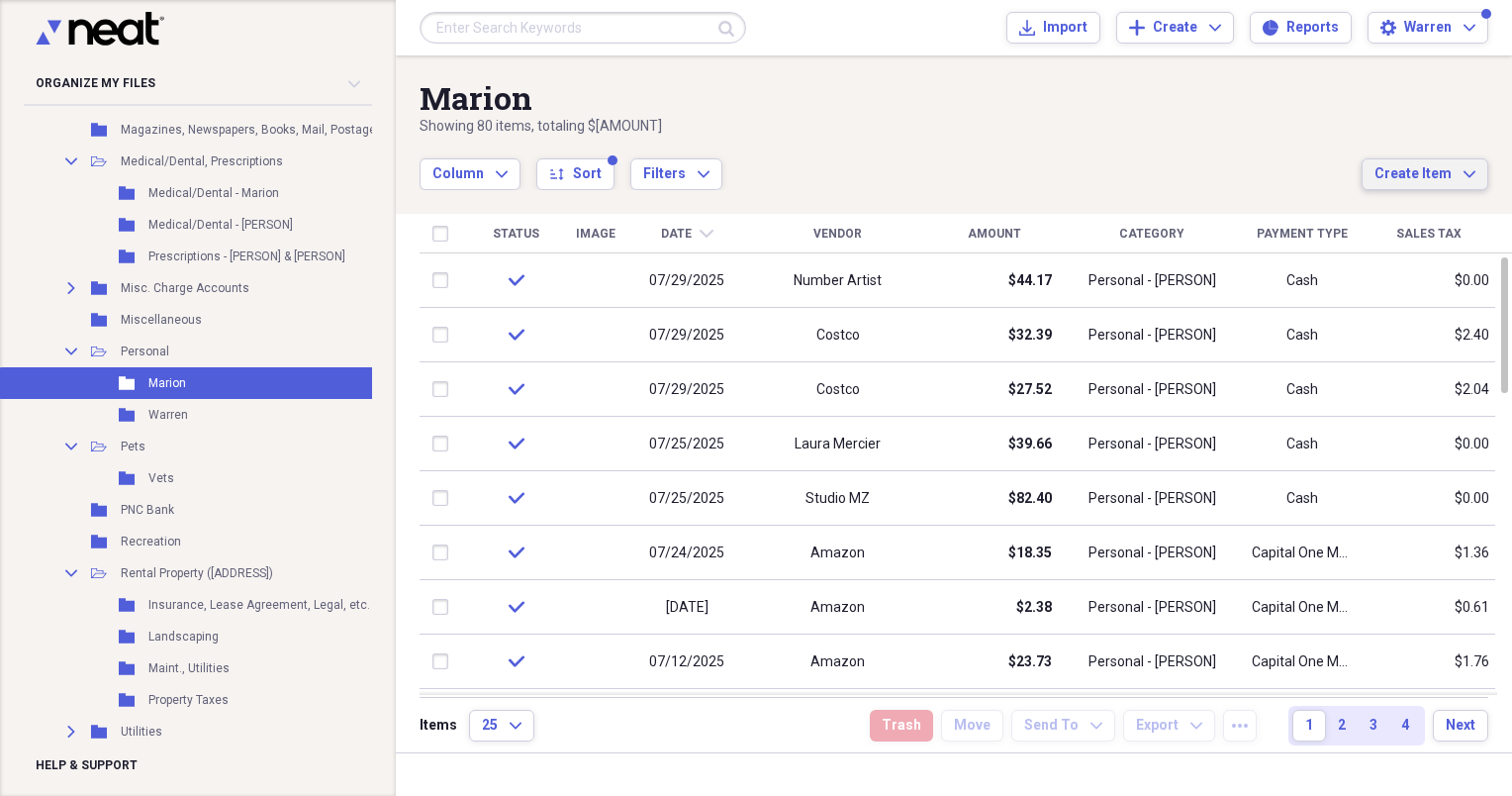 click on "Create Item" at bounding box center (1413, 174) 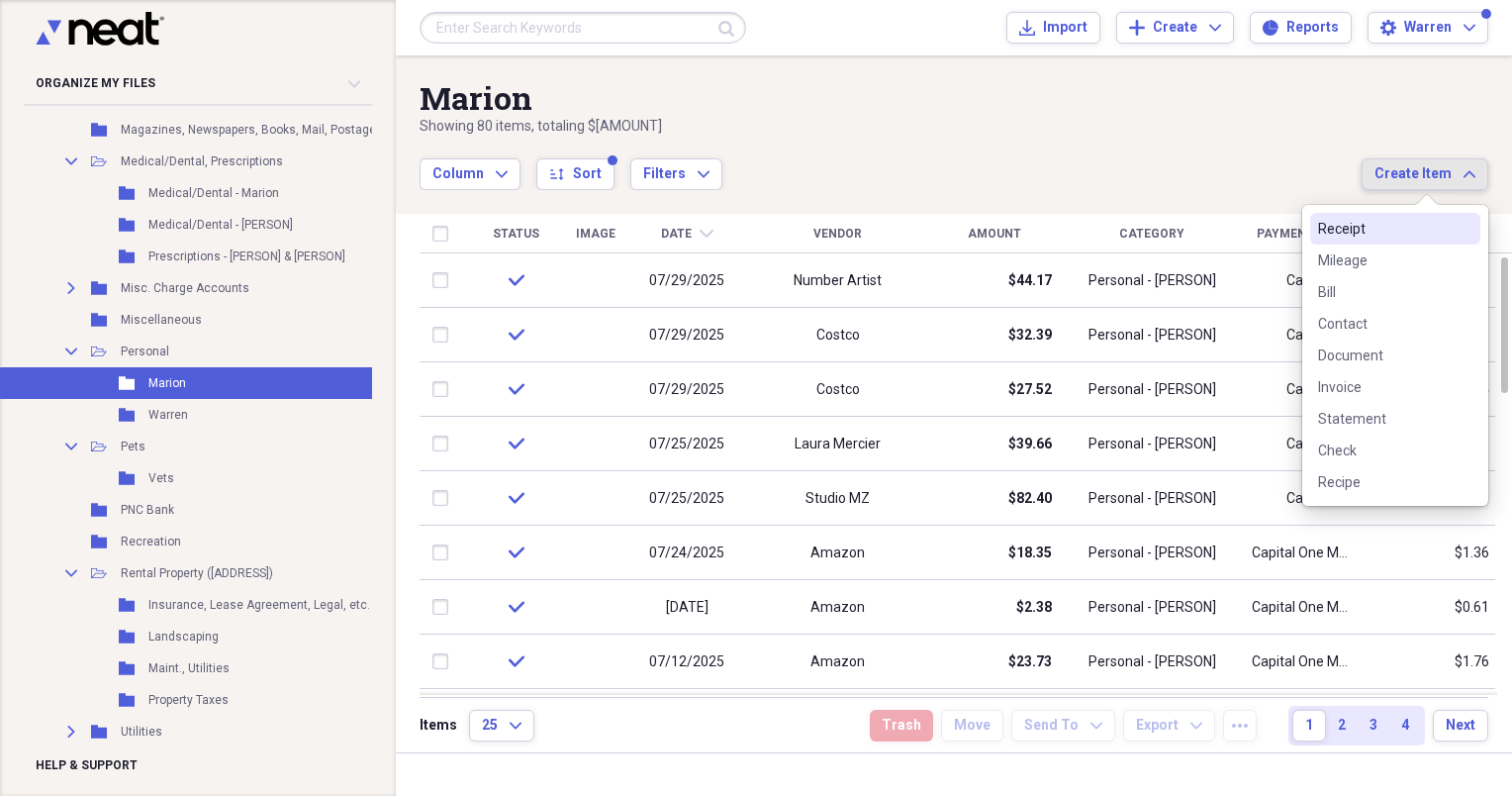 click on "Receipt" at bounding box center (1383, 229) 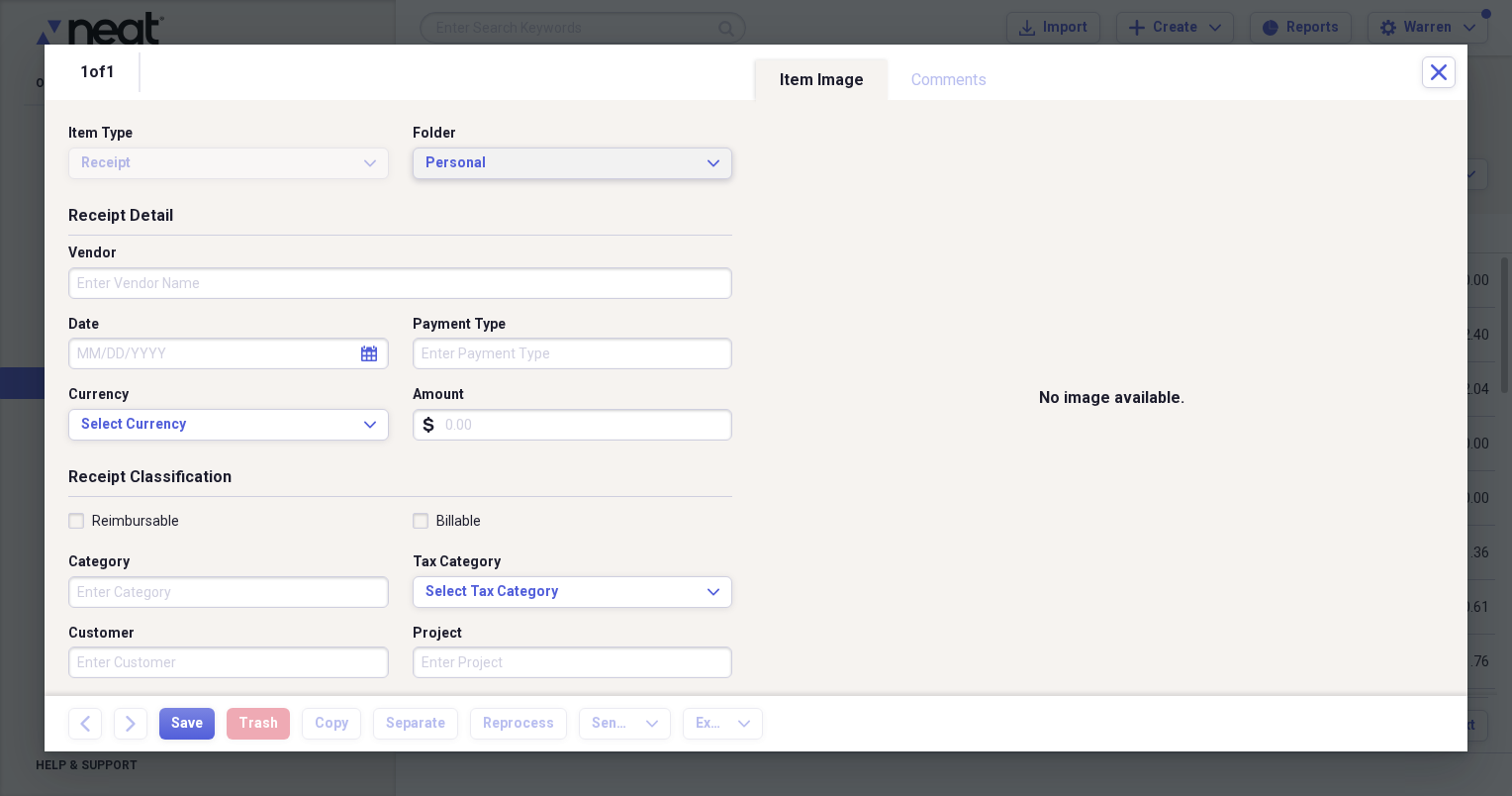 click 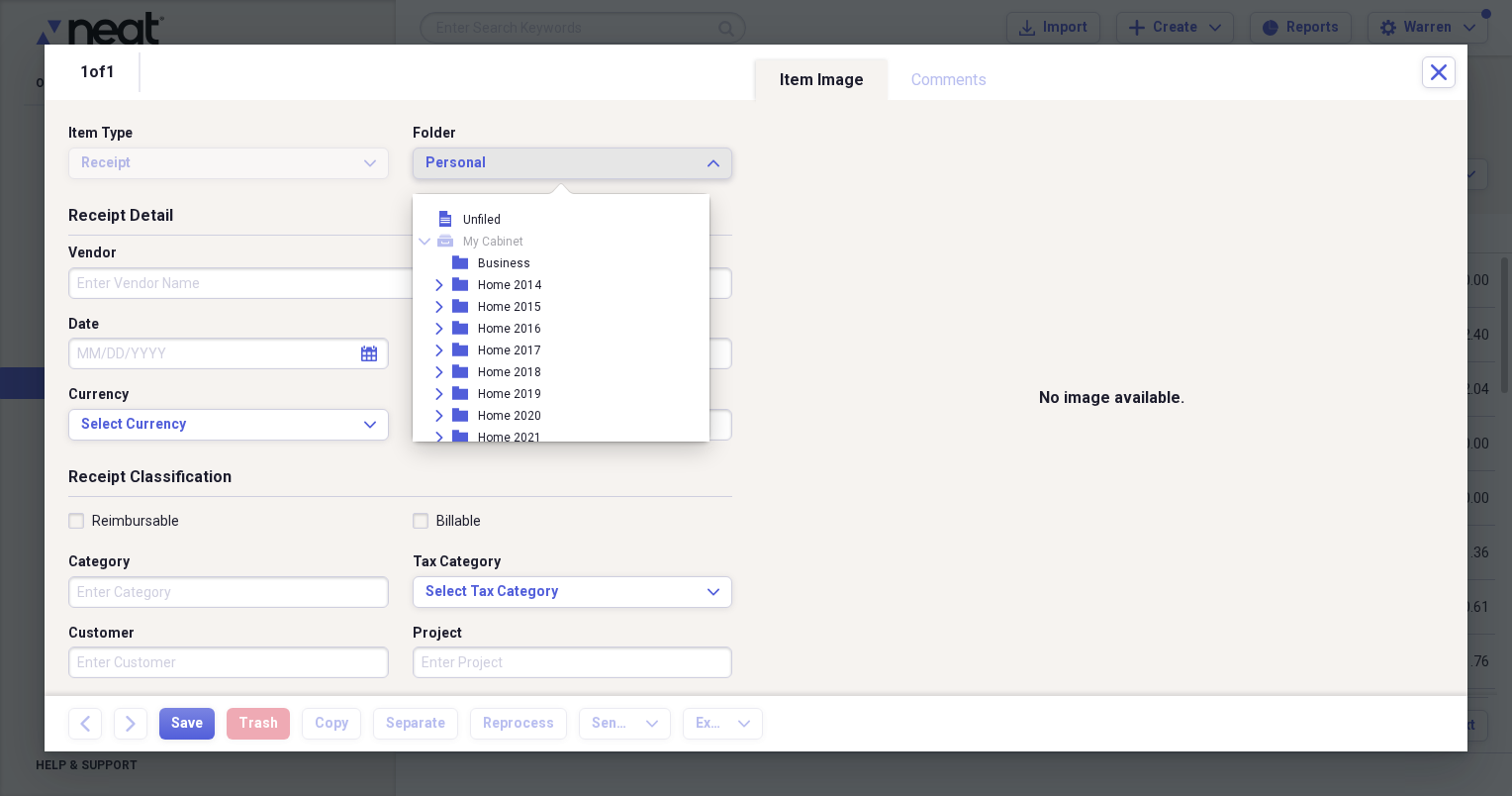 scroll, scrollTop: 1013, scrollLeft: 0, axis: vertical 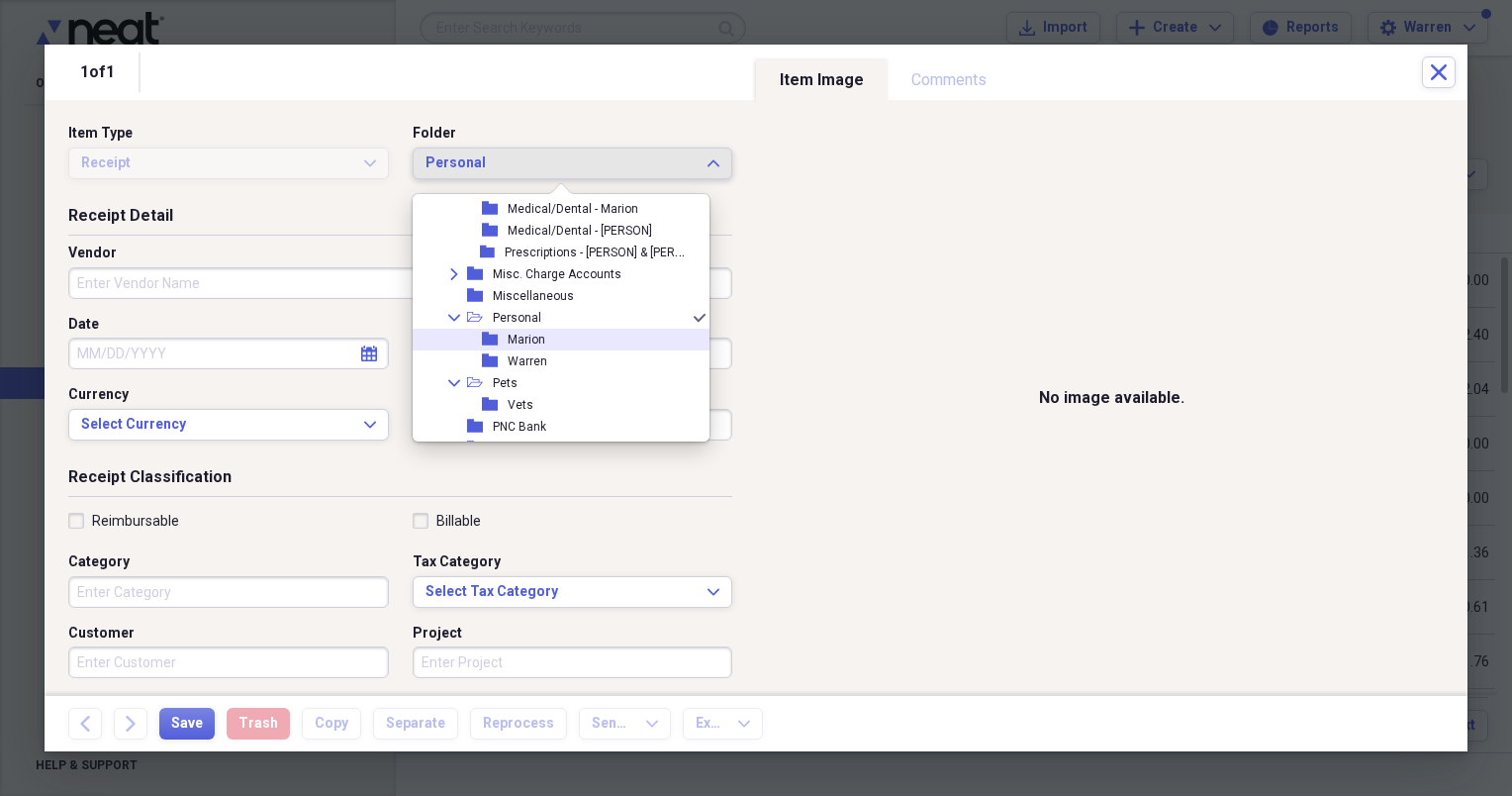 click on "Marion" at bounding box center (526, 340) 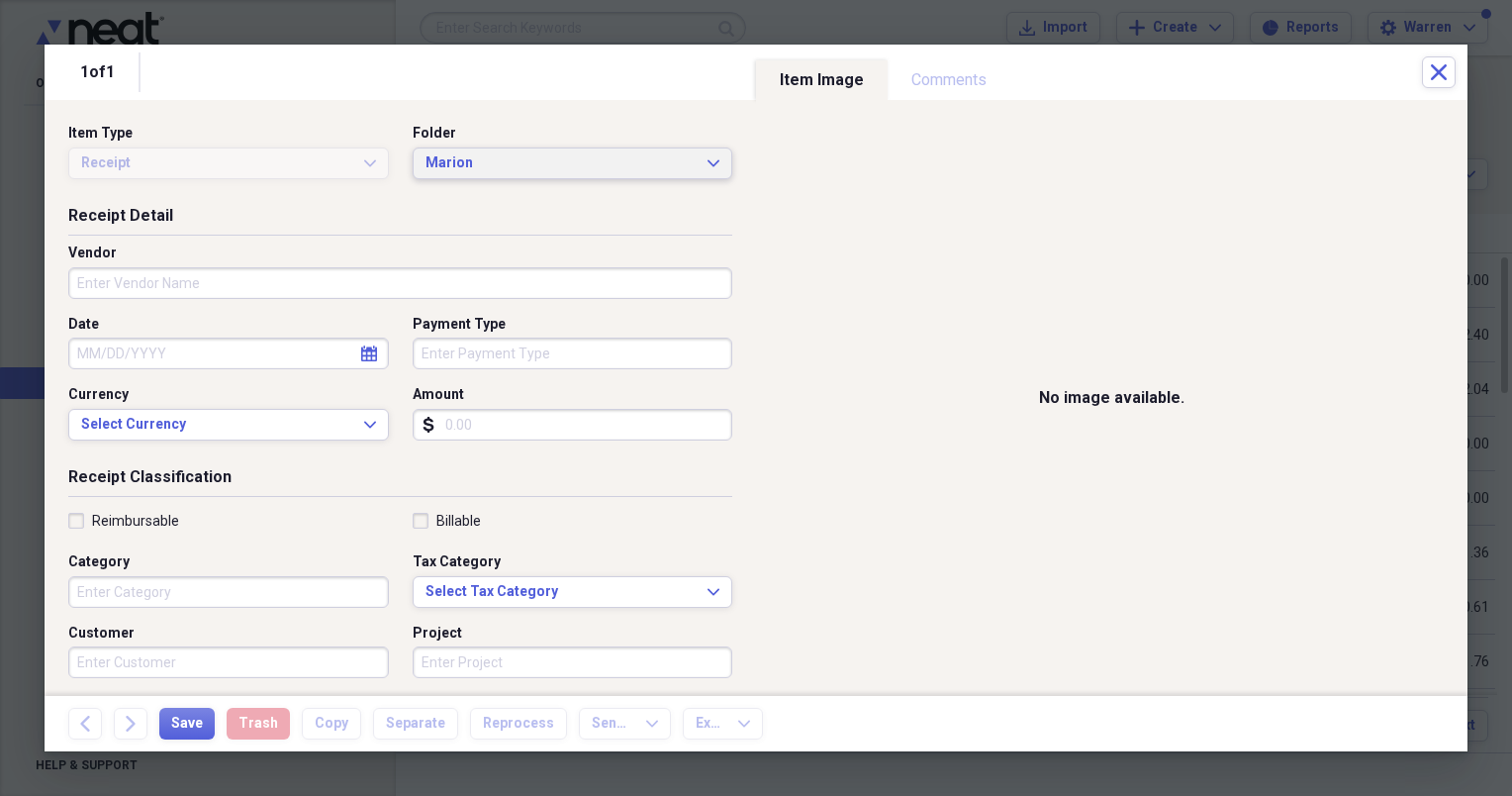 click on "Expand" 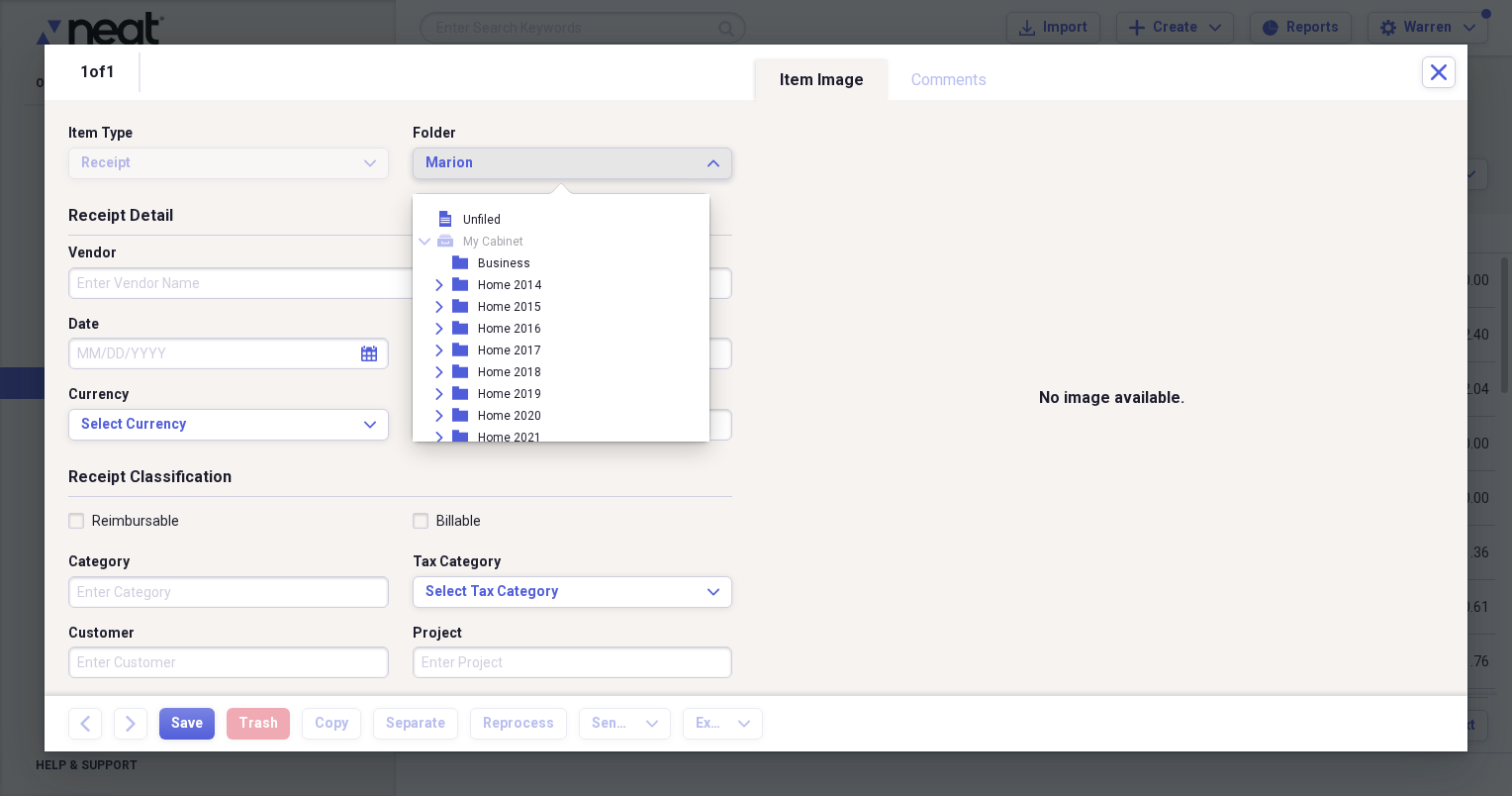 scroll, scrollTop: 1034, scrollLeft: 0, axis: vertical 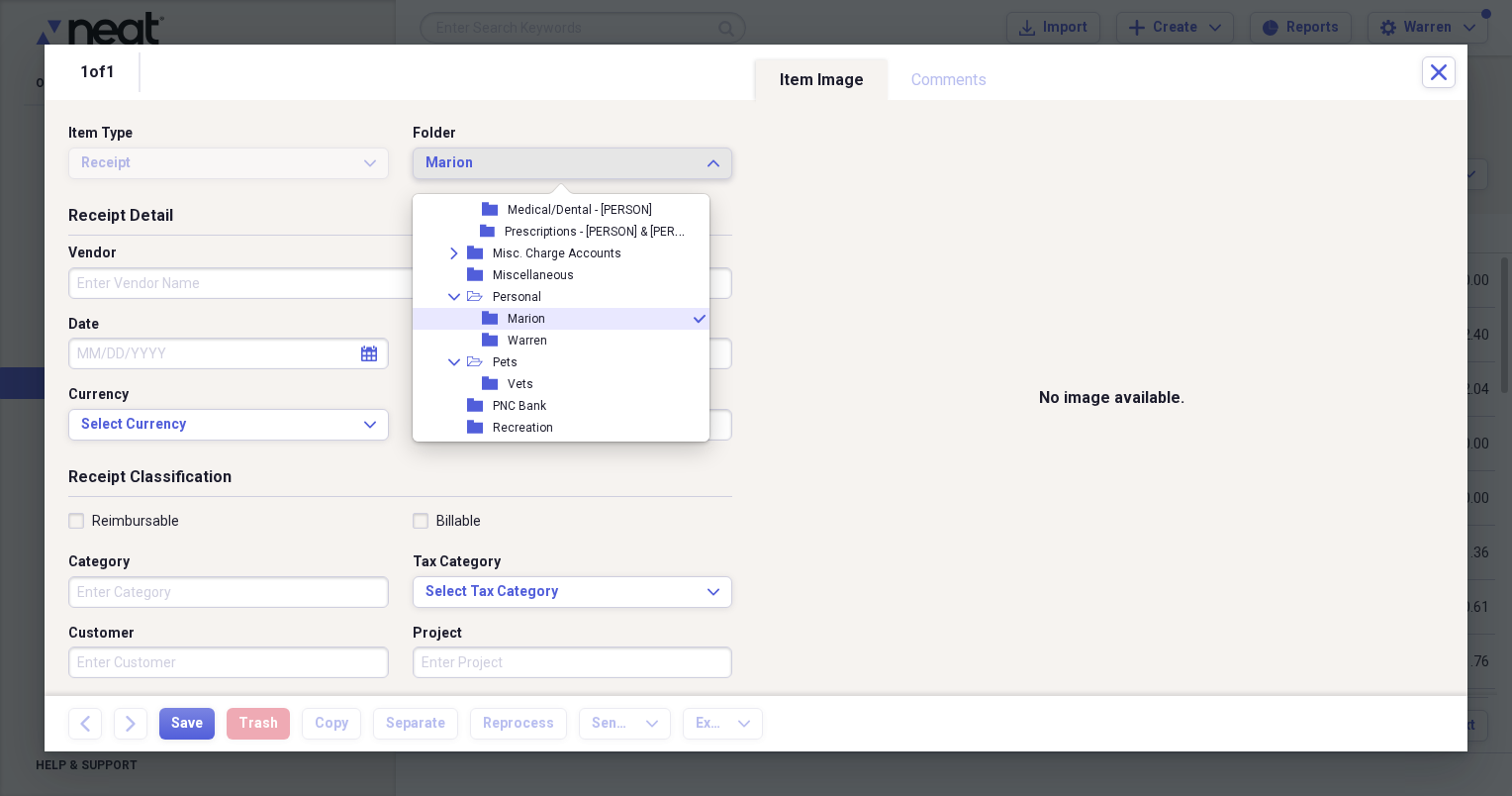 click on "Marion" at bounding box center (526, 319) 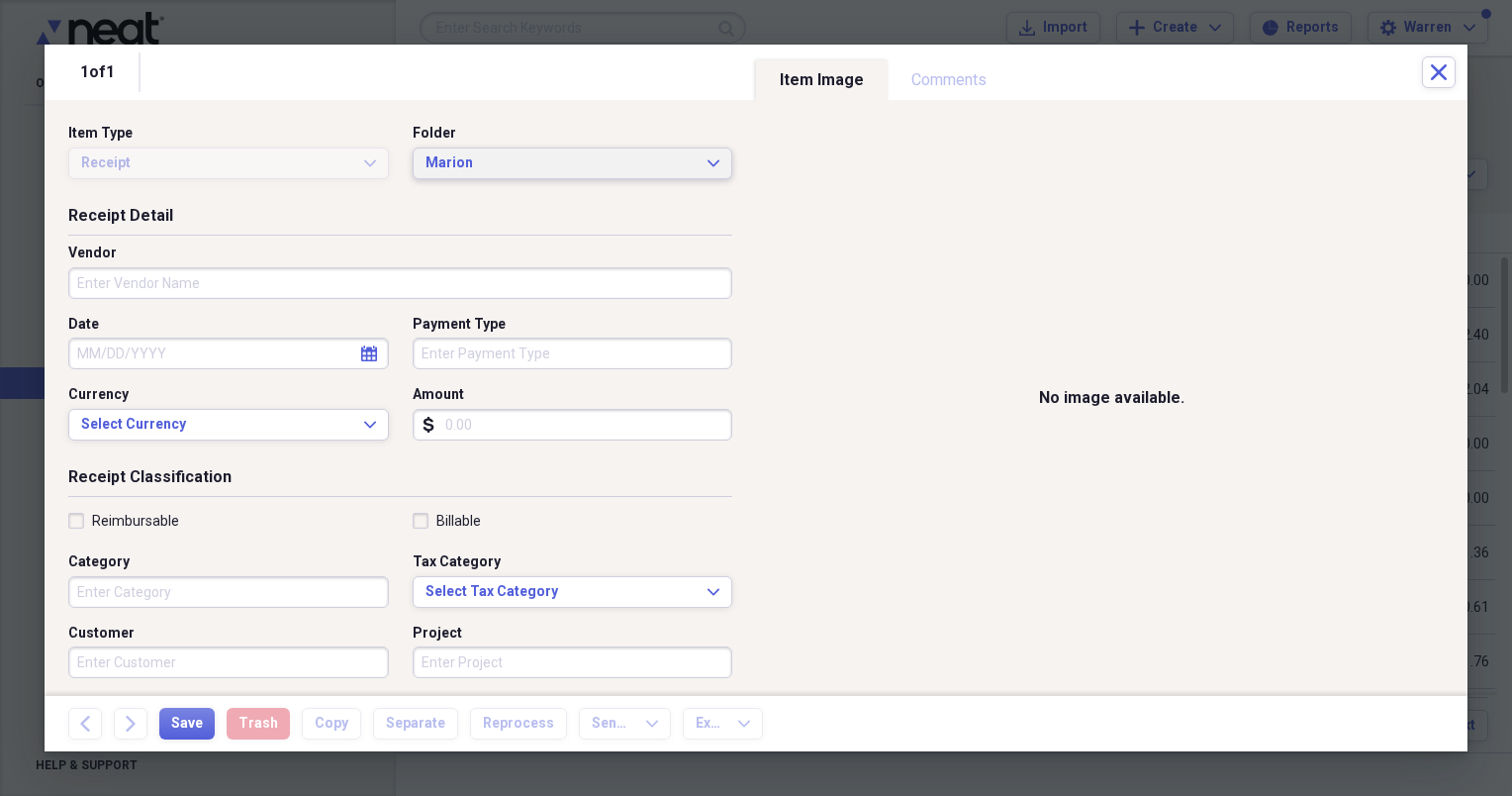 click on "Expand" 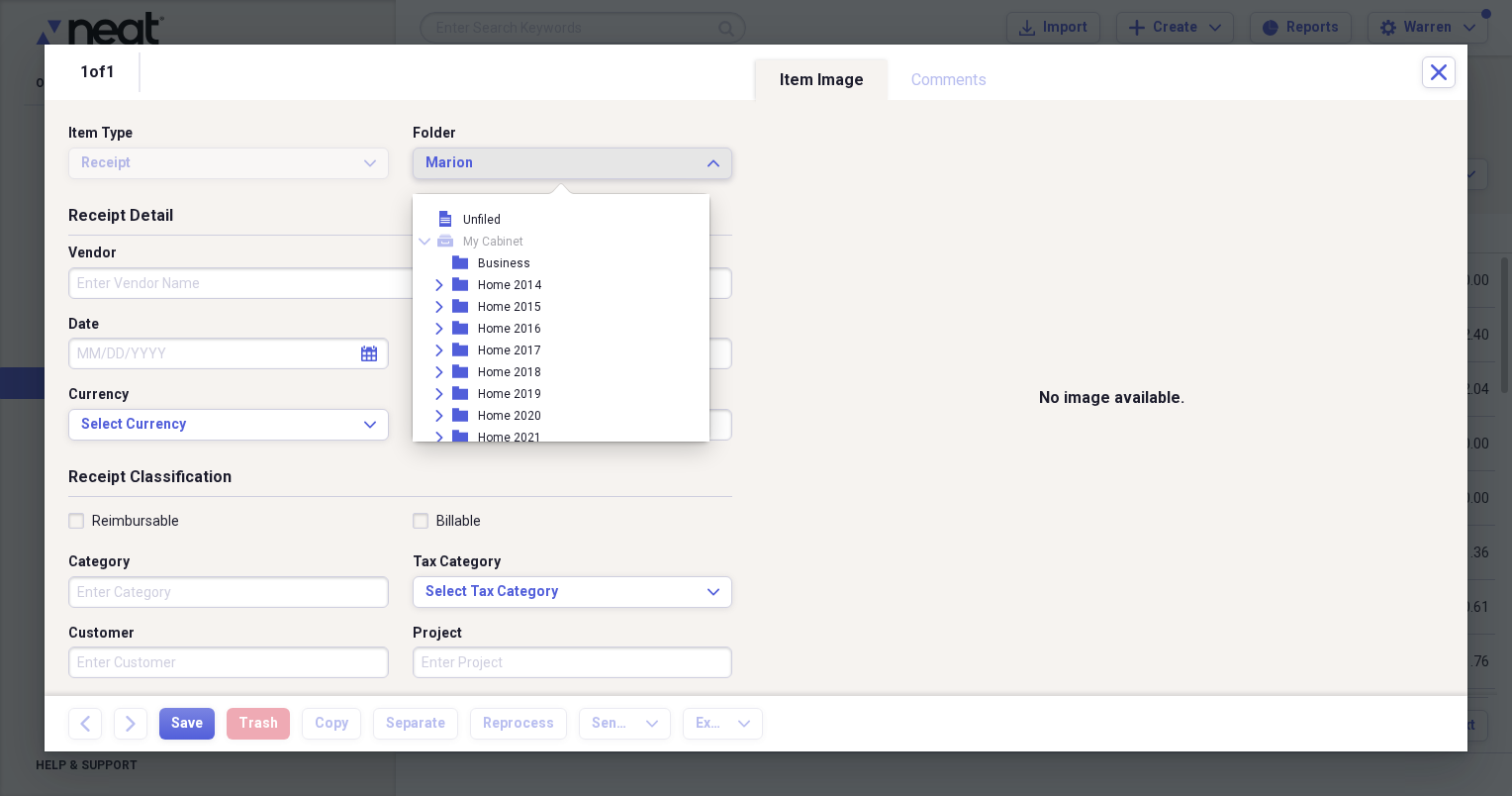 scroll, scrollTop: 1034, scrollLeft: 0, axis: vertical 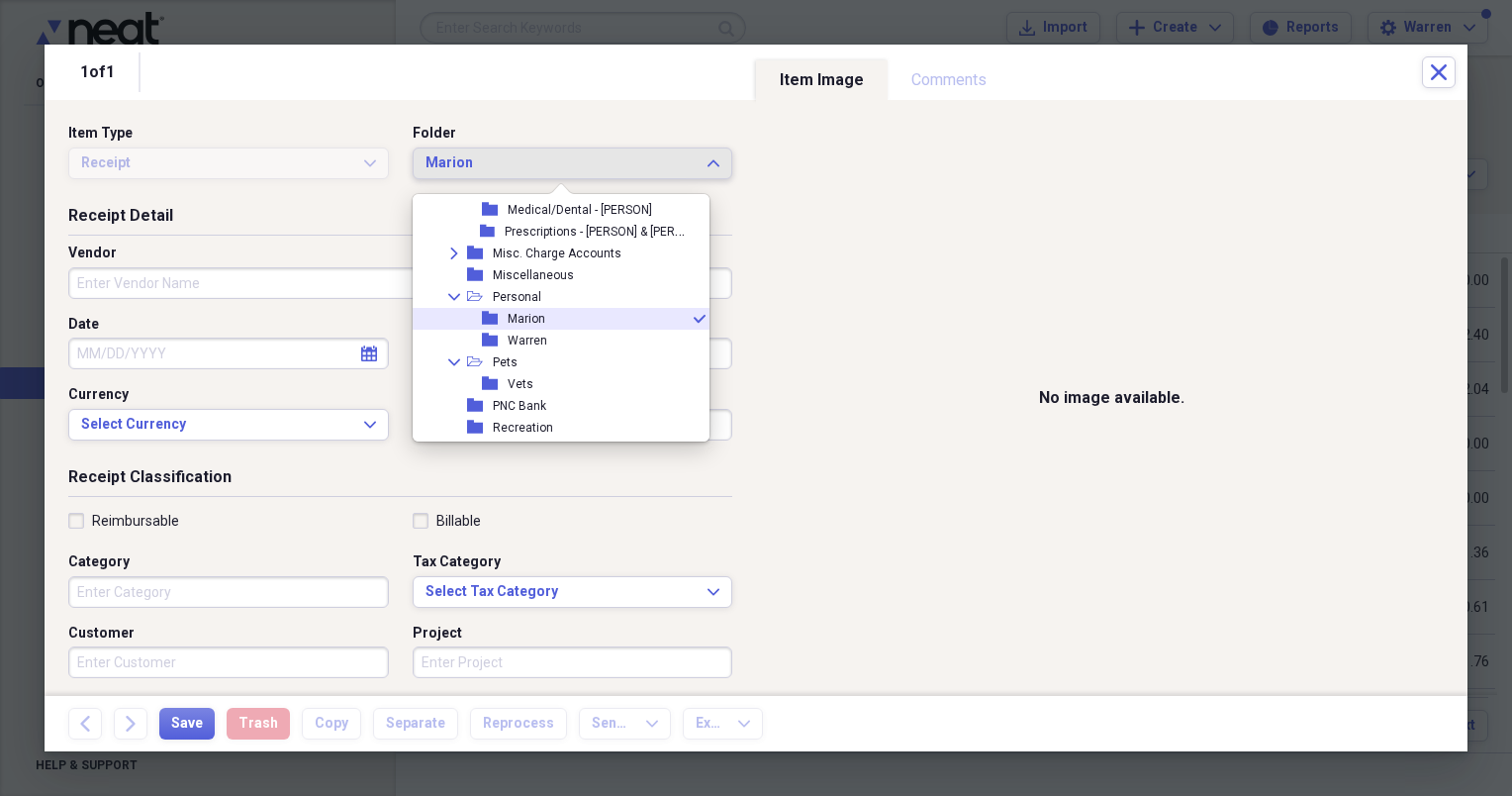 click on "Marion" at bounding box center [526, 319] 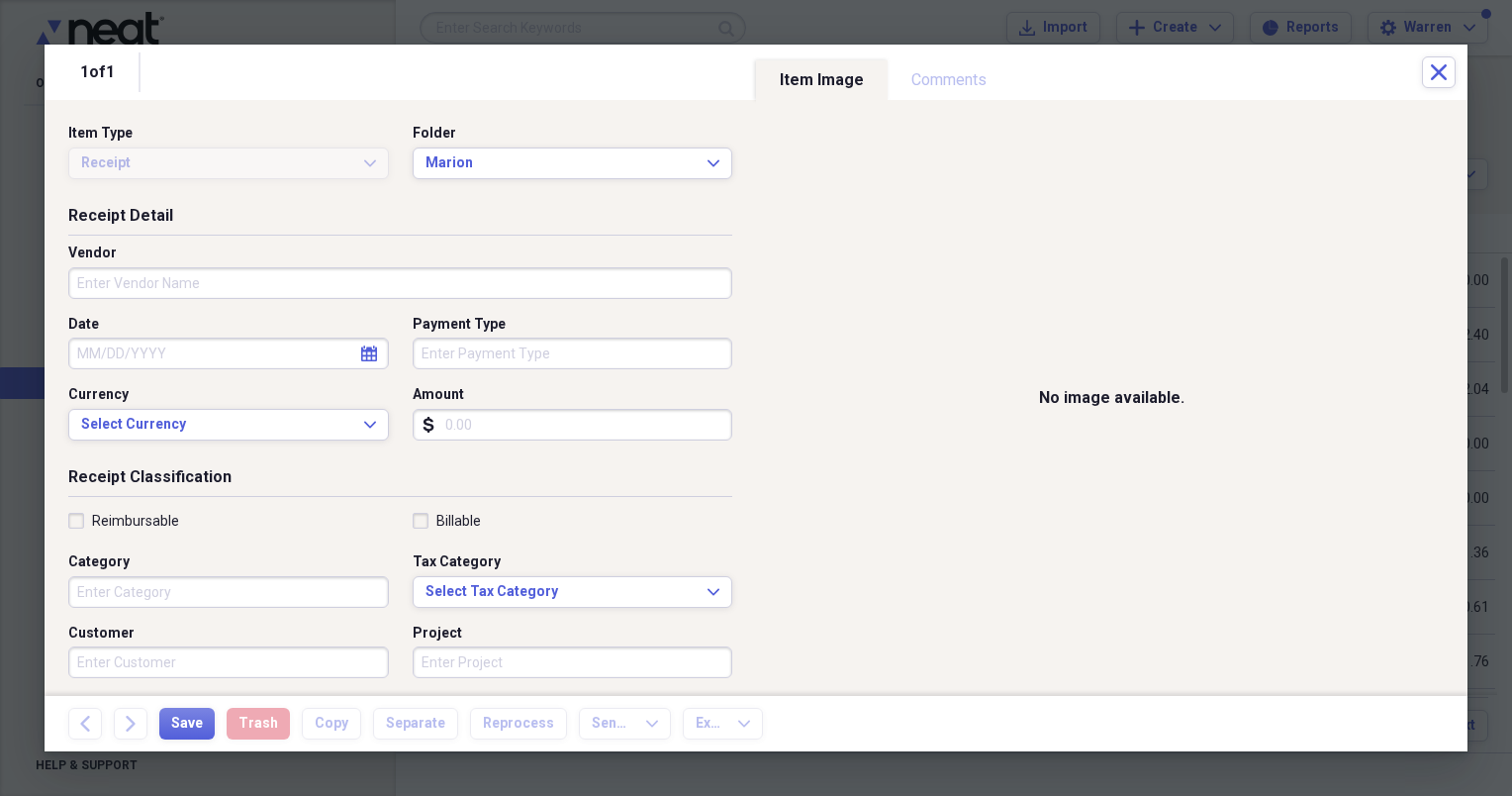 click on "Vendor" at bounding box center [400, 283] 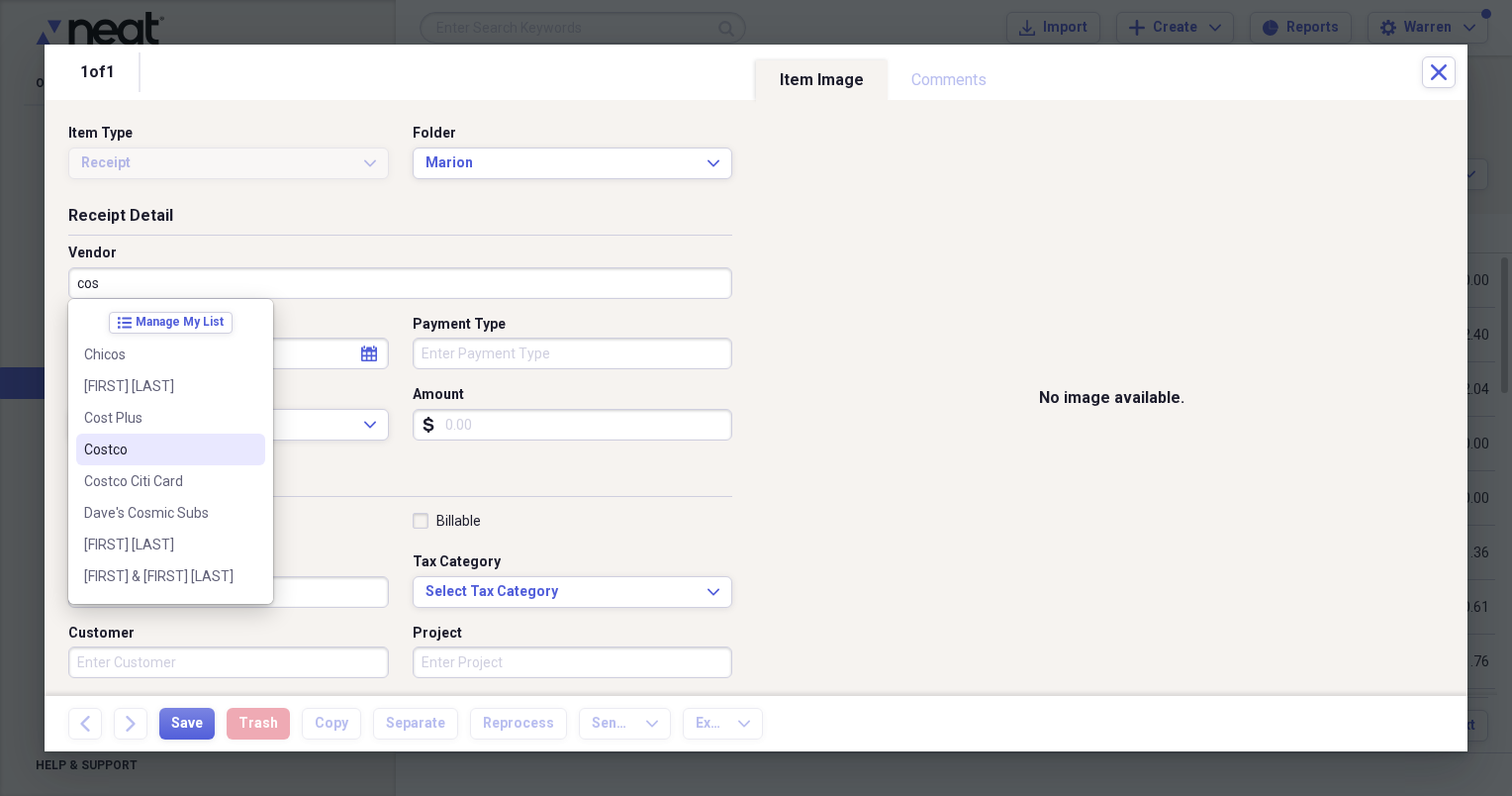 click on "Costco" at bounding box center [158, 449] 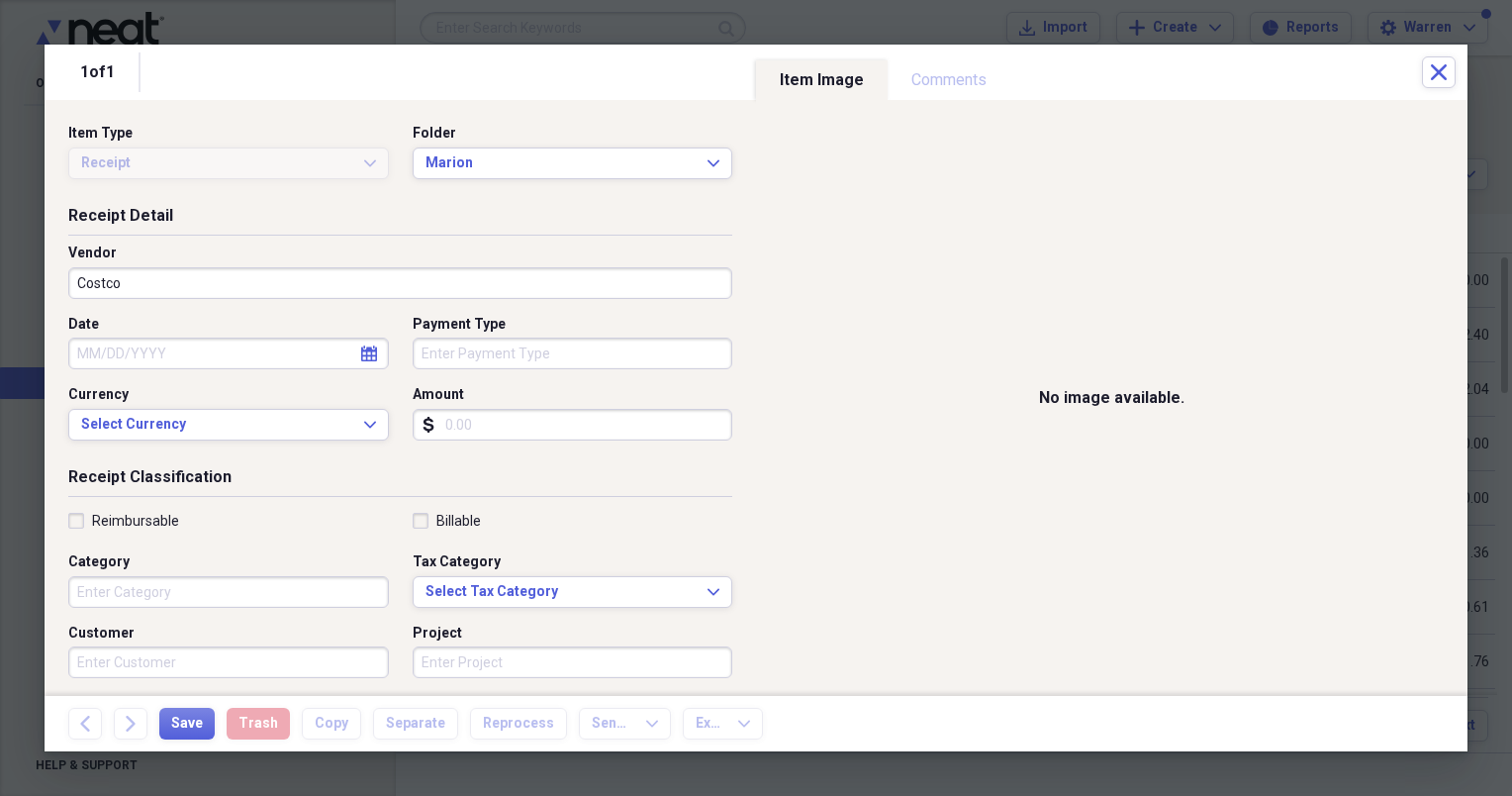 click 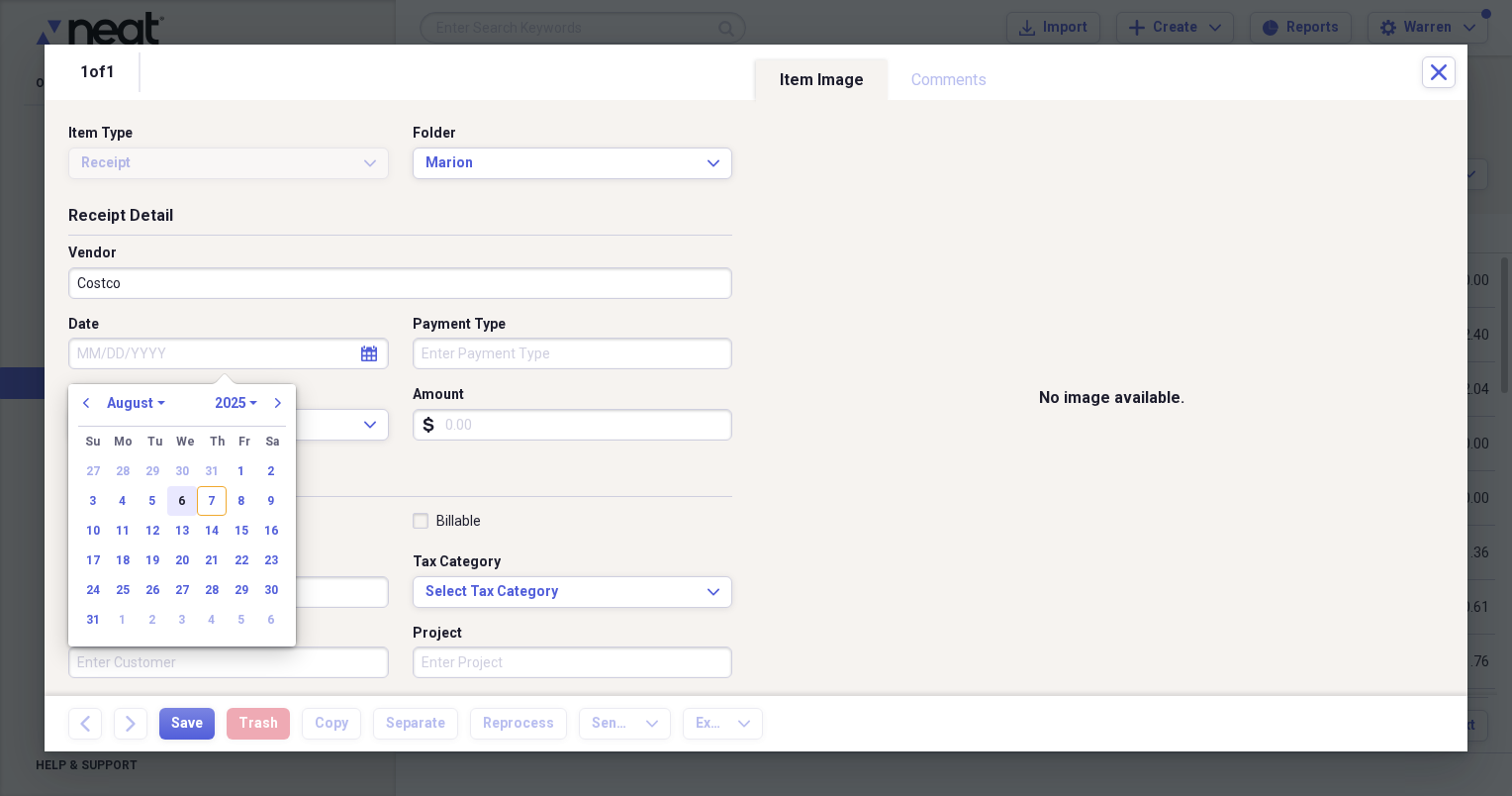 click on "6" at bounding box center (182, 501) 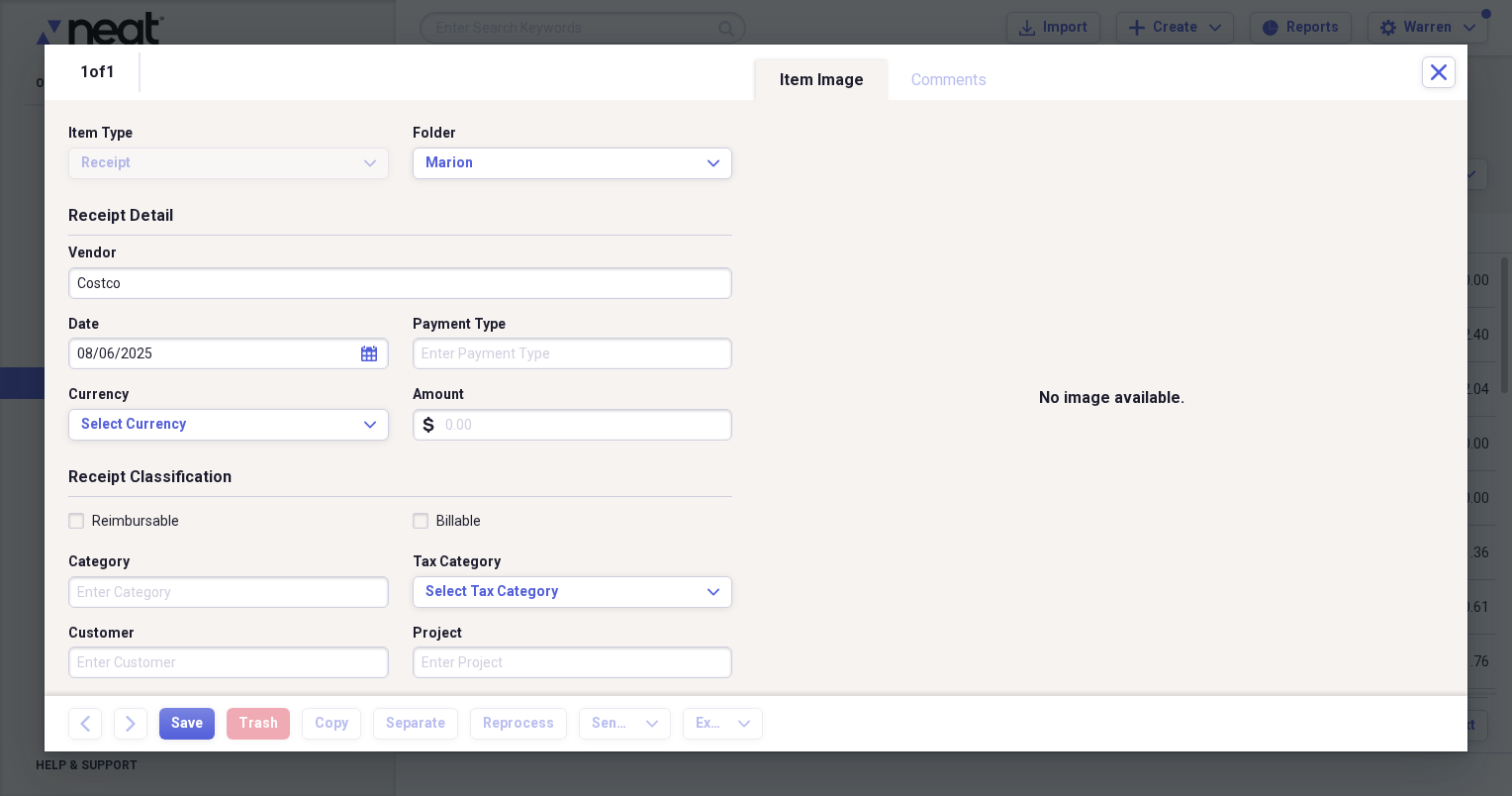 click on "Payment Type" at bounding box center [573, 353] 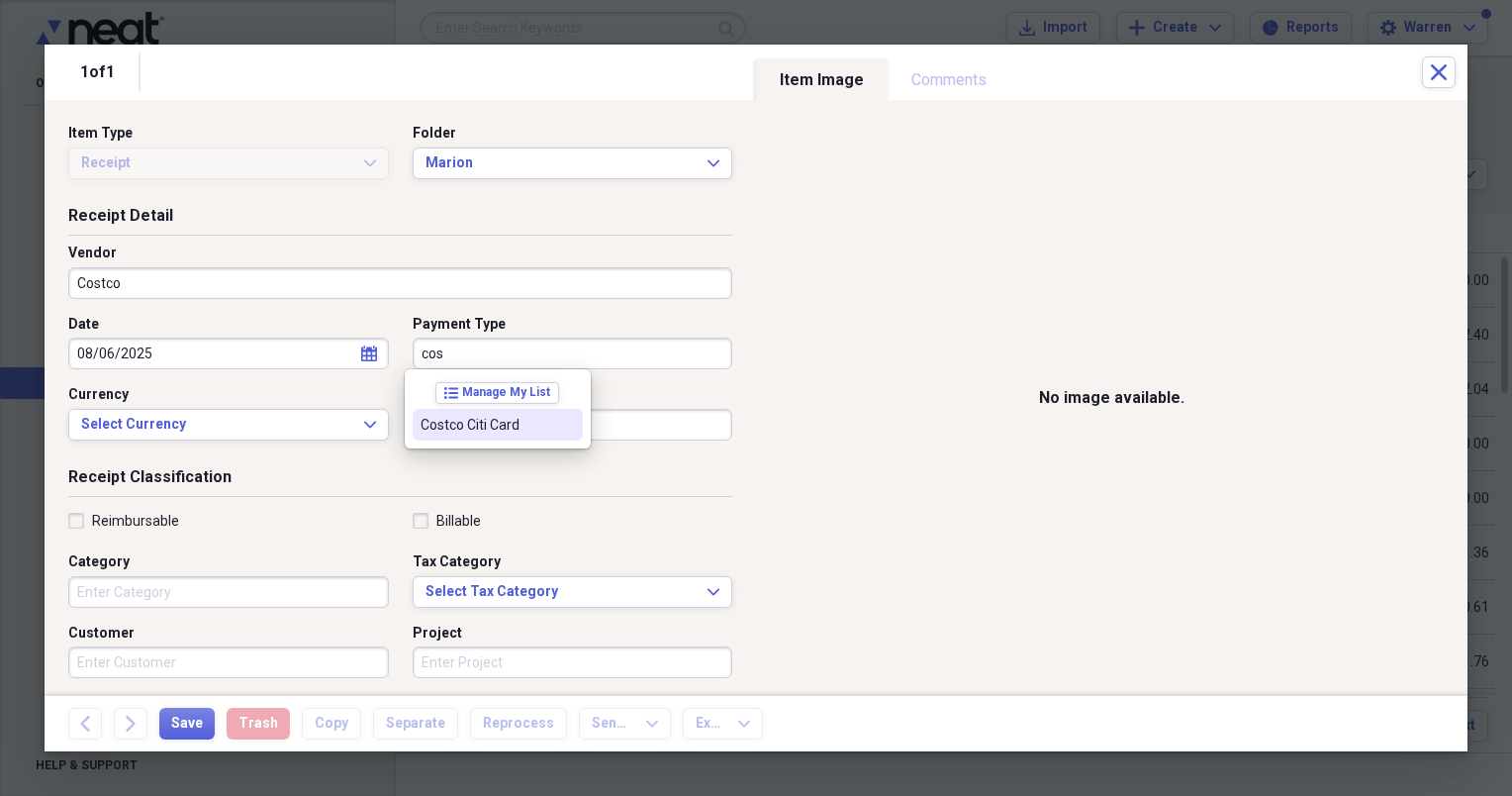 click on "Costco Citi Card" at bounding box center (486, 425) 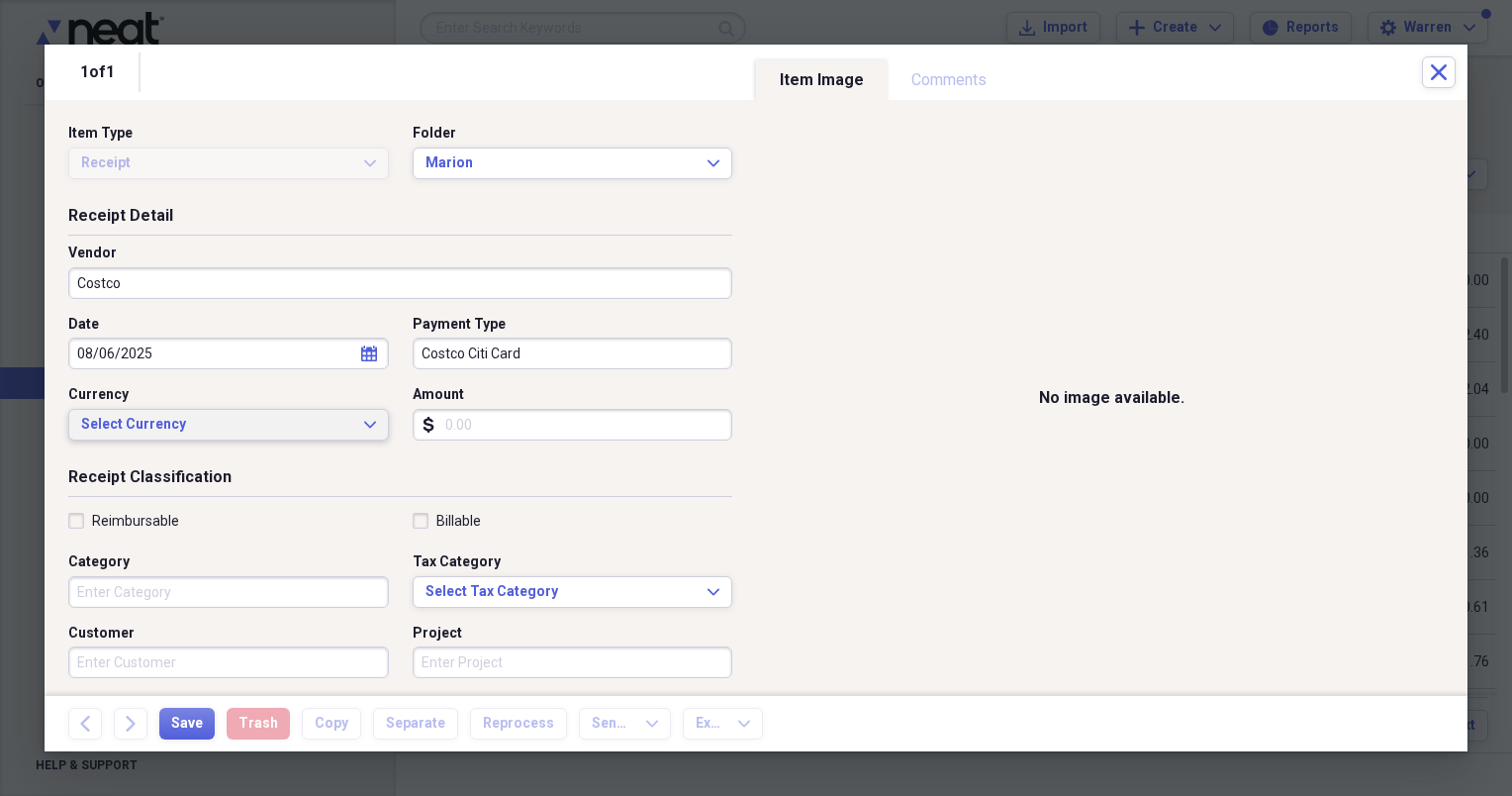 click on "Expand" 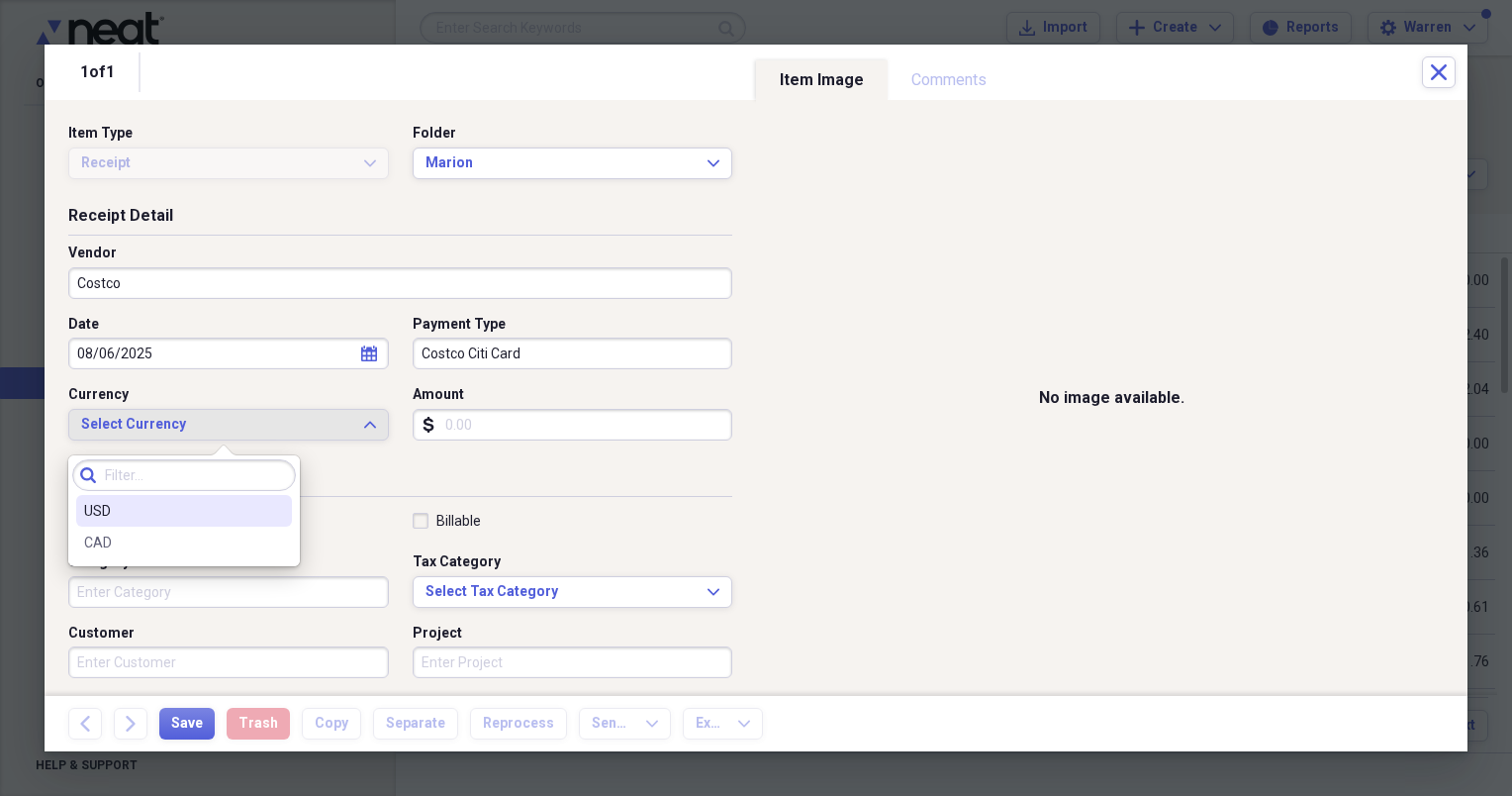 click on "USD" at bounding box center (172, 511) 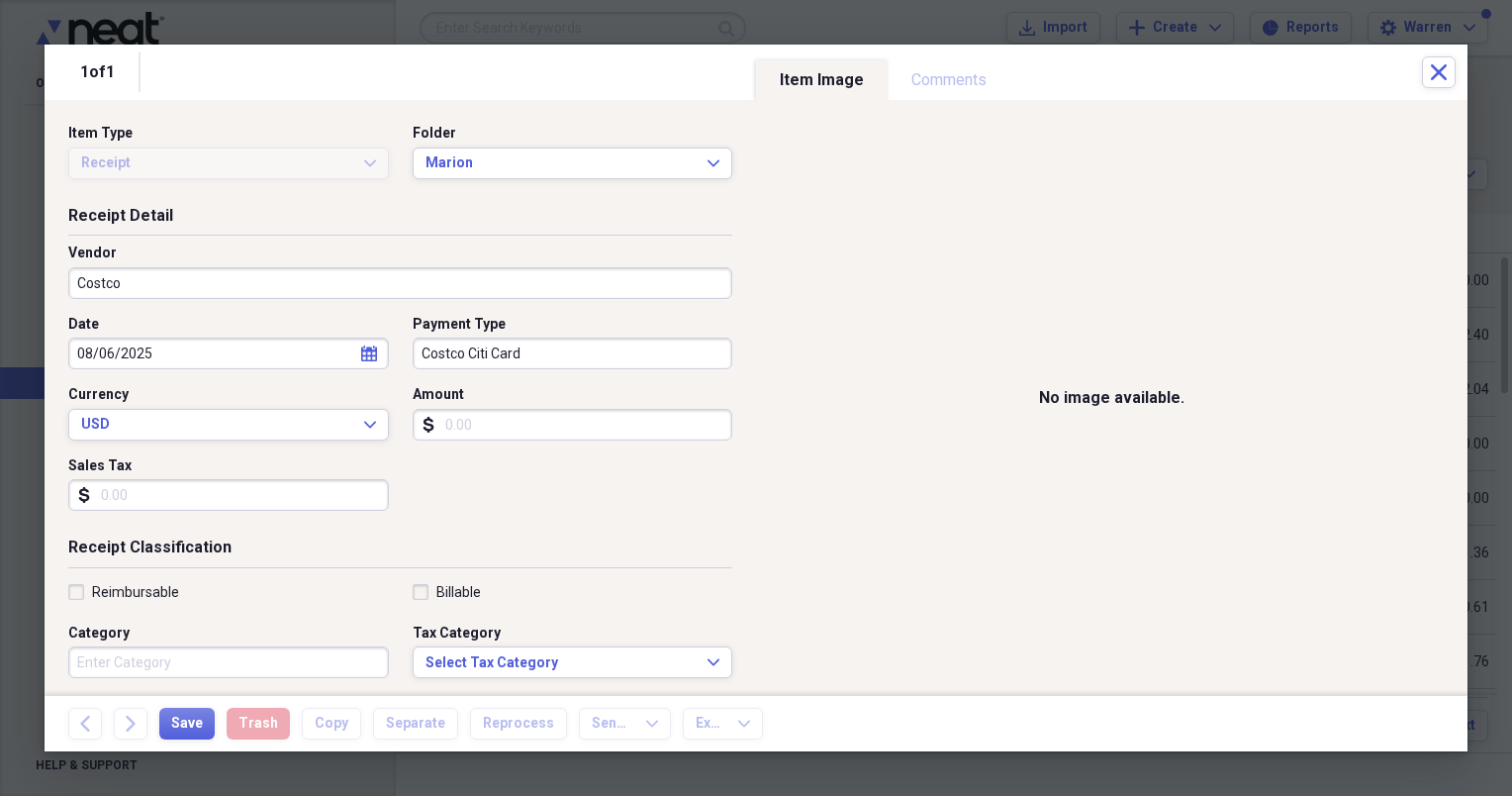 click on "Amount" at bounding box center [573, 425] 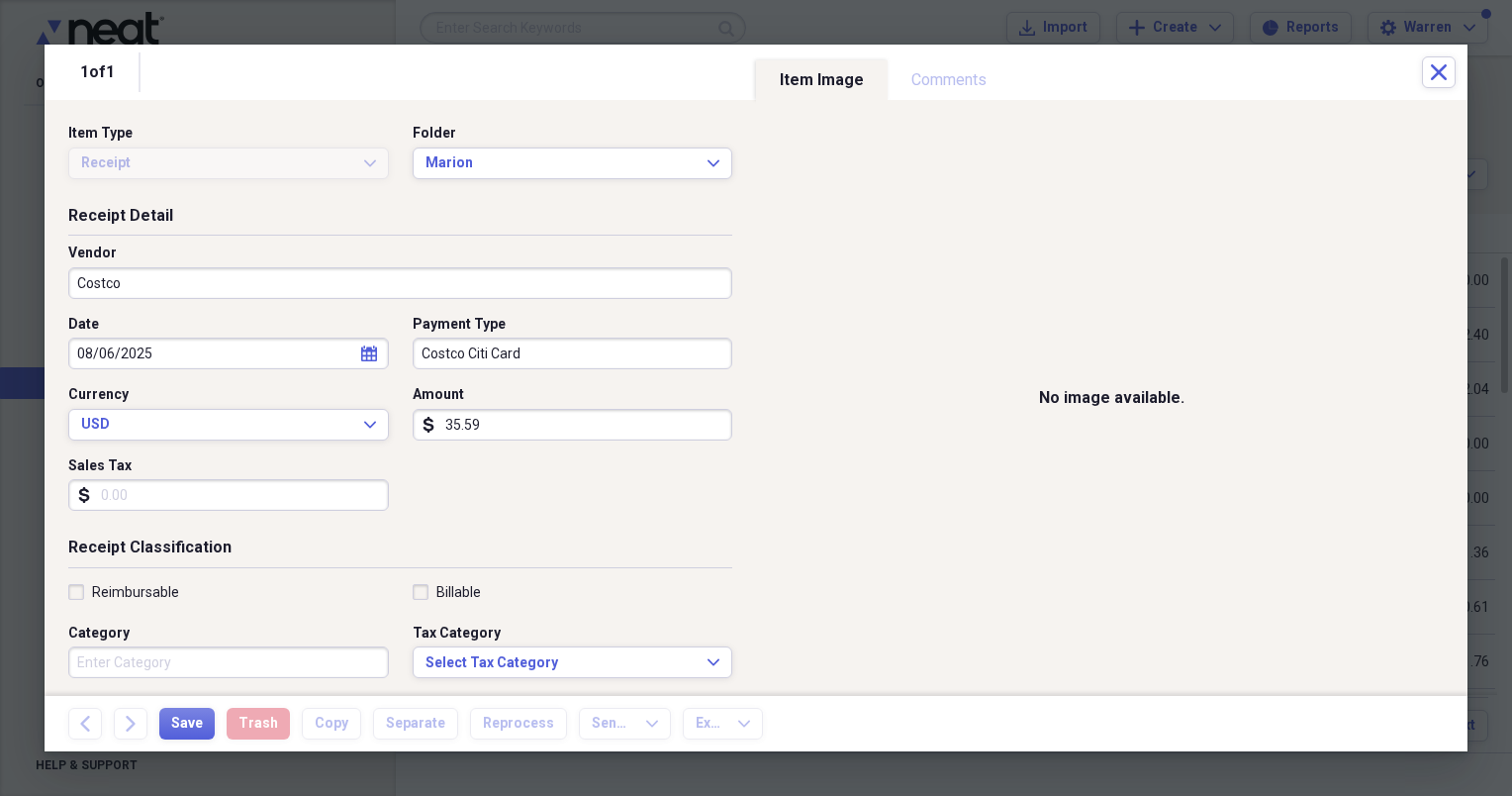 type on "35.59" 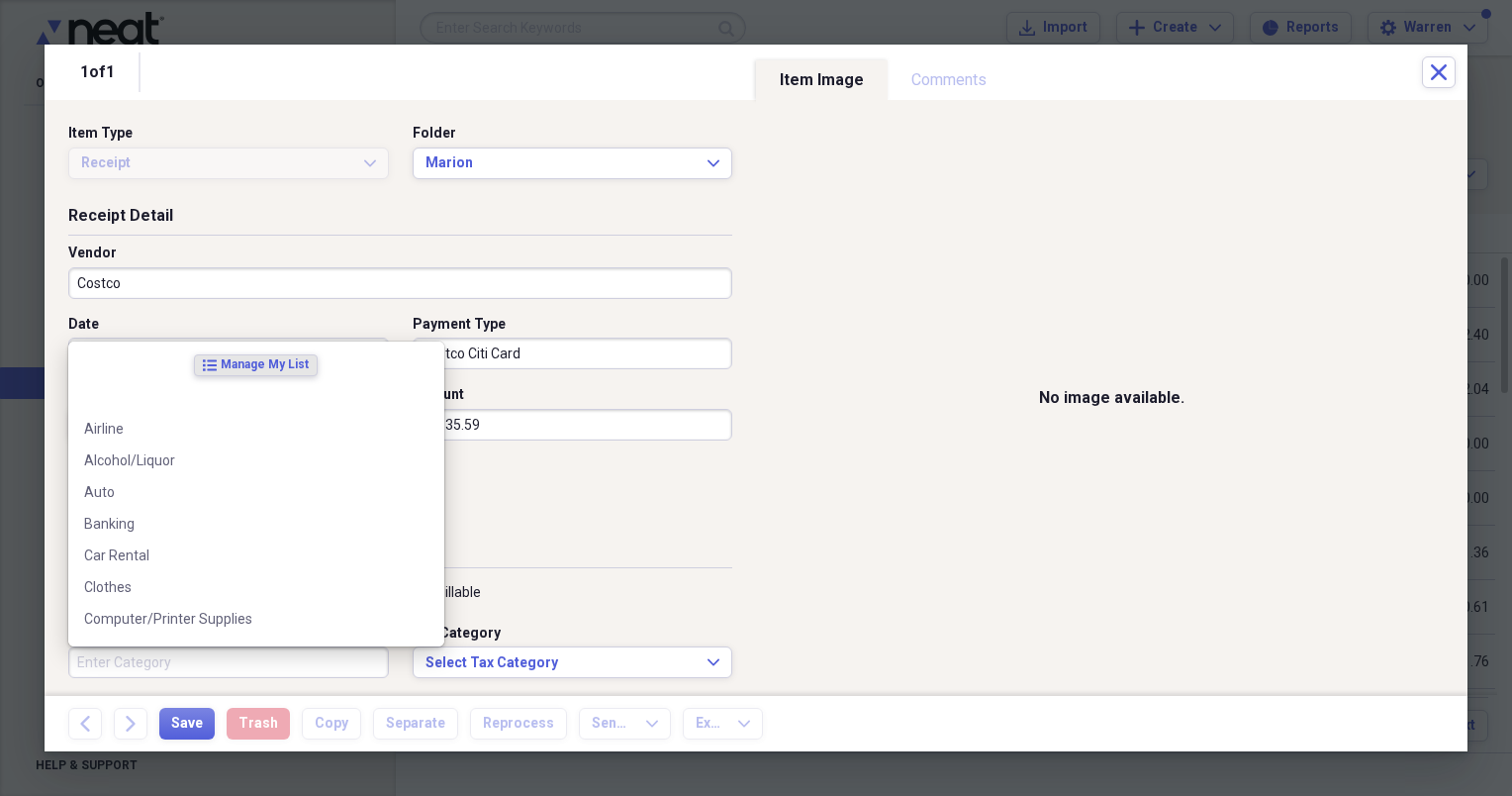 click on "Category" at bounding box center [229, 662] 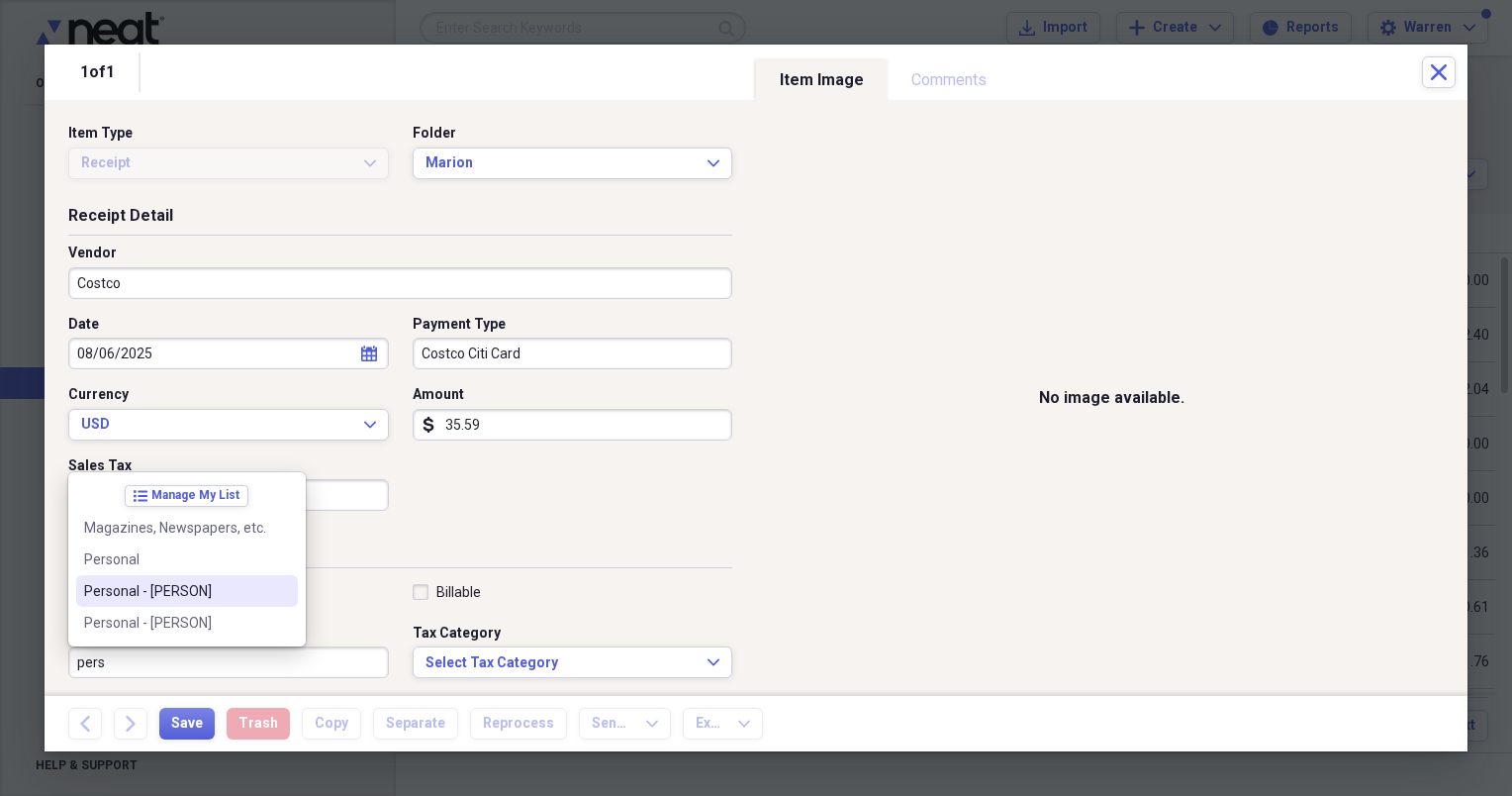 click on "Personal - [PERSON]" at bounding box center [175, 591] 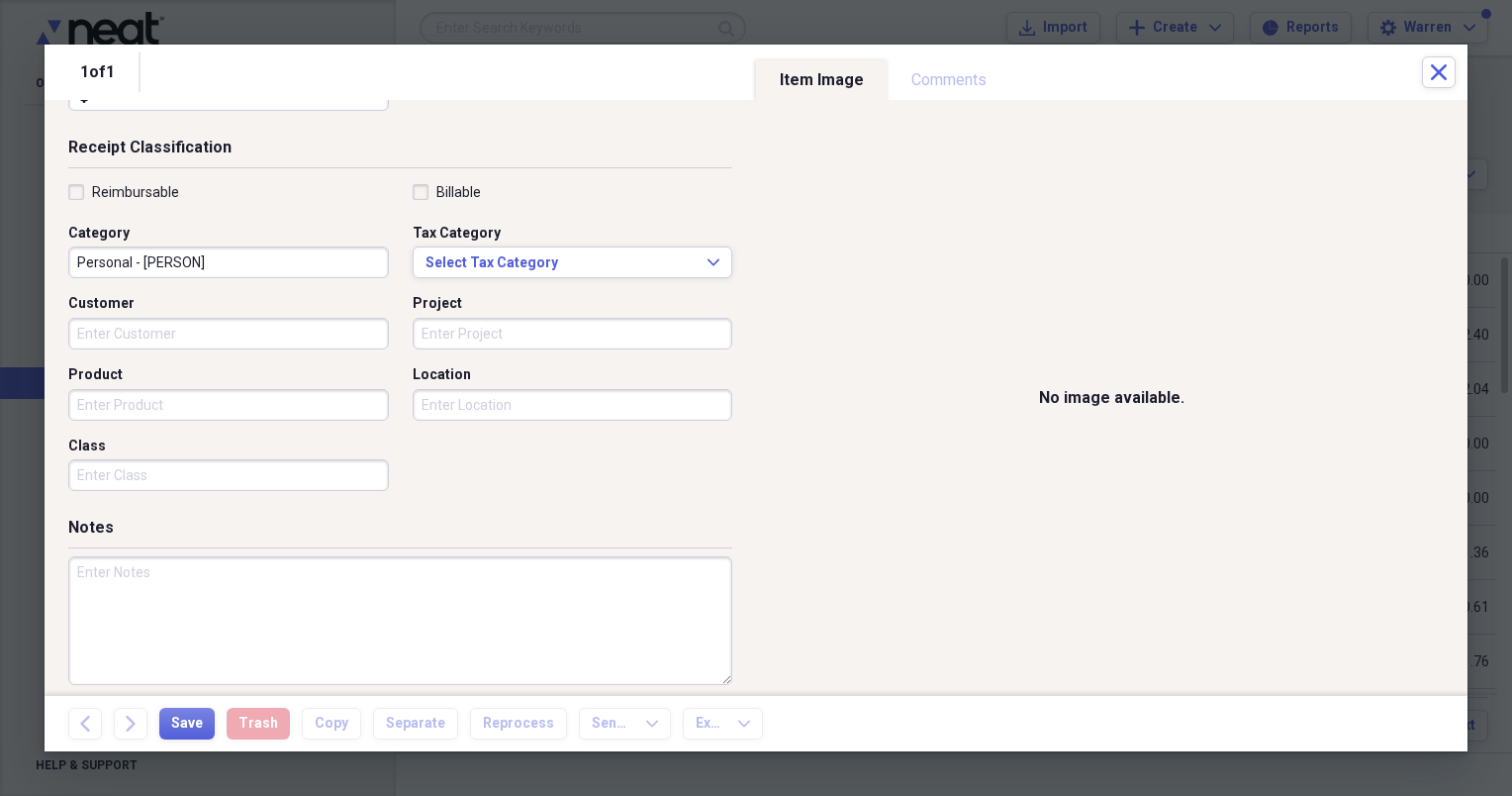 scroll, scrollTop: 413, scrollLeft: 0, axis: vertical 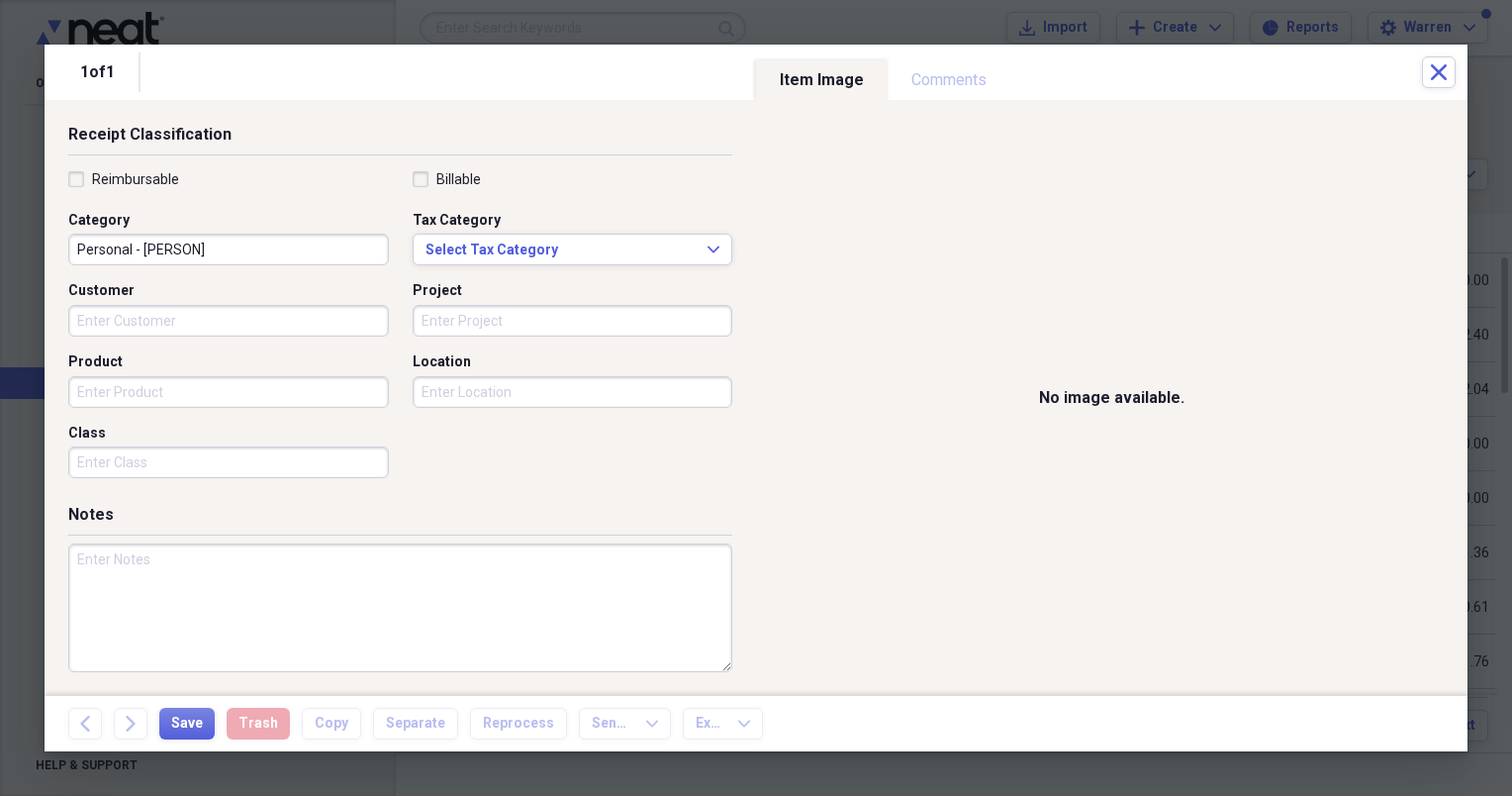 click at bounding box center [400, 608] 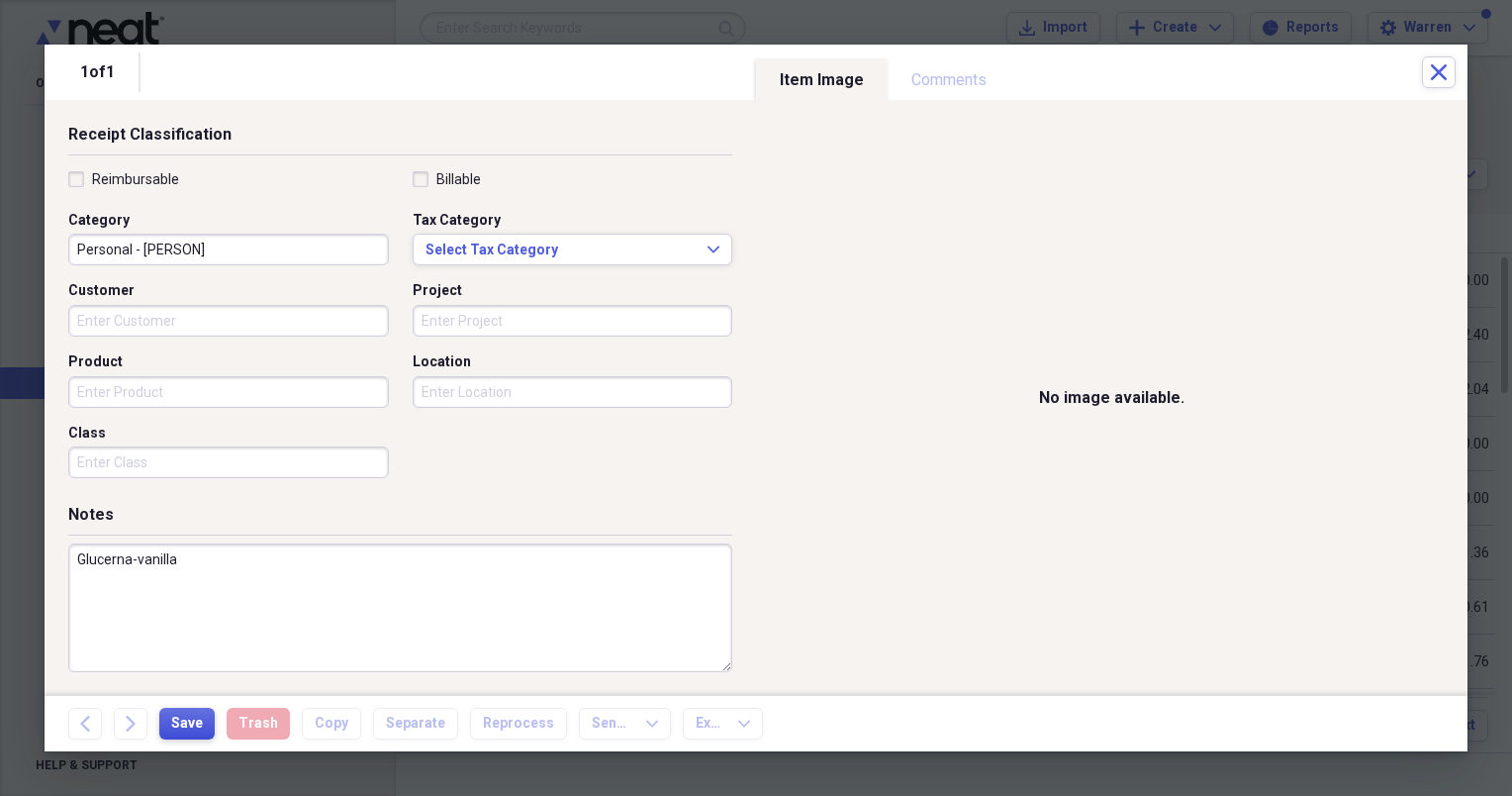 type on "Glucerna-vanilla" 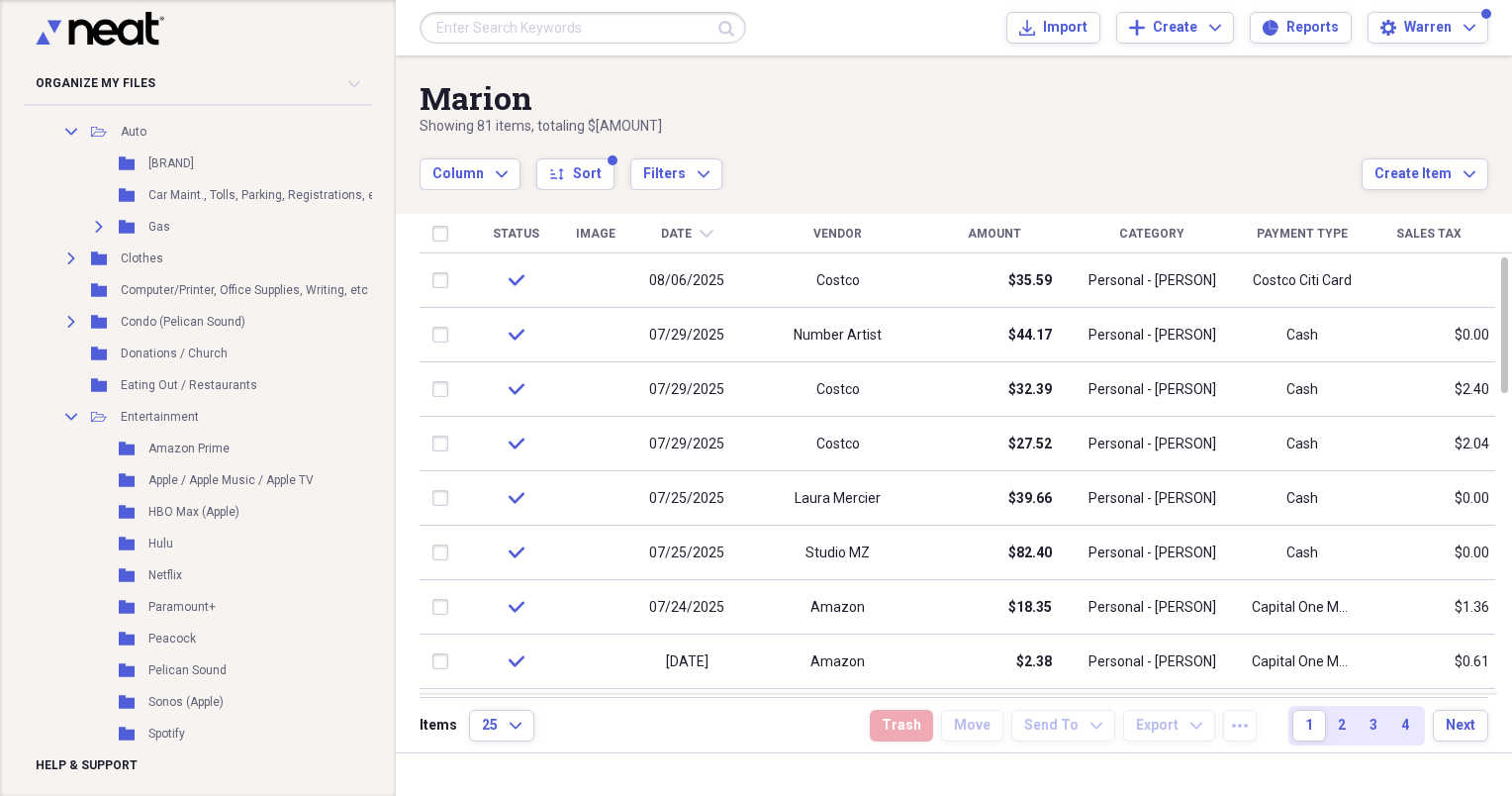 scroll, scrollTop: 594, scrollLeft: 0, axis: vertical 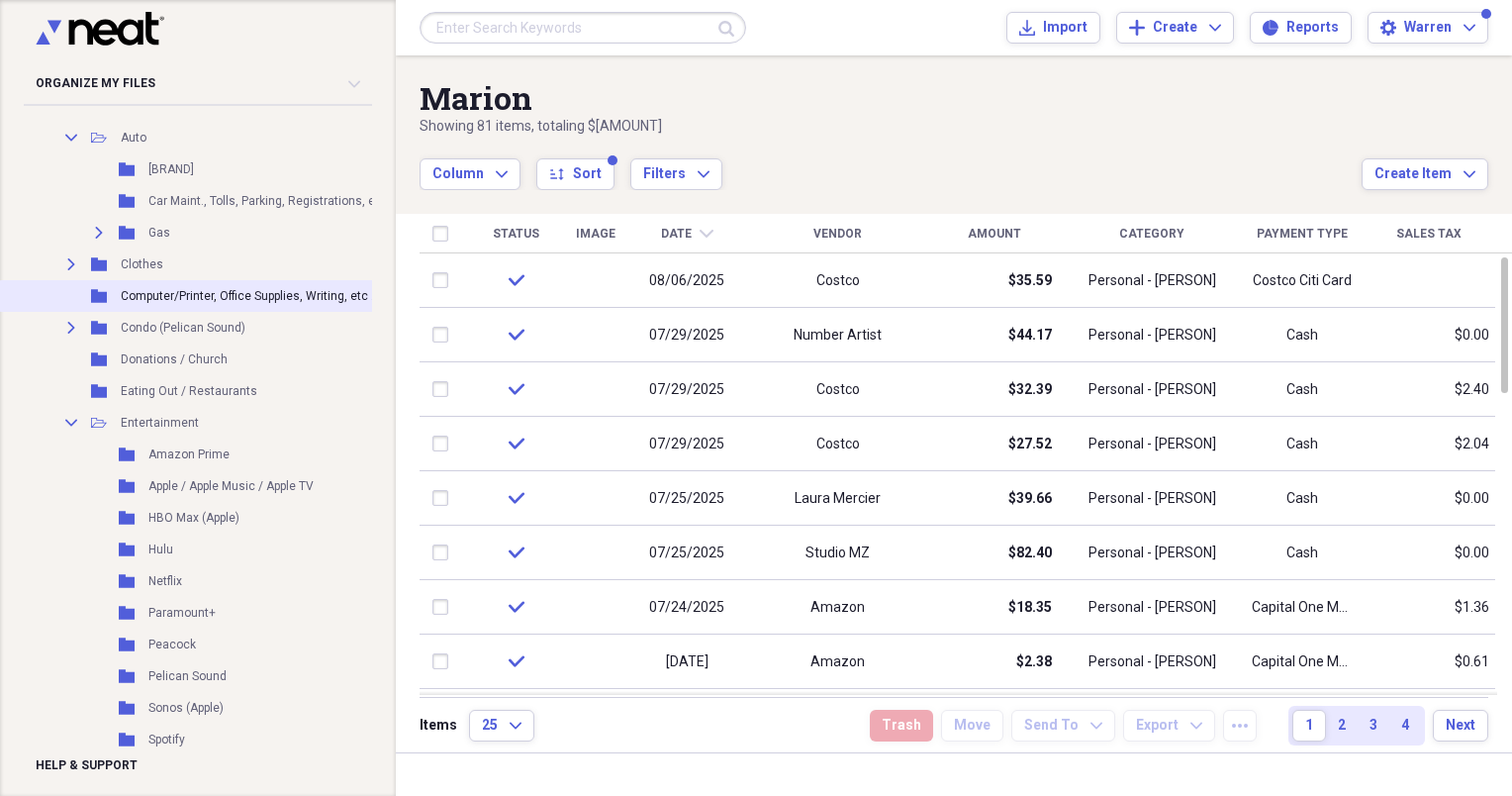 click on "Computer/Printer, Office Supplies, Writing, etc ." at bounding box center (247, 296) 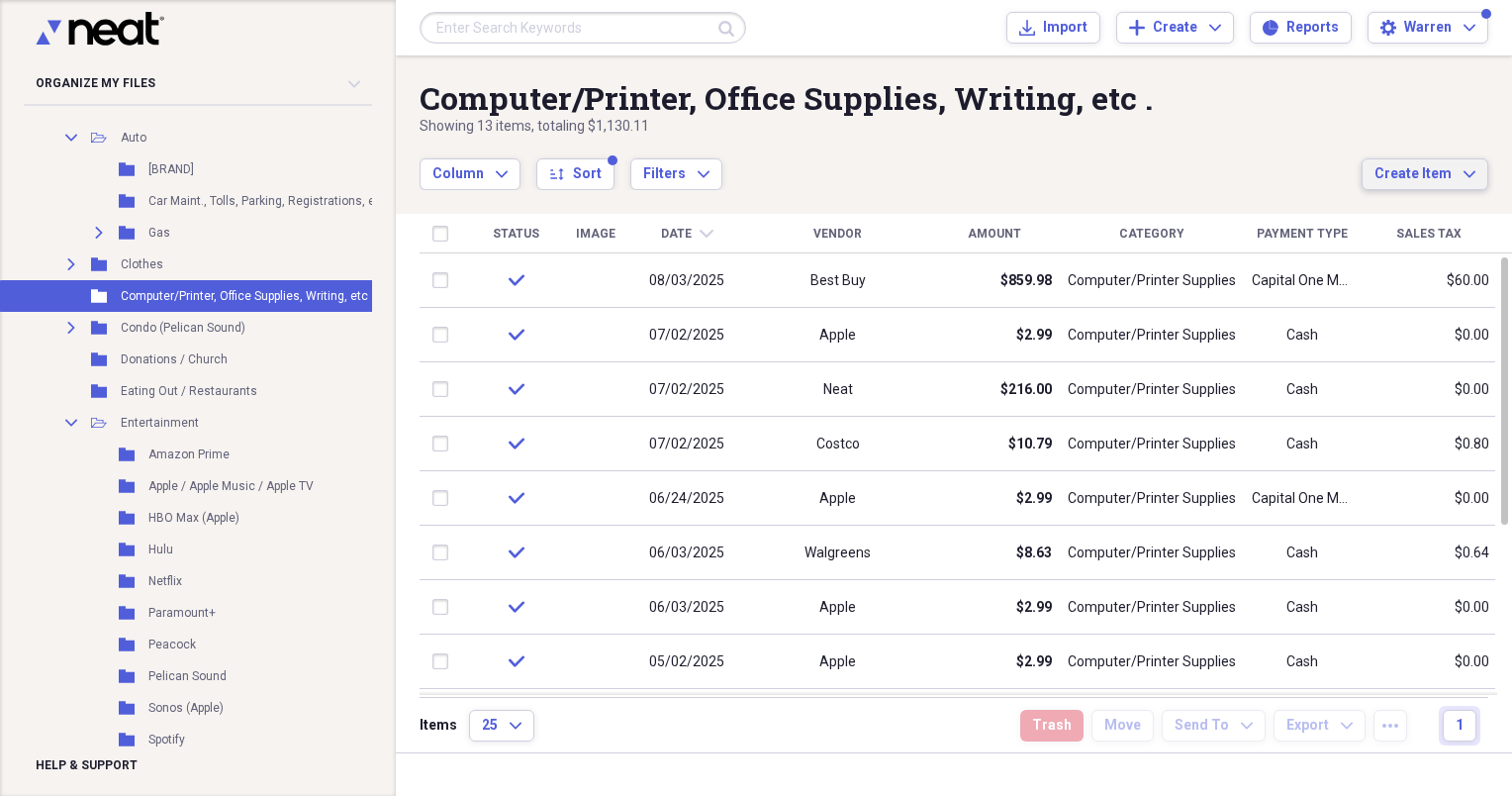 click on "Create Item" at bounding box center (1413, 174) 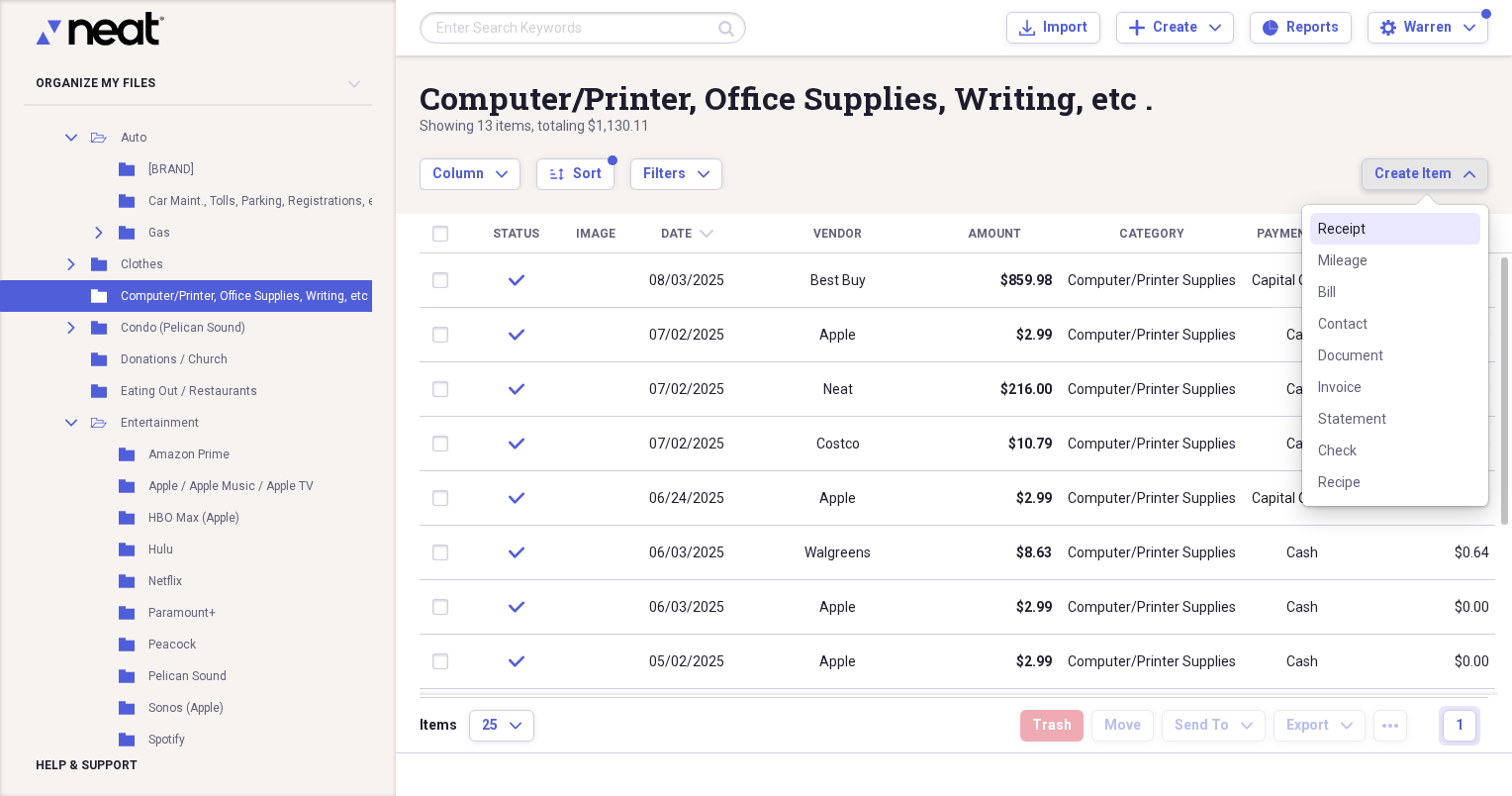 click on "Receipt" at bounding box center [1383, 229] 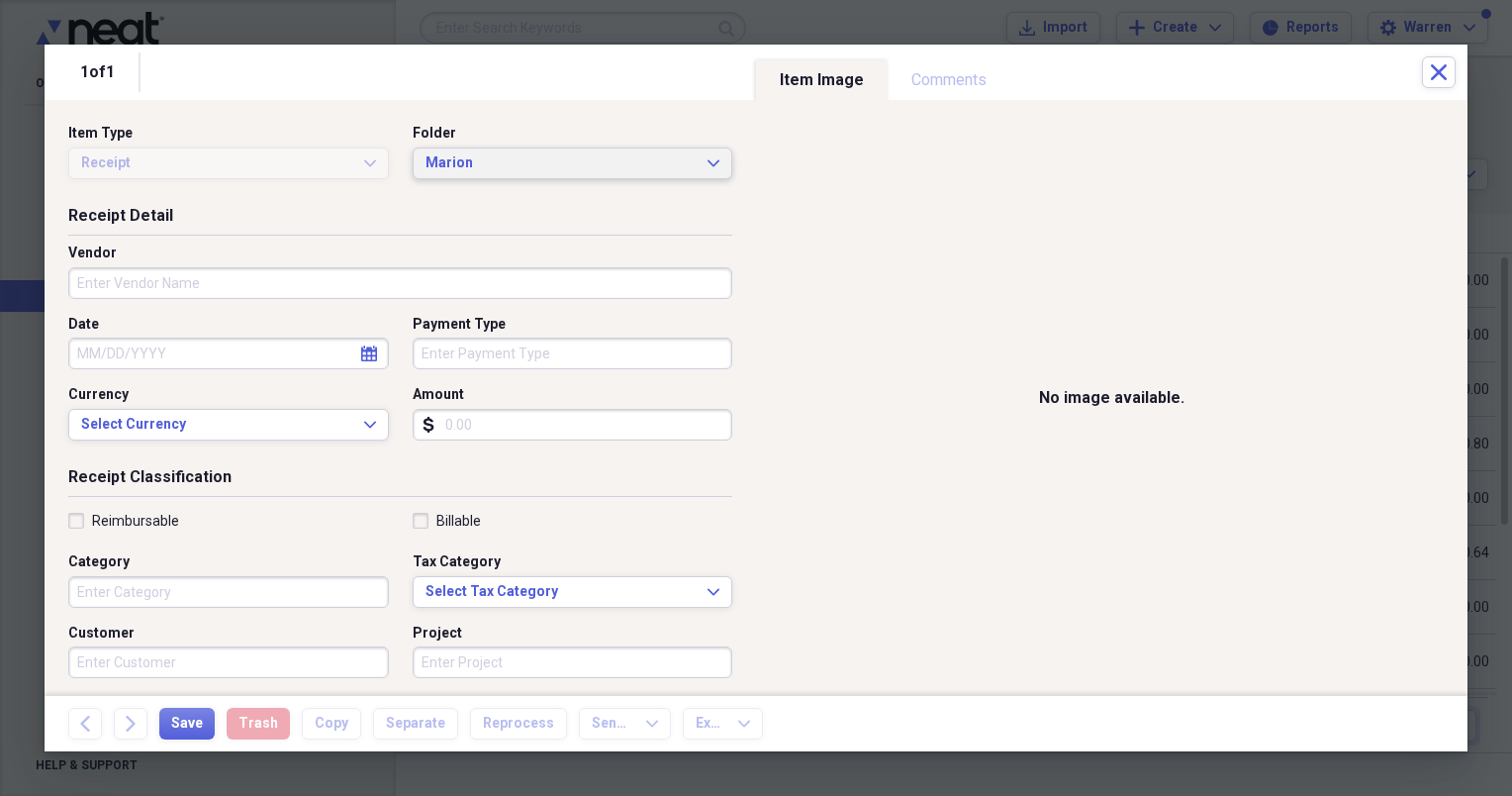 click on "Expand" 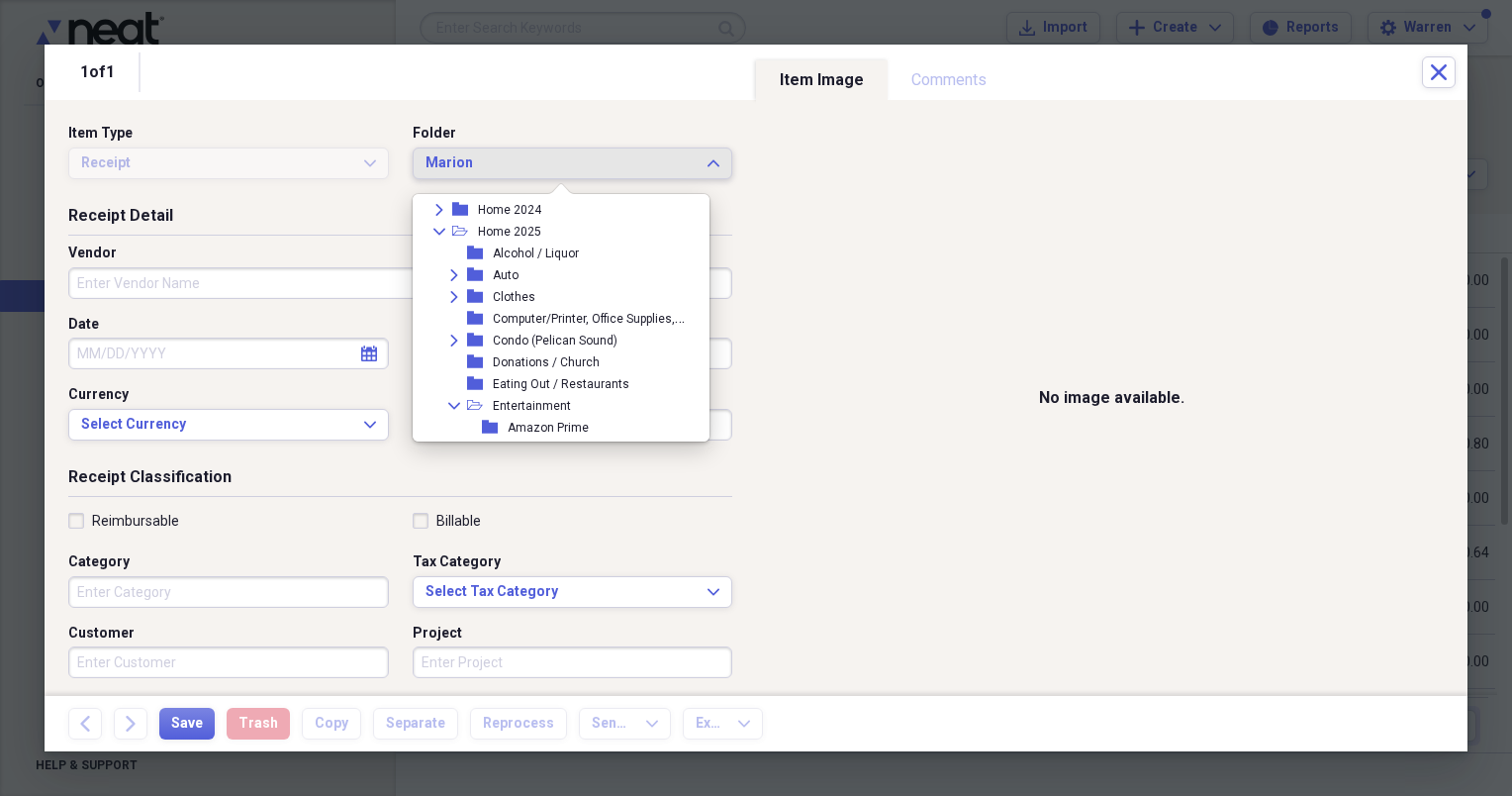 scroll, scrollTop: 341, scrollLeft: 0, axis: vertical 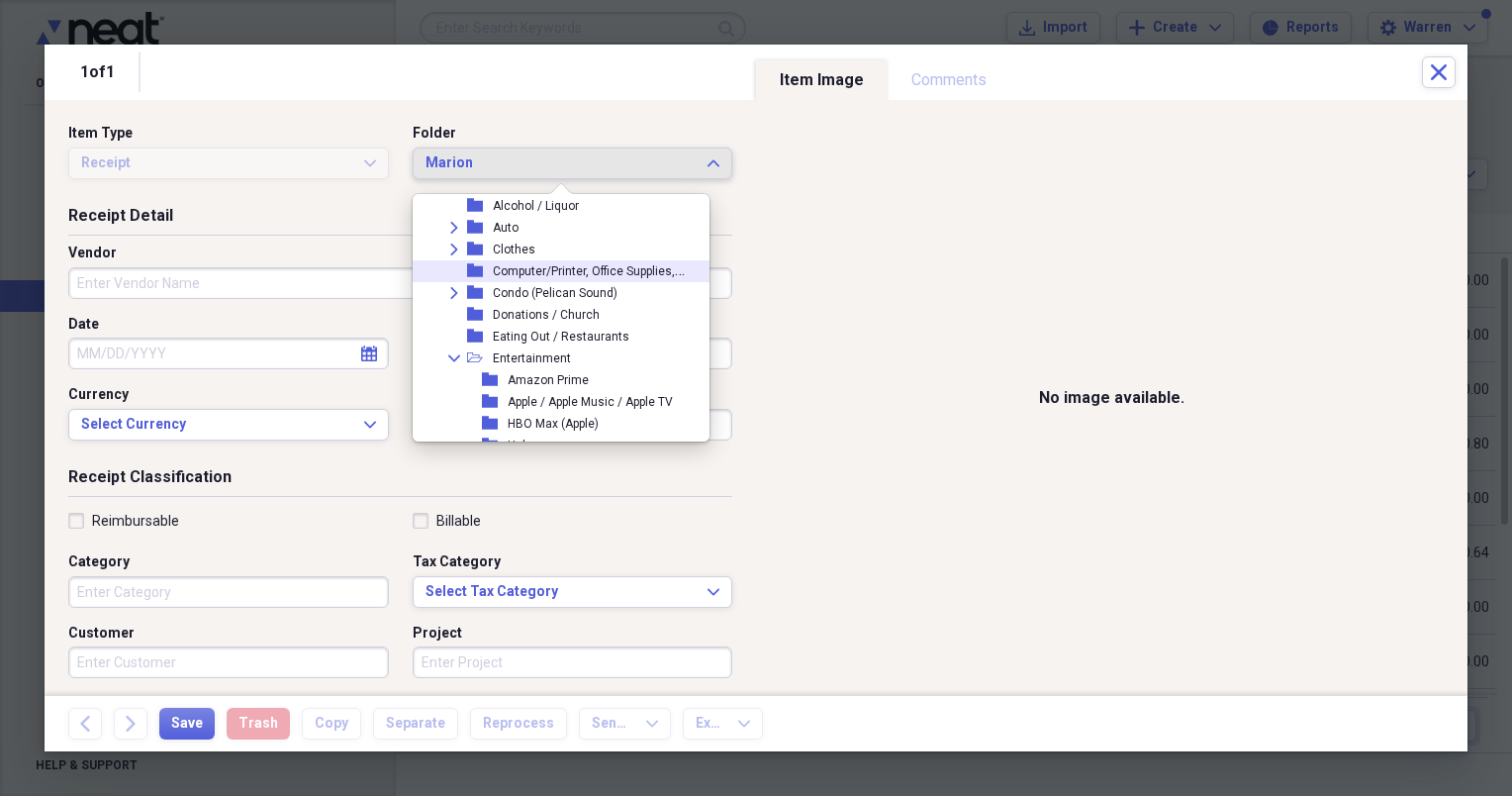 click on "Computer/Printer, Office Supplies, Writing, etc ." at bounding box center (619, 269) 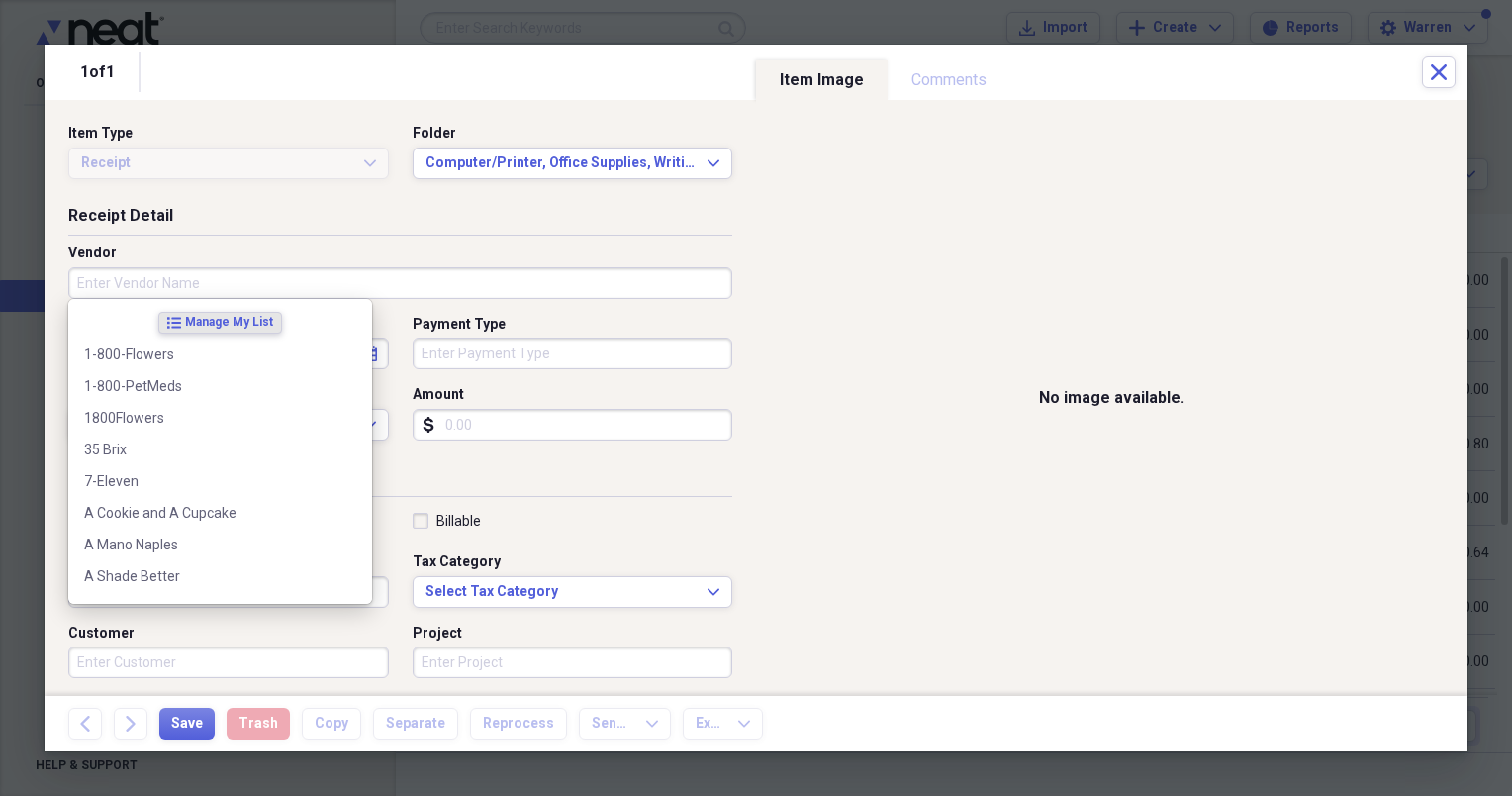 click on "Vendor" at bounding box center [400, 283] 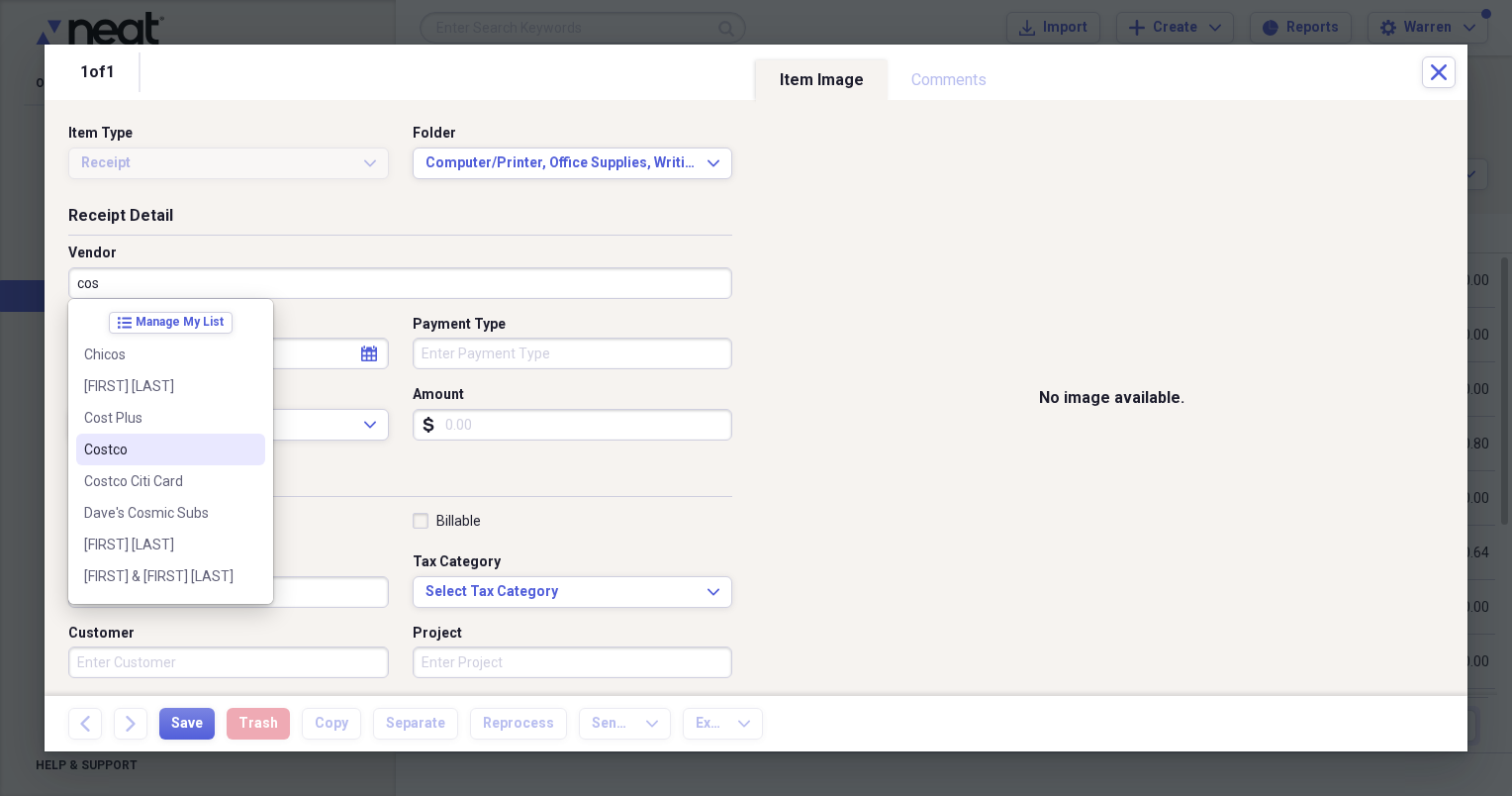 click on "Costco" at bounding box center (158, 449) 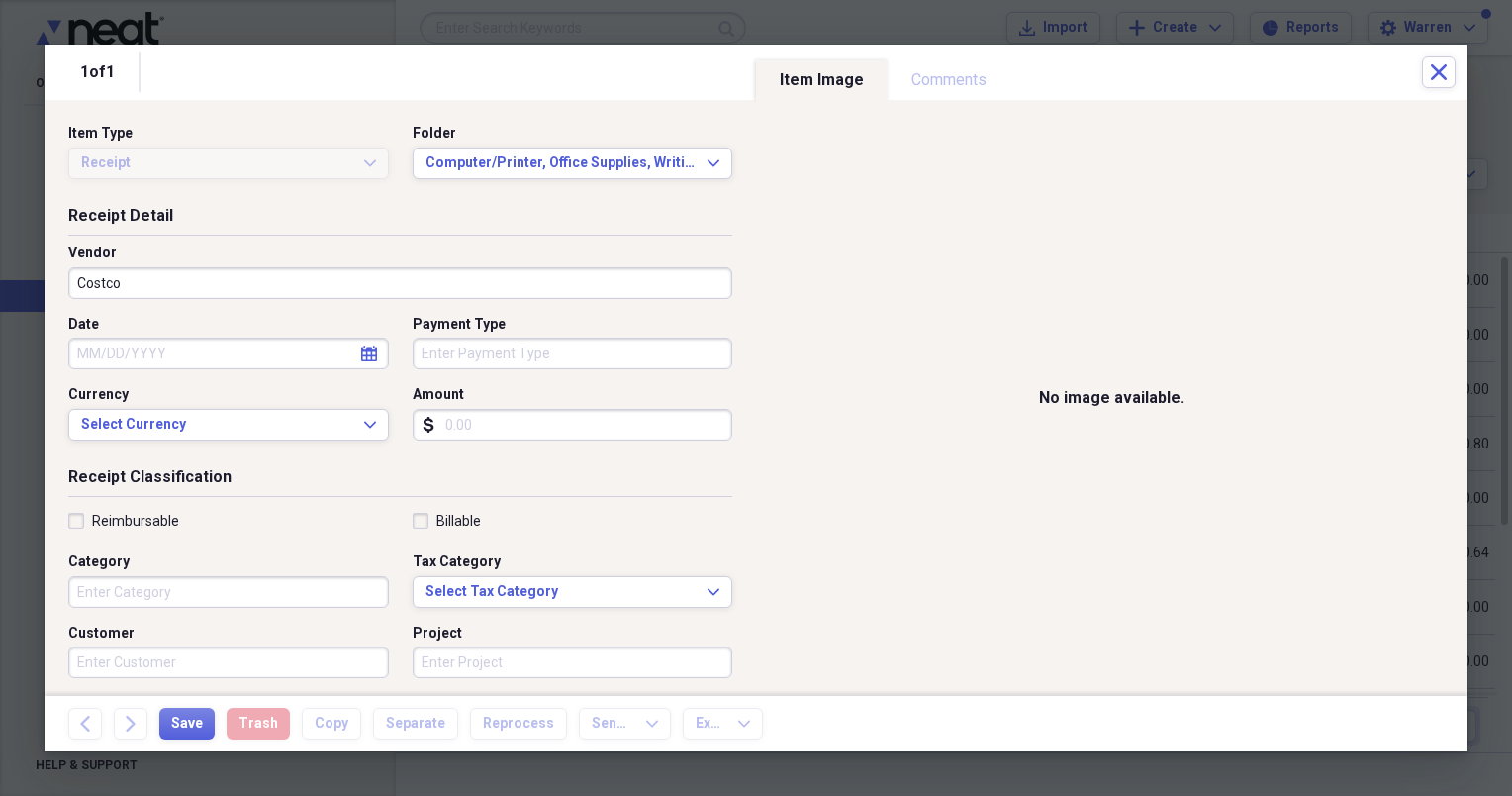 click on "Date" at bounding box center [229, 353] 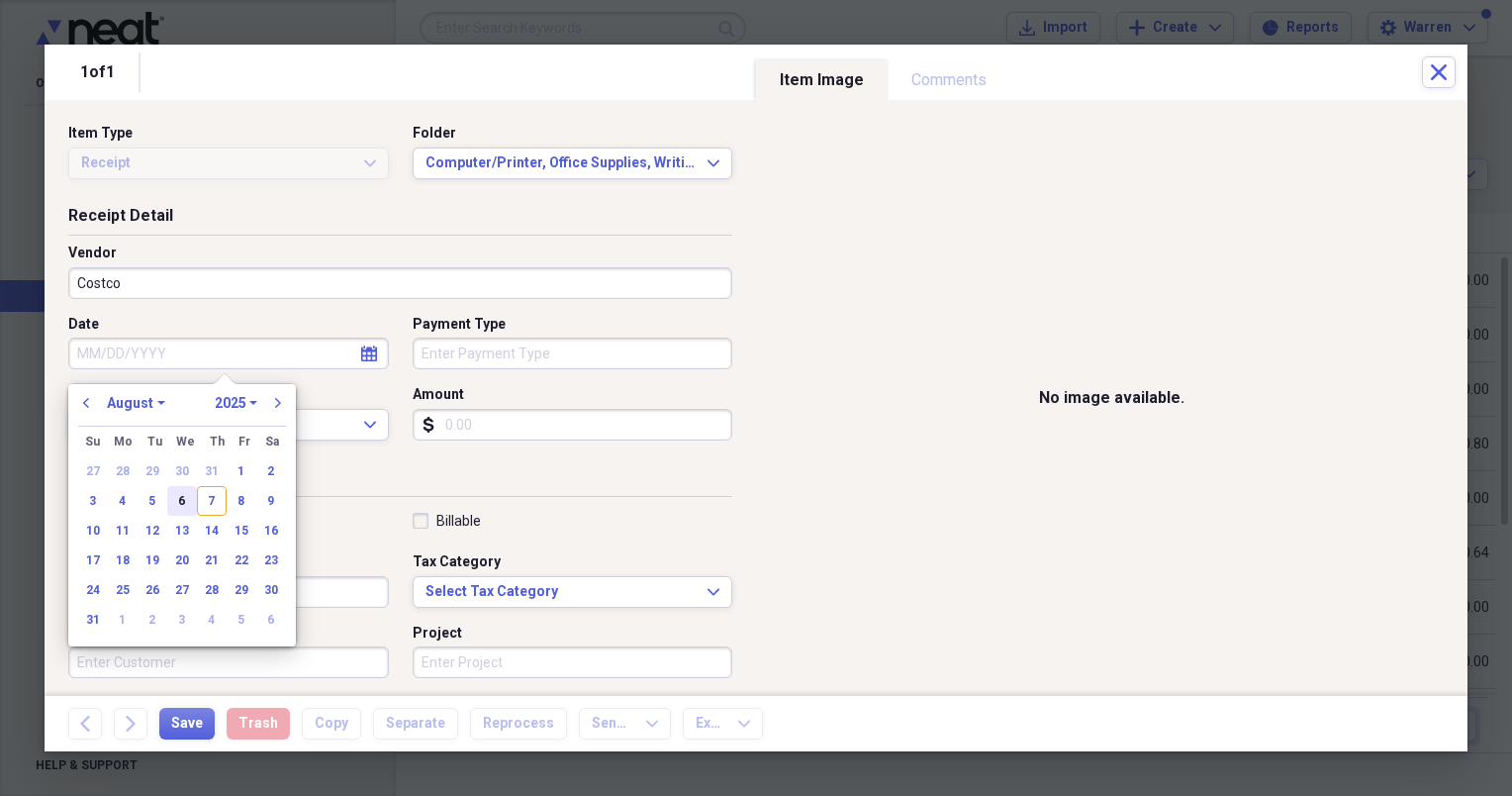 click on "6" at bounding box center (182, 501) 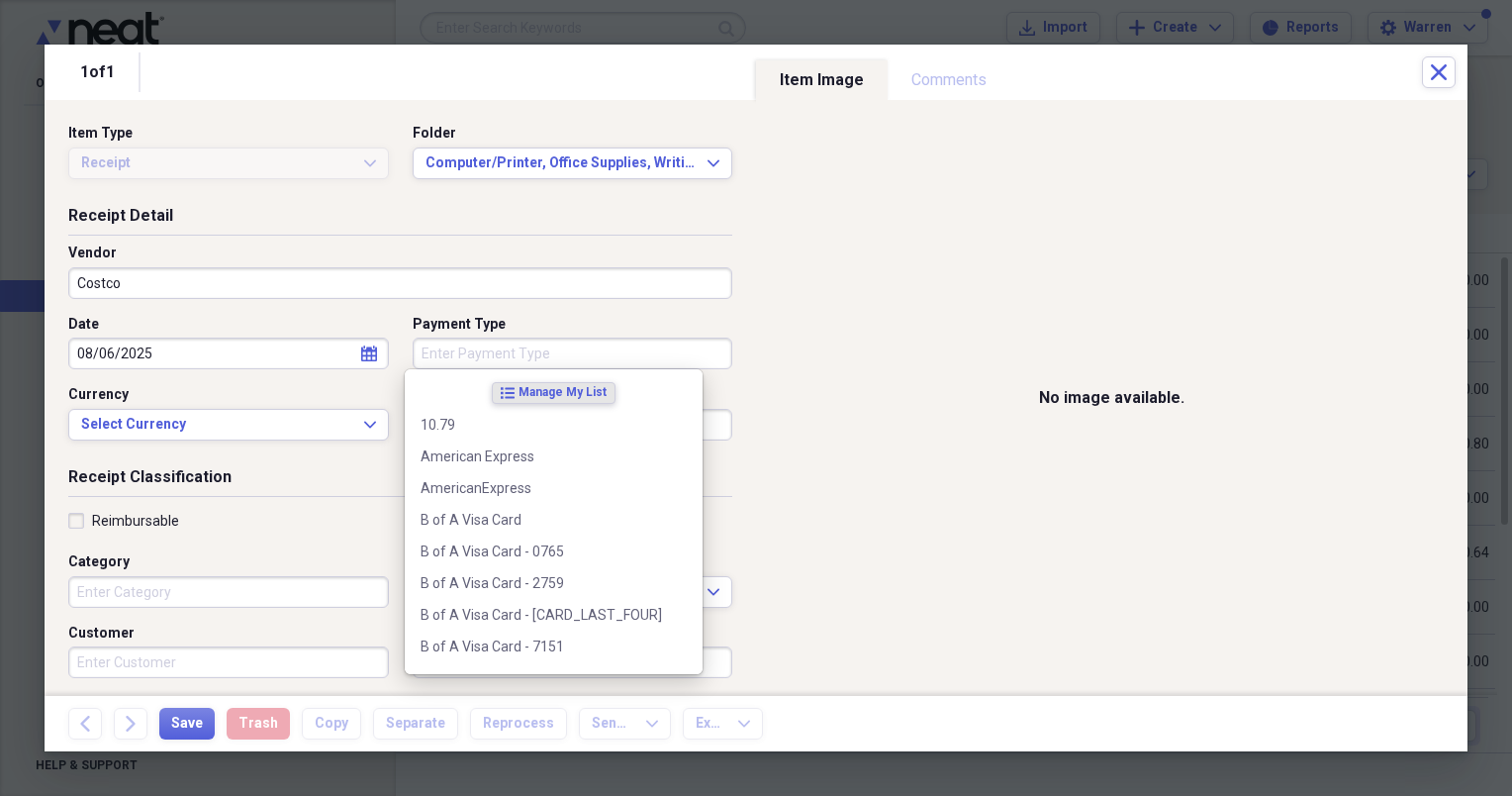 click on "Payment Type" at bounding box center [573, 353] 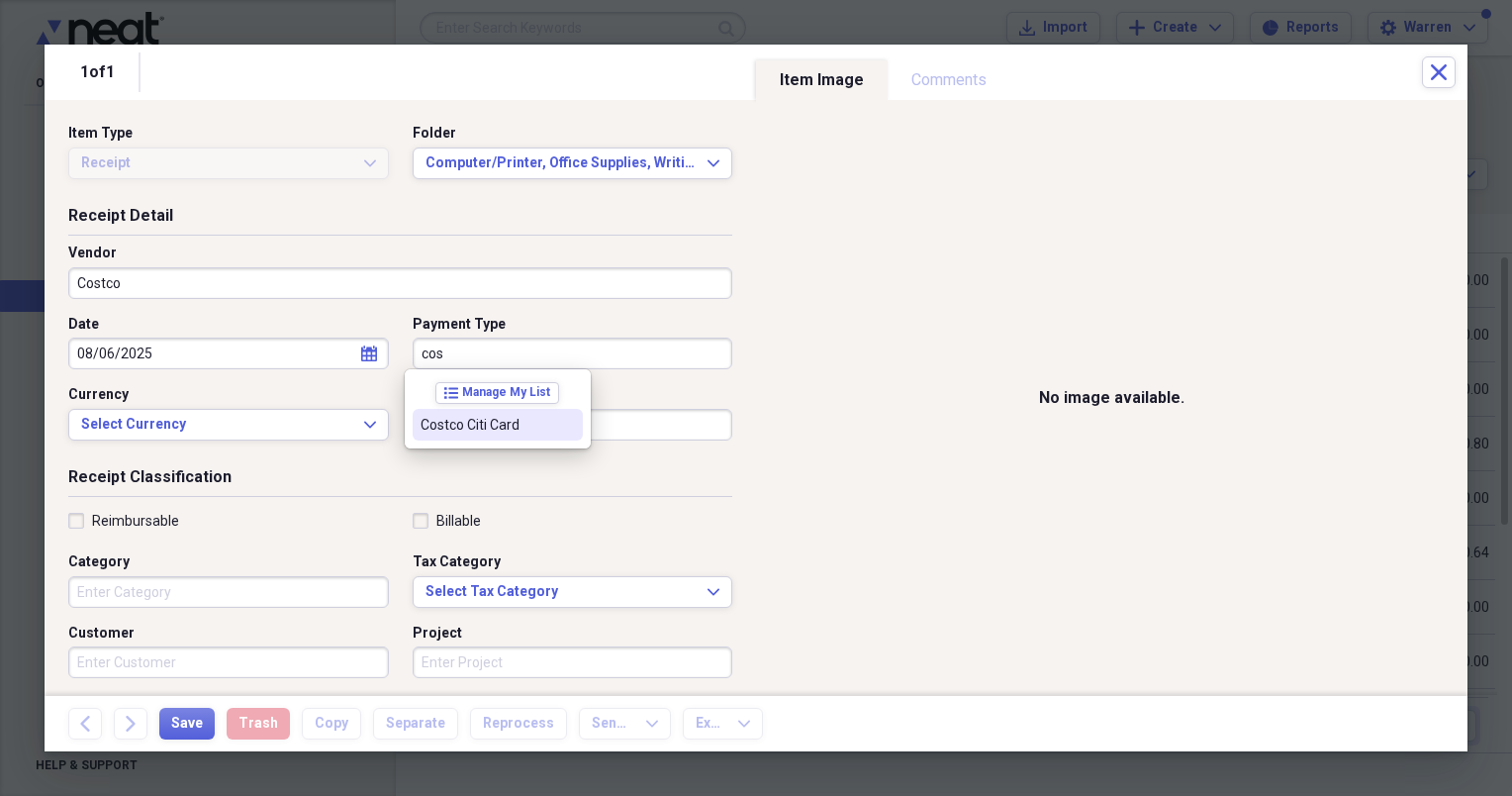 click on "Costco Citi Card" at bounding box center [486, 425] 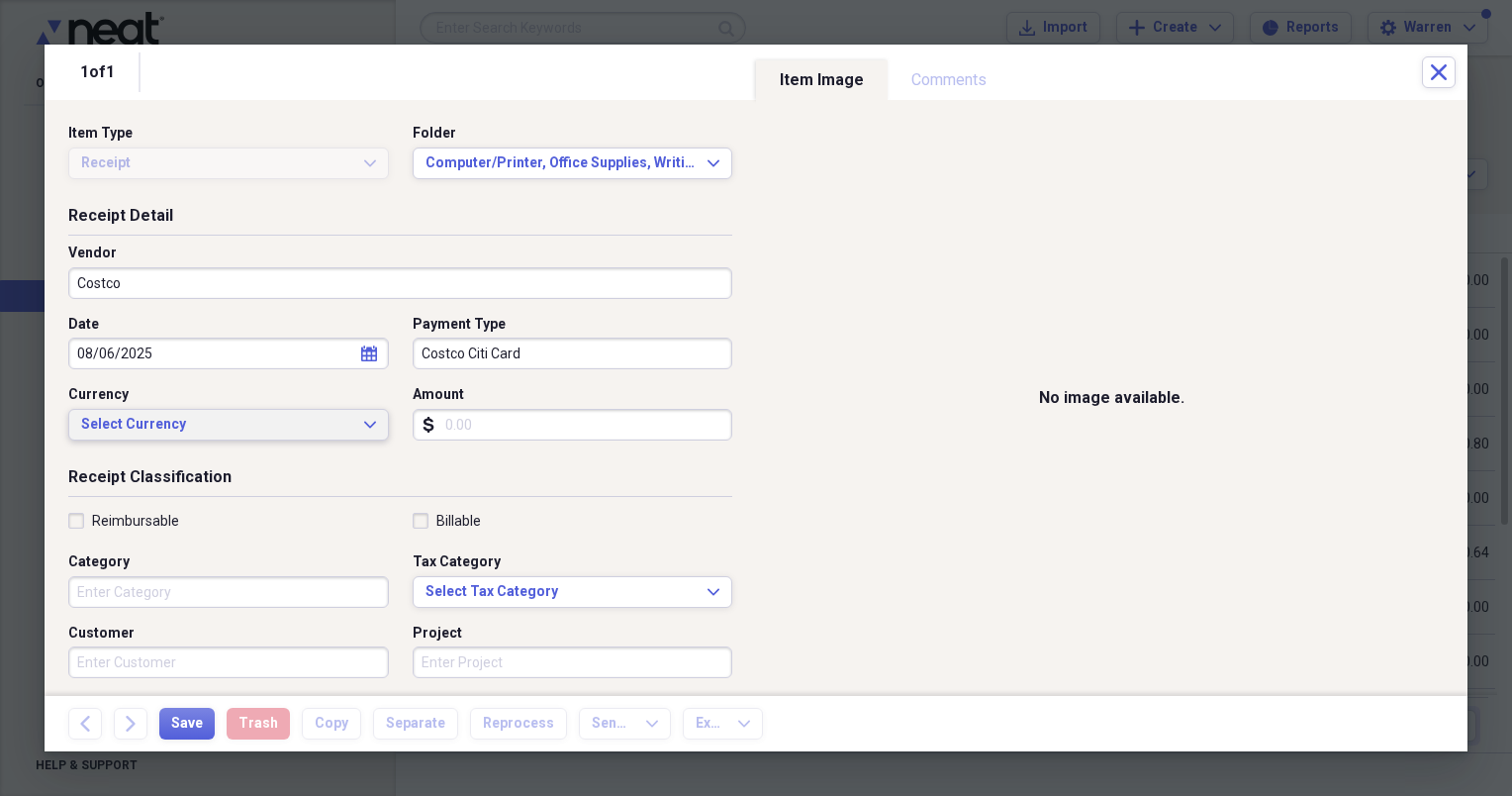 click on "Expand" 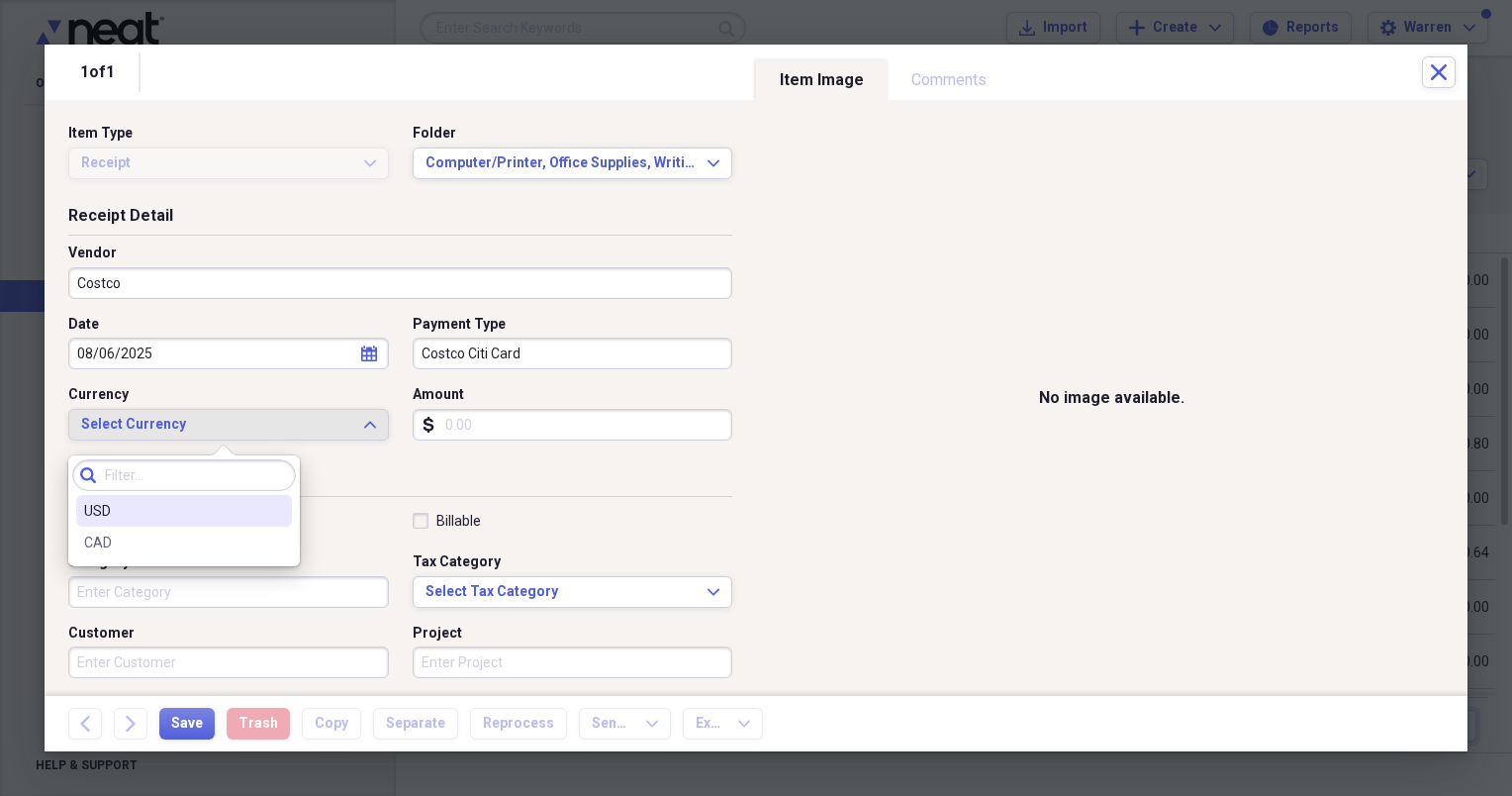 click on "USD" at bounding box center [172, 511] 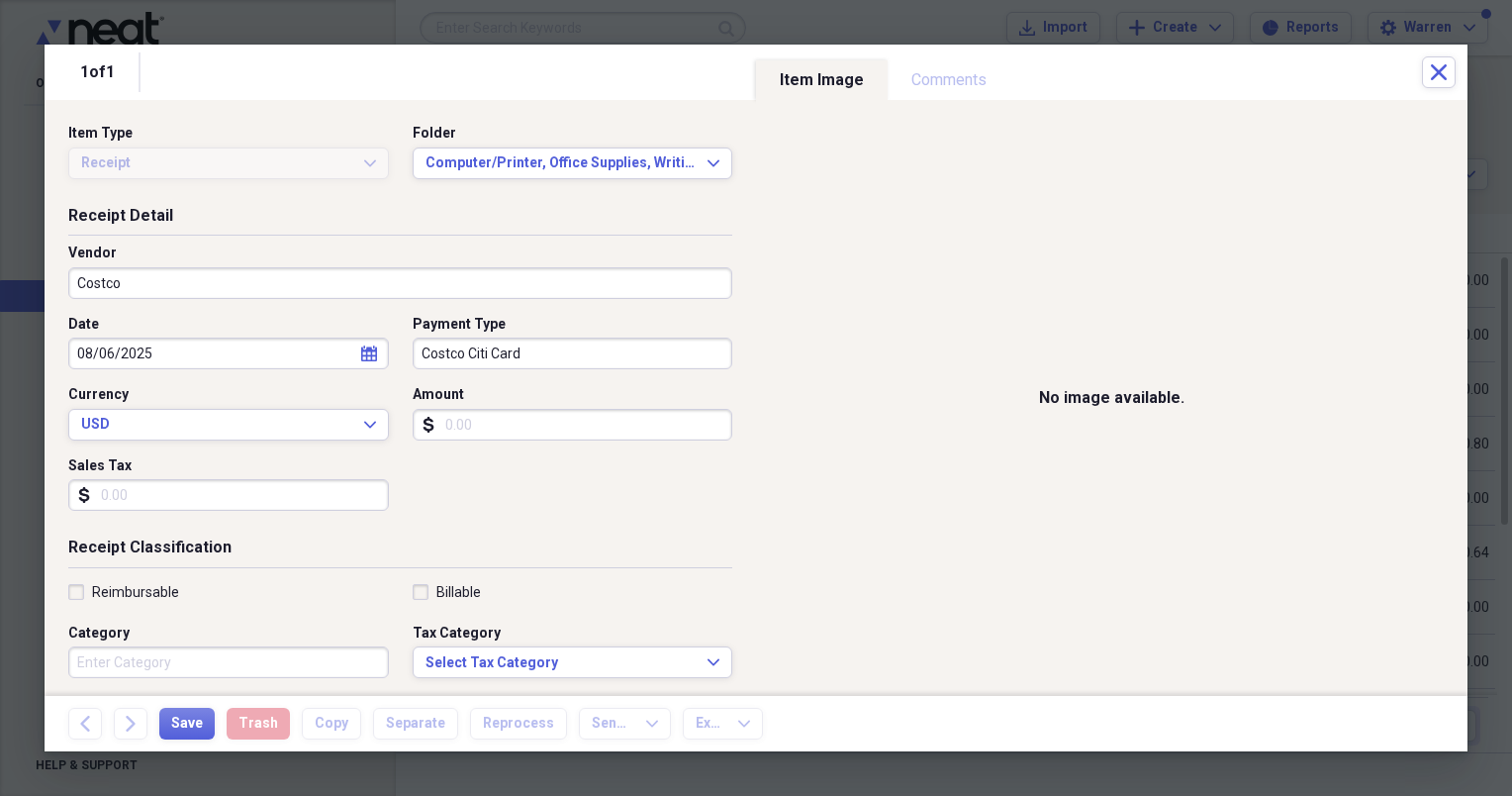 click on "Amount" at bounding box center [573, 425] 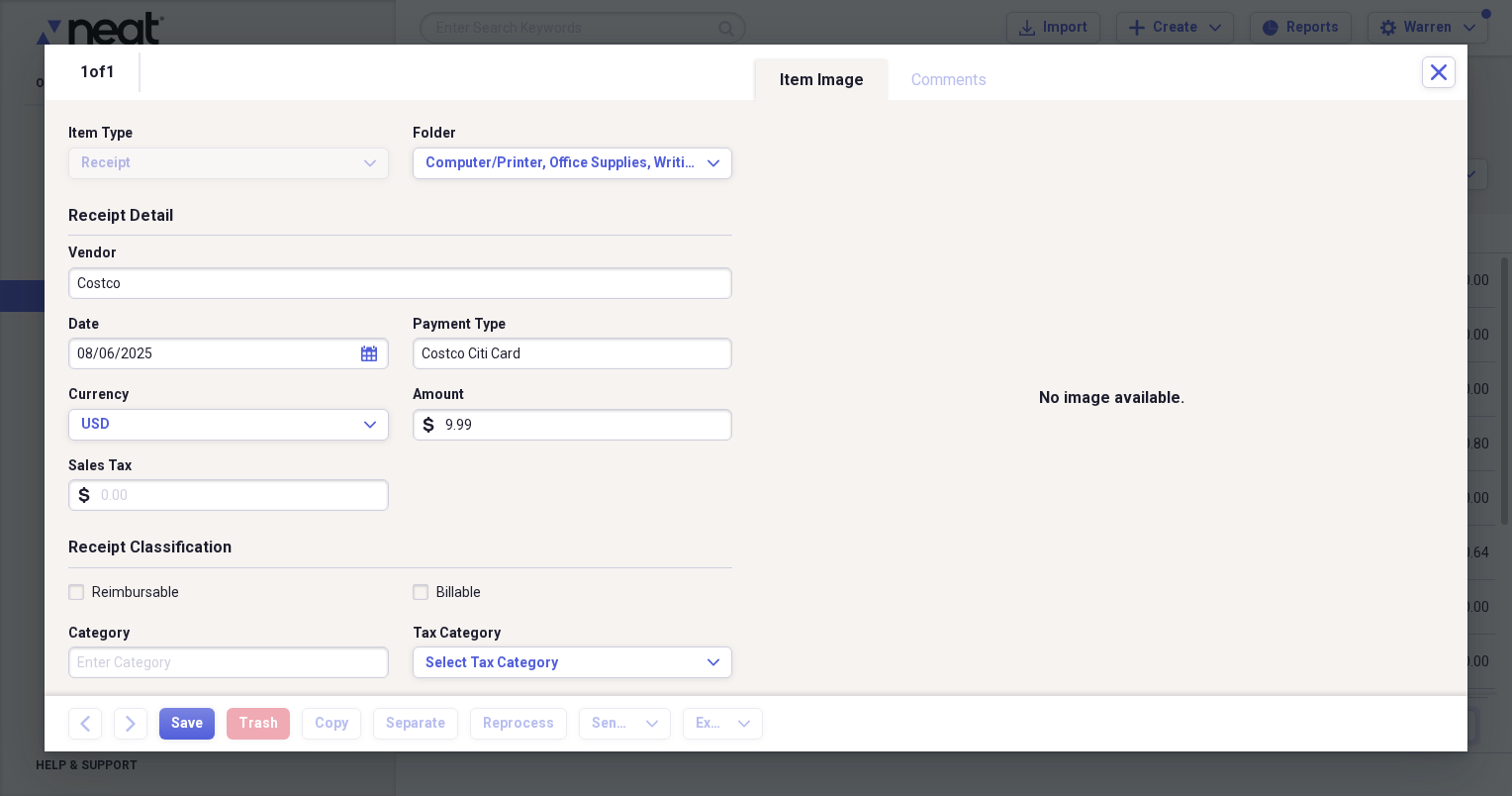 type on "9.99" 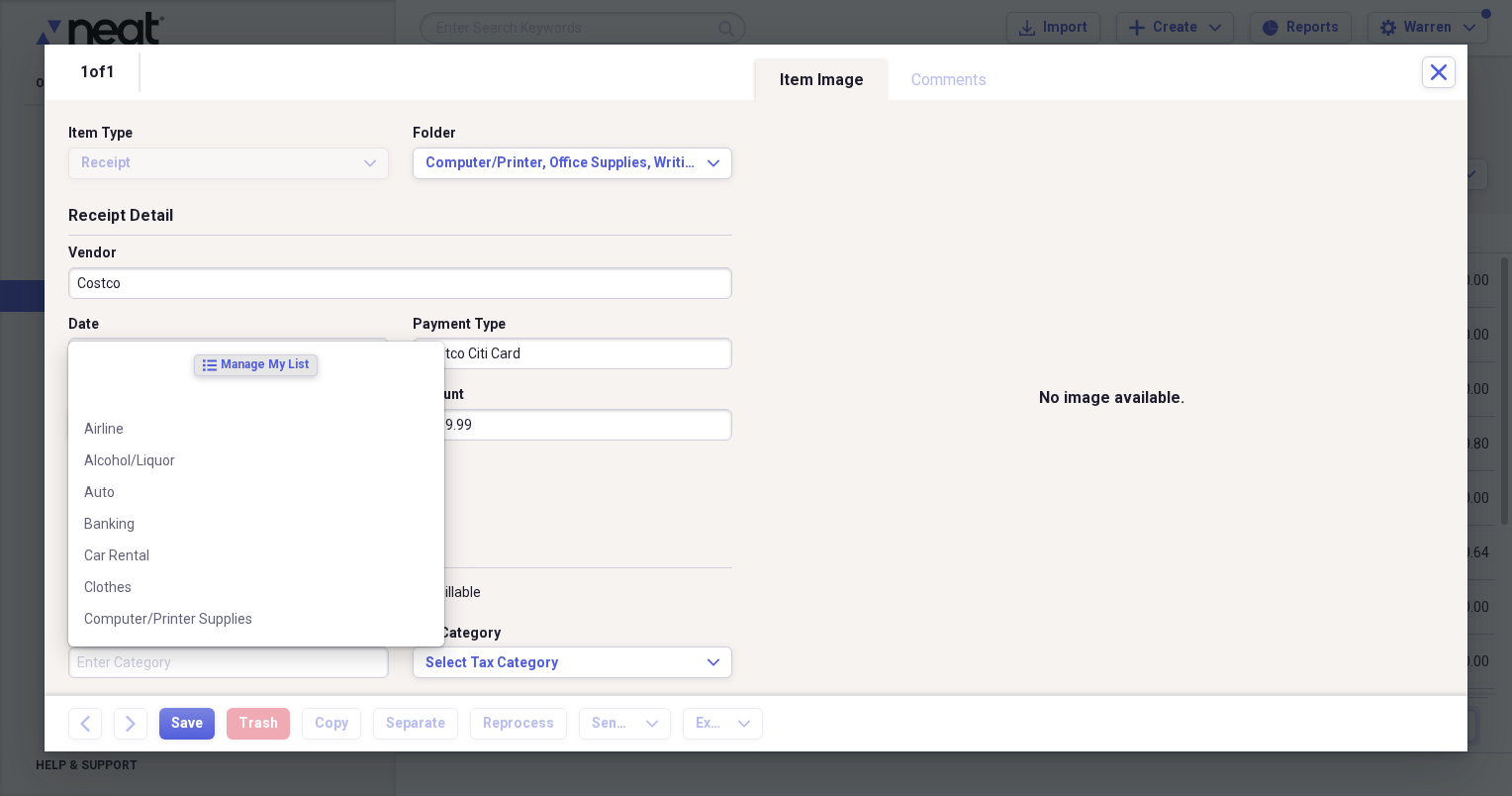 click on "Category" at bounding box center (229, 662) 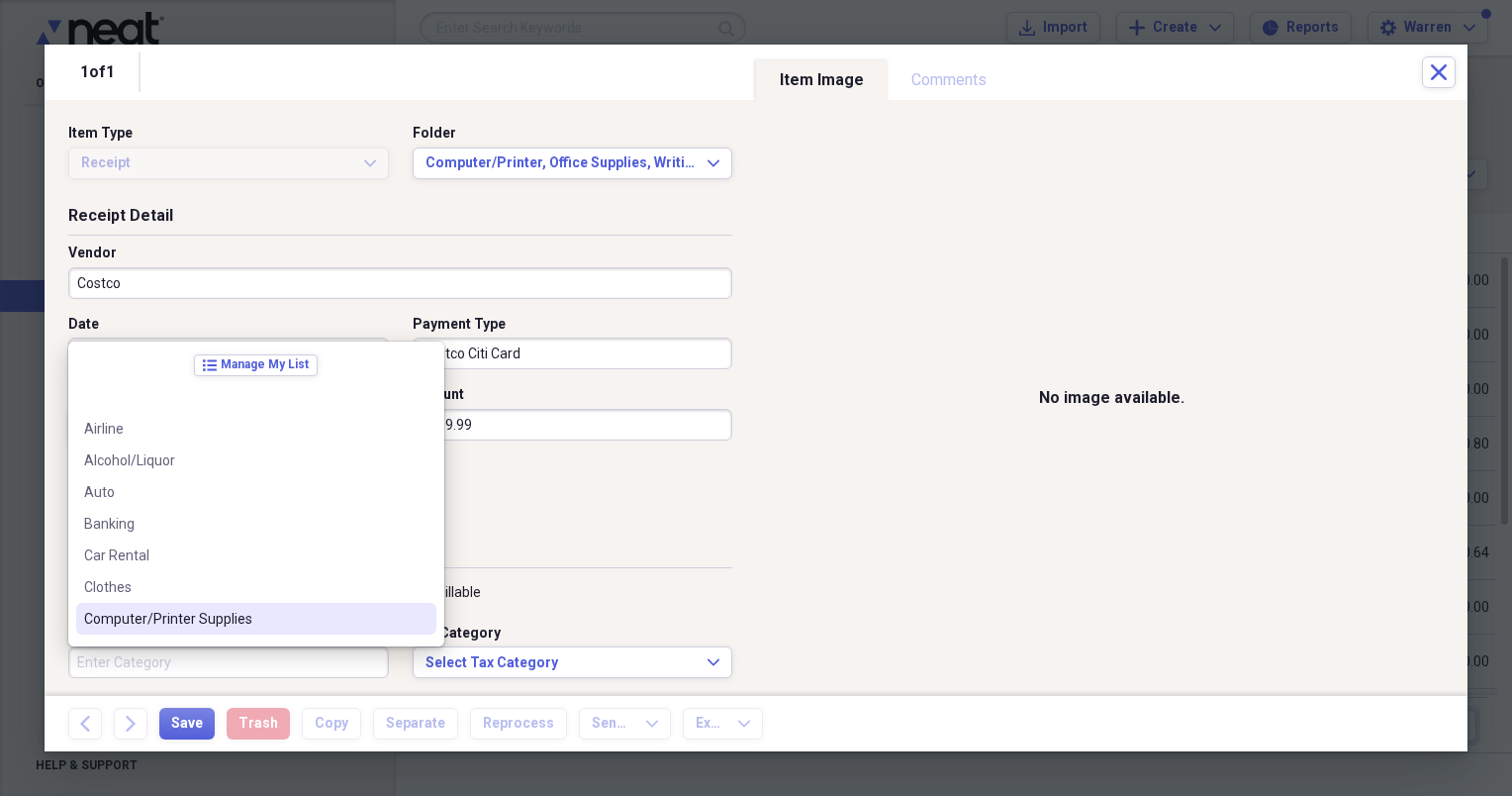 click on "Computer/Printer Supplies" at bounding box center (244, 619) 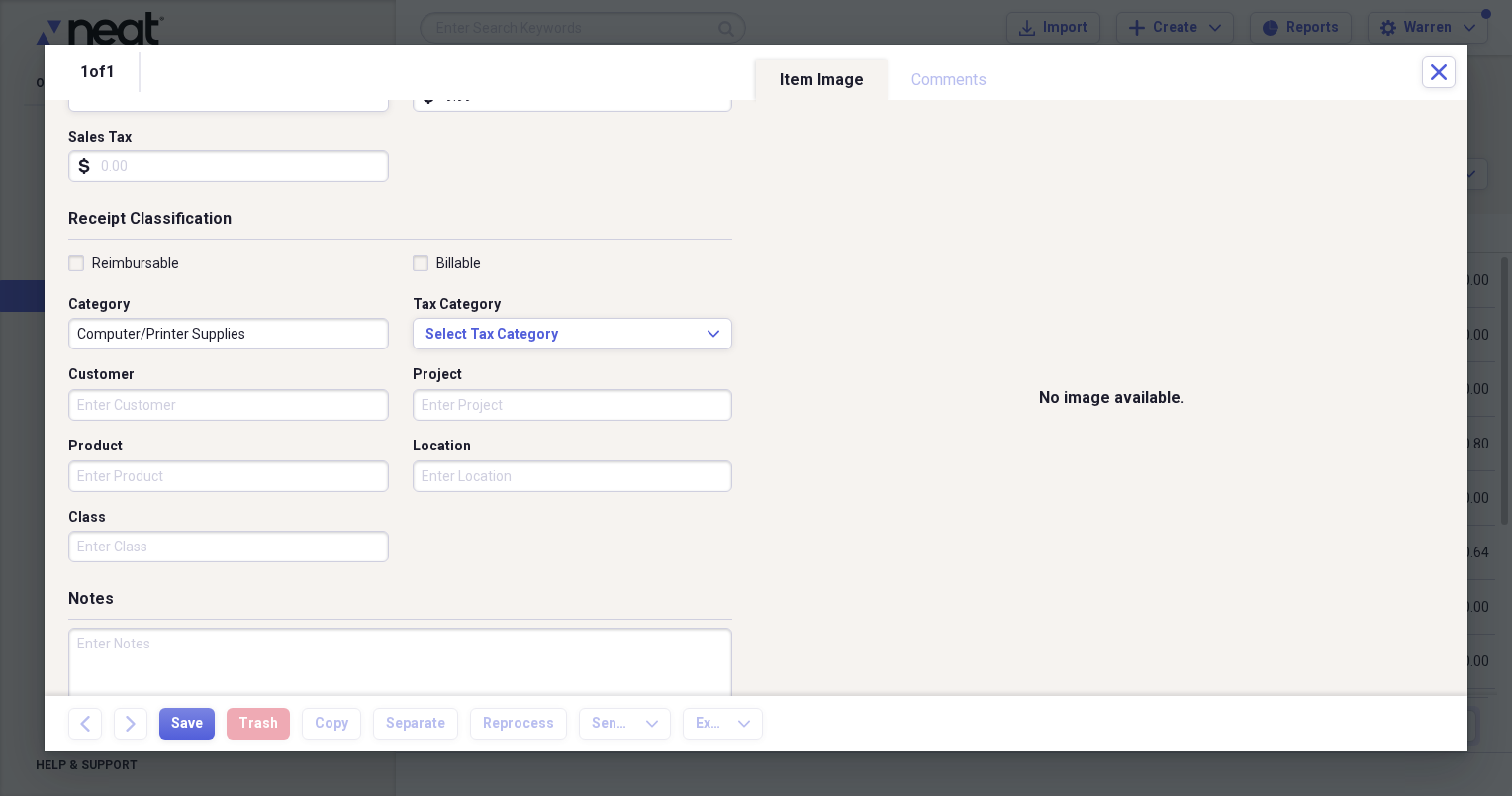 scroll, scrollTop: 413, scrollLeft: 0, axis: vertical 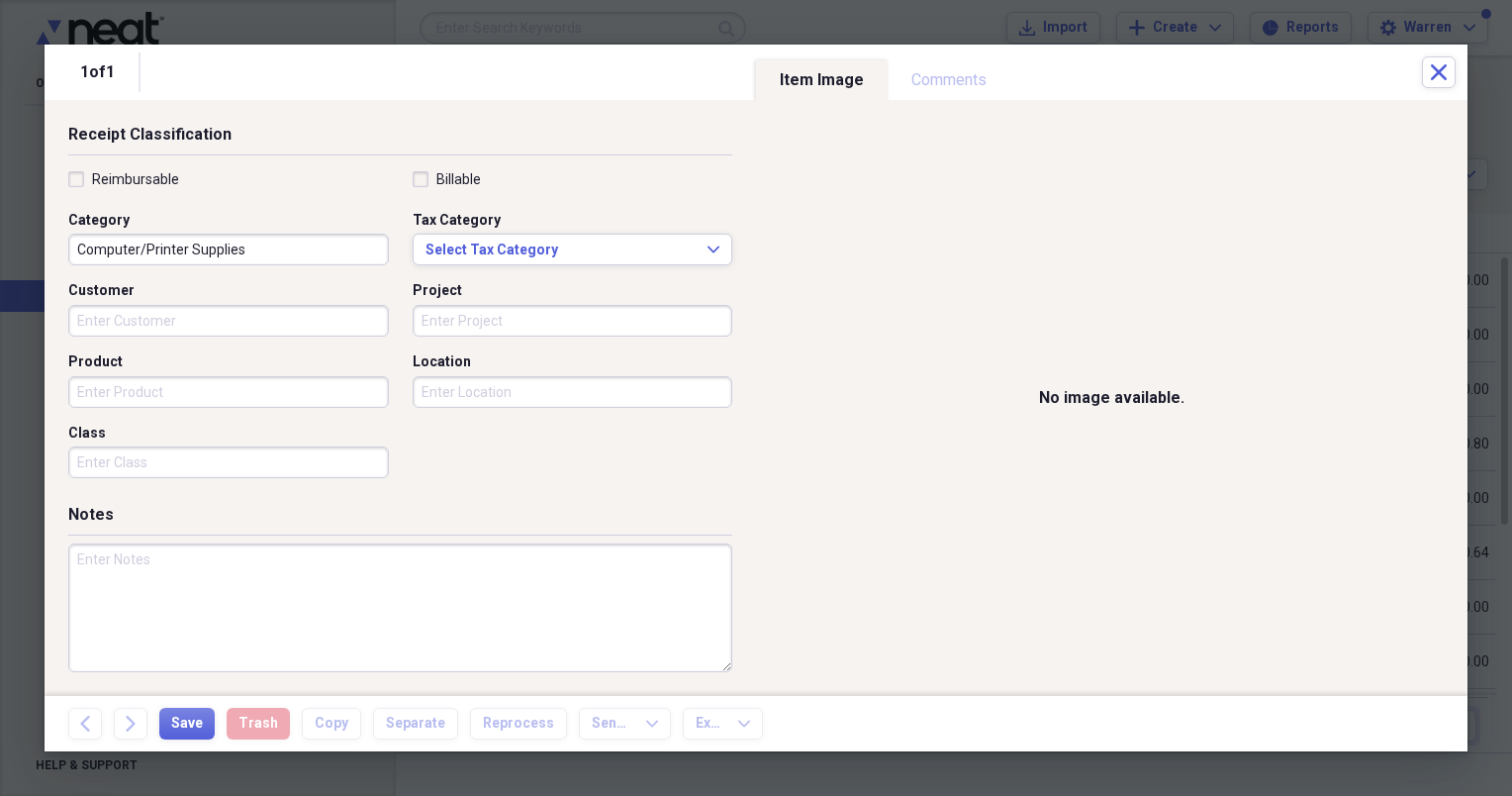 click at bounding box center [400, 608] 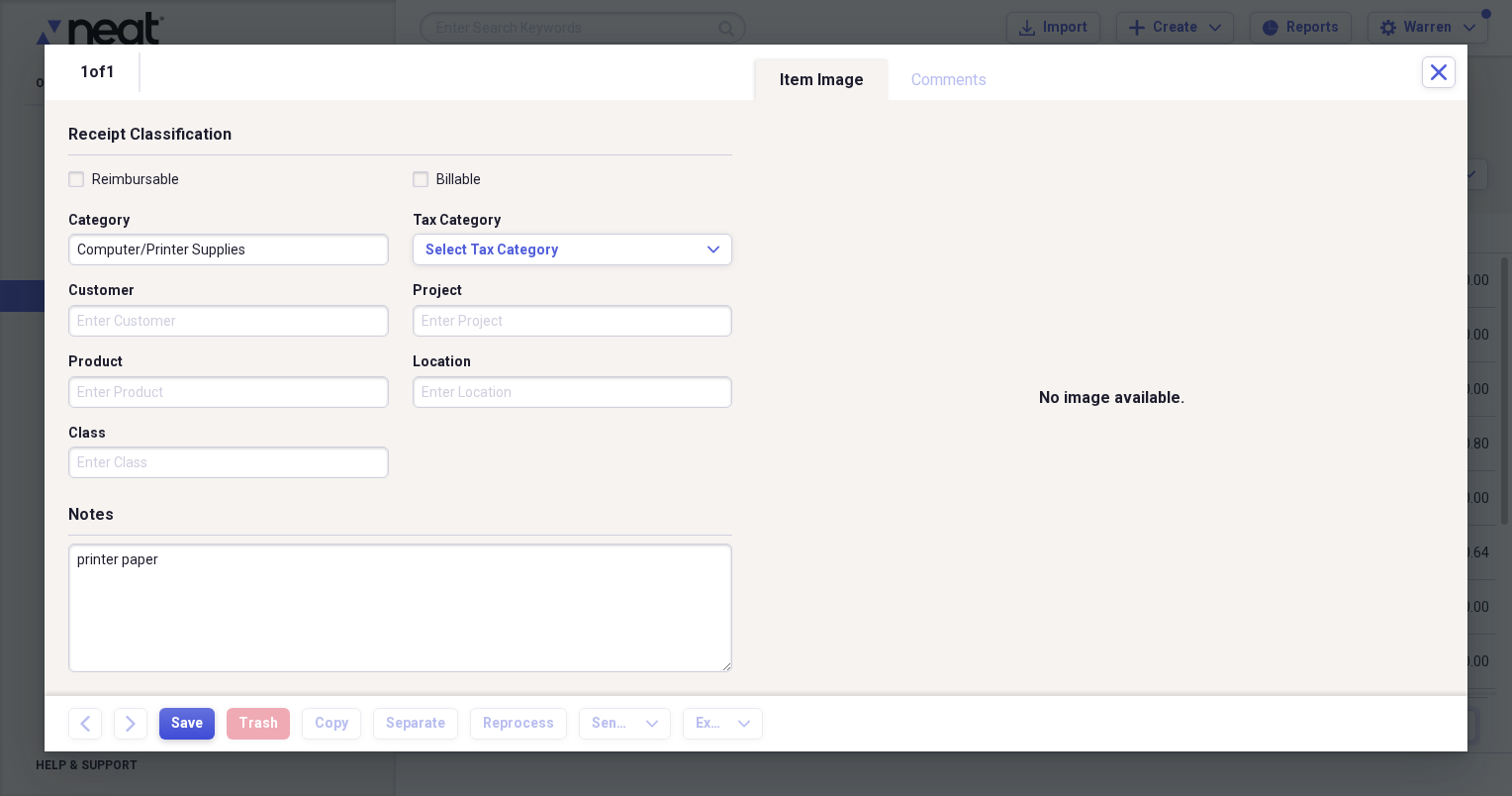 type on "printer paper" 